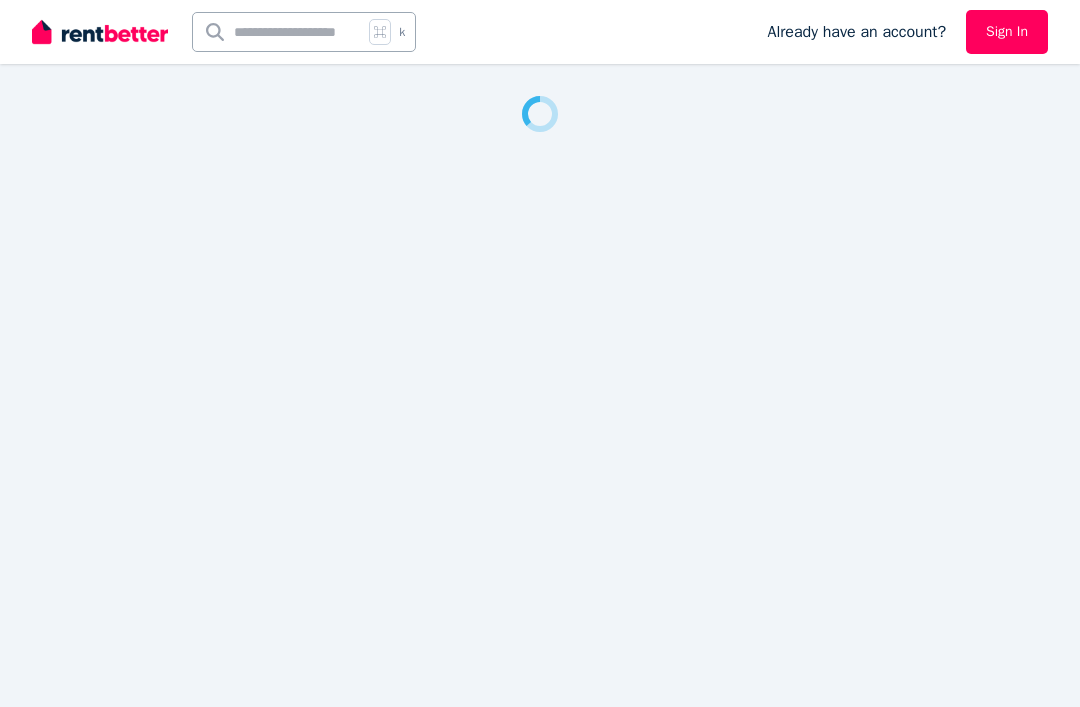 scroll, scrollTop: 0, scrollLeft: 0, axis: both 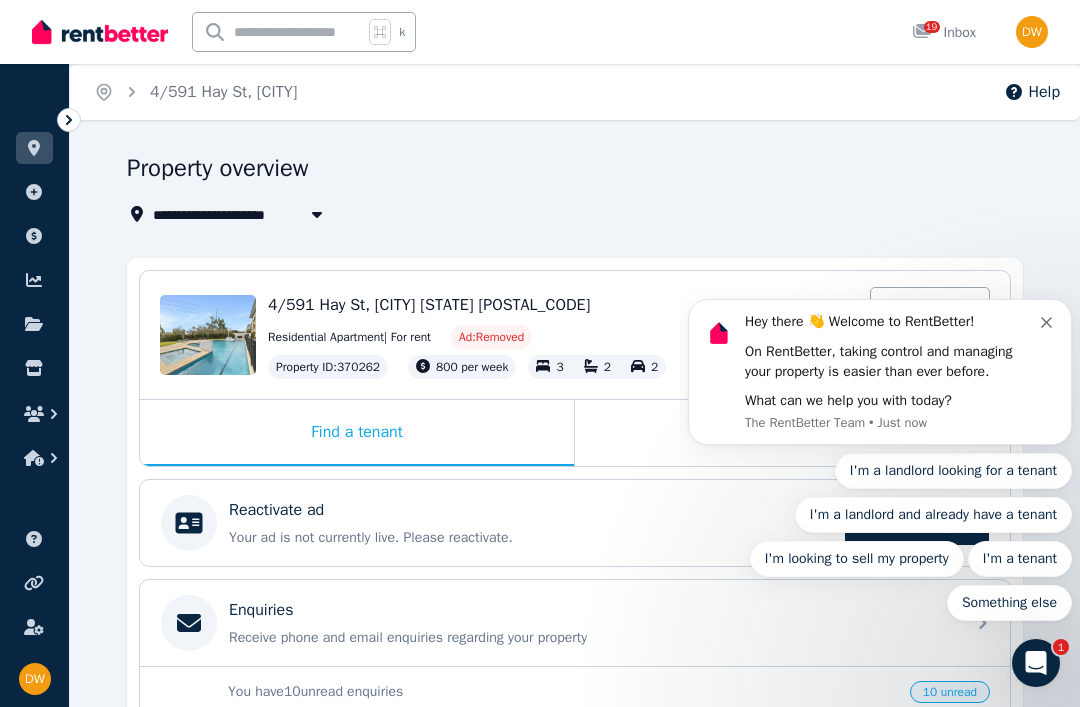 click on "Reactivate ad" at bounding box center (276, 510) 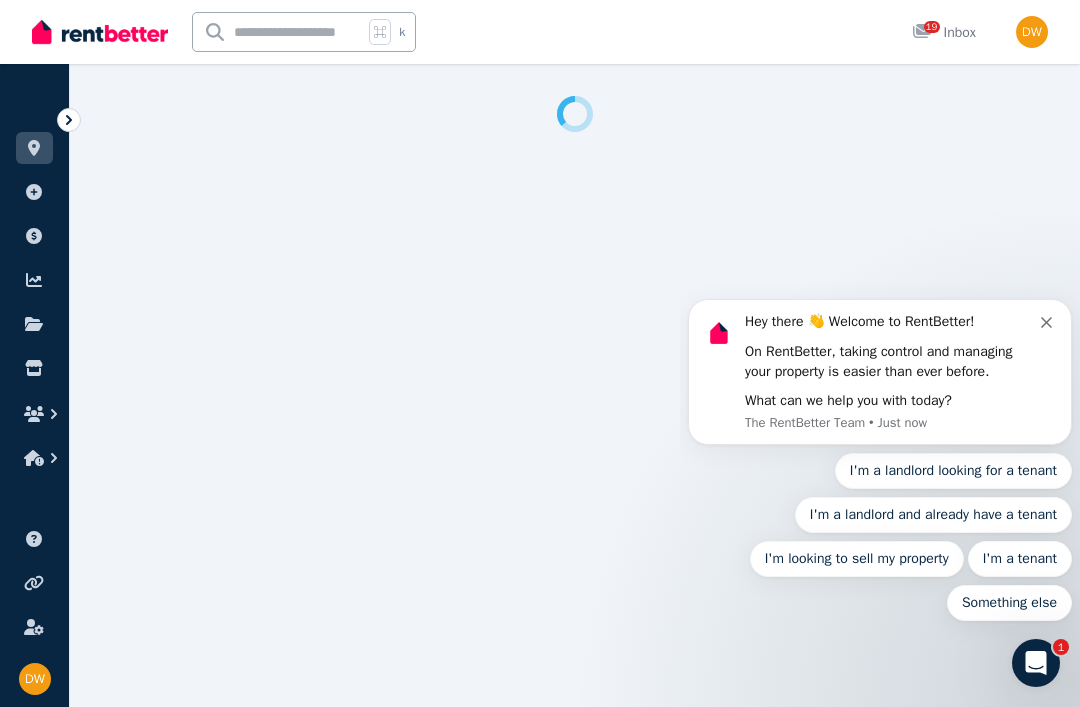 select on "**********" 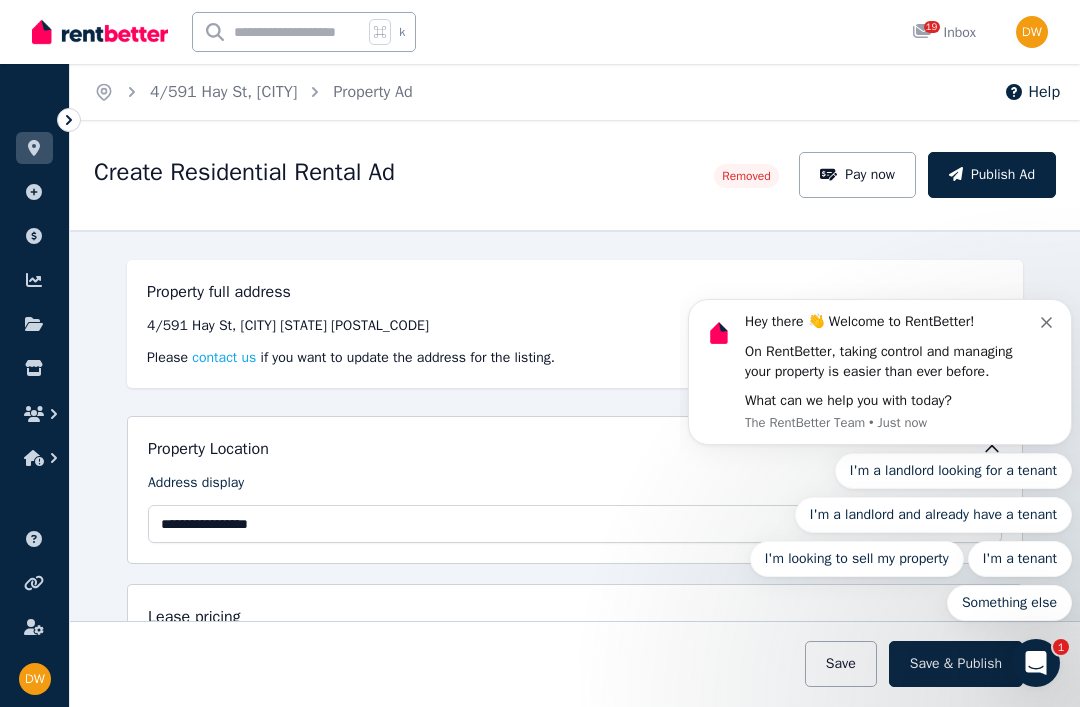 click 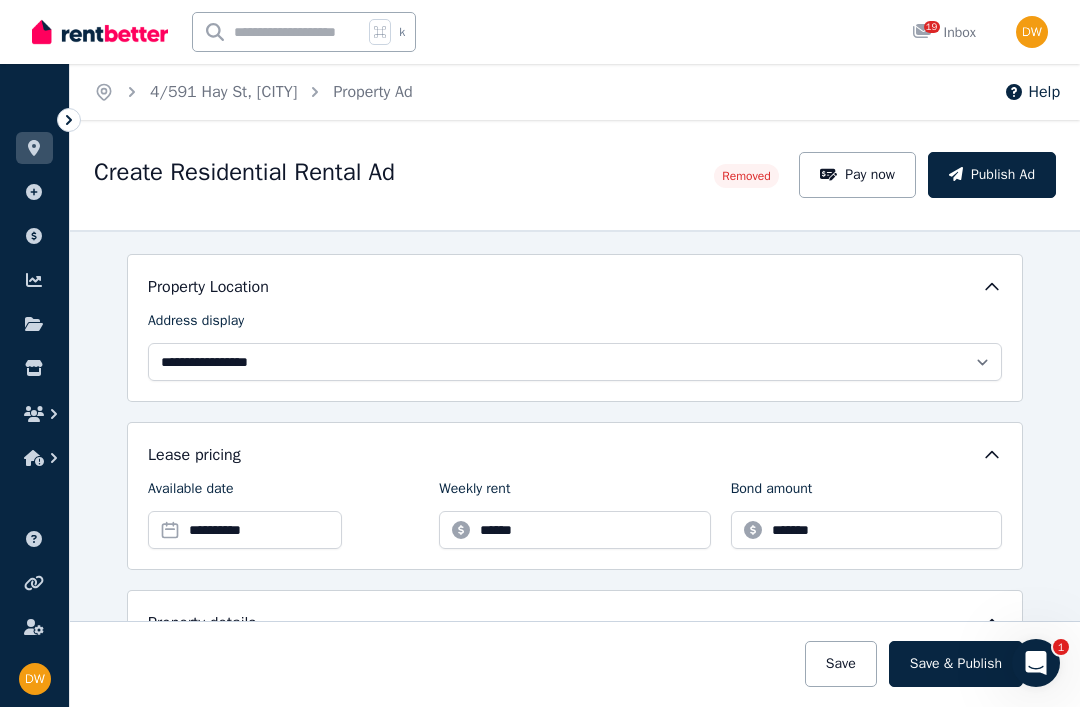scroll, scrollTop: 161, scrollLeft: 0, axis: vertical 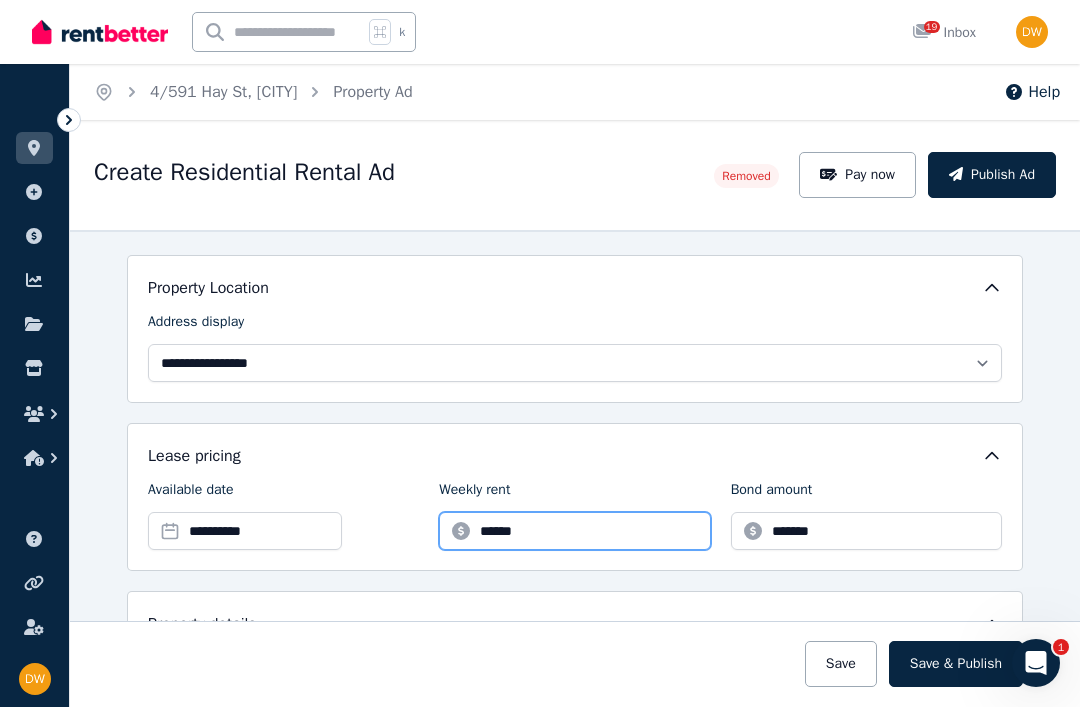 click on "******" at bounding box center [574, 531] 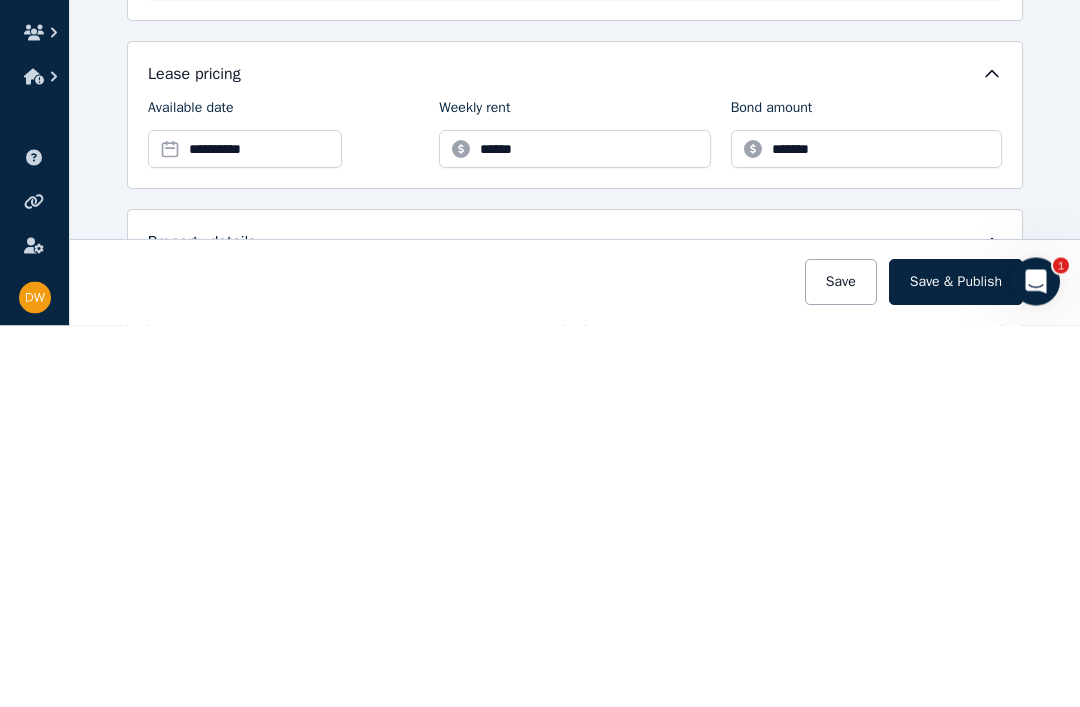 click on "**********" at bounding box center (575, 468) 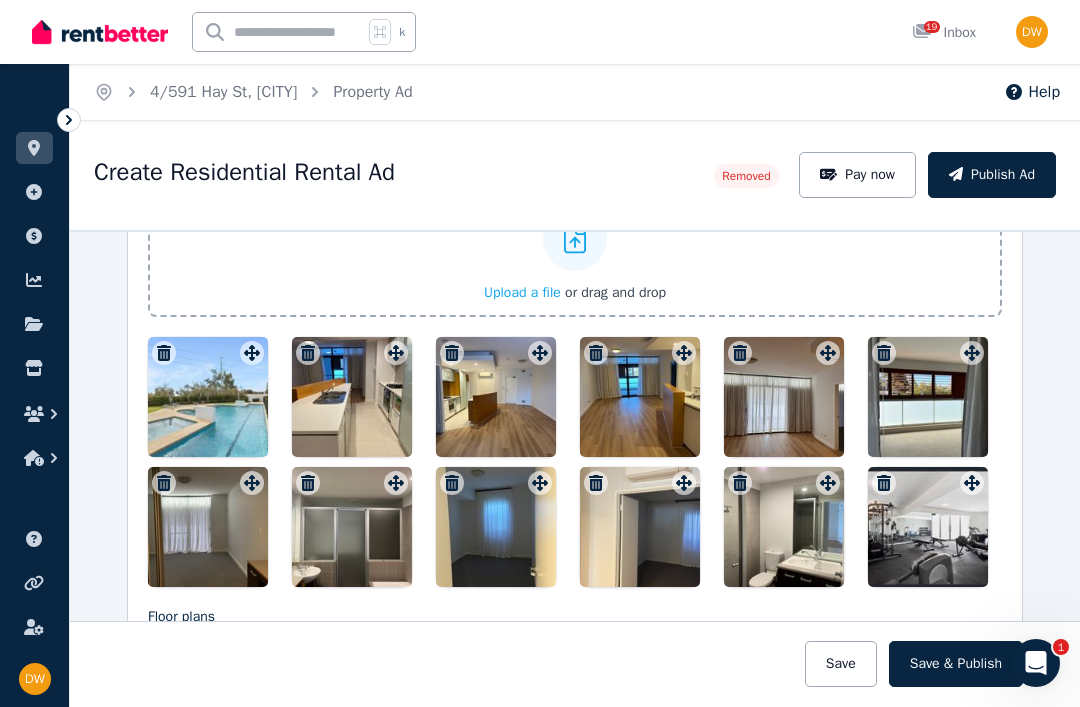scroll, scrollTop: 2235, scrollLeft: 0, axis: vertical 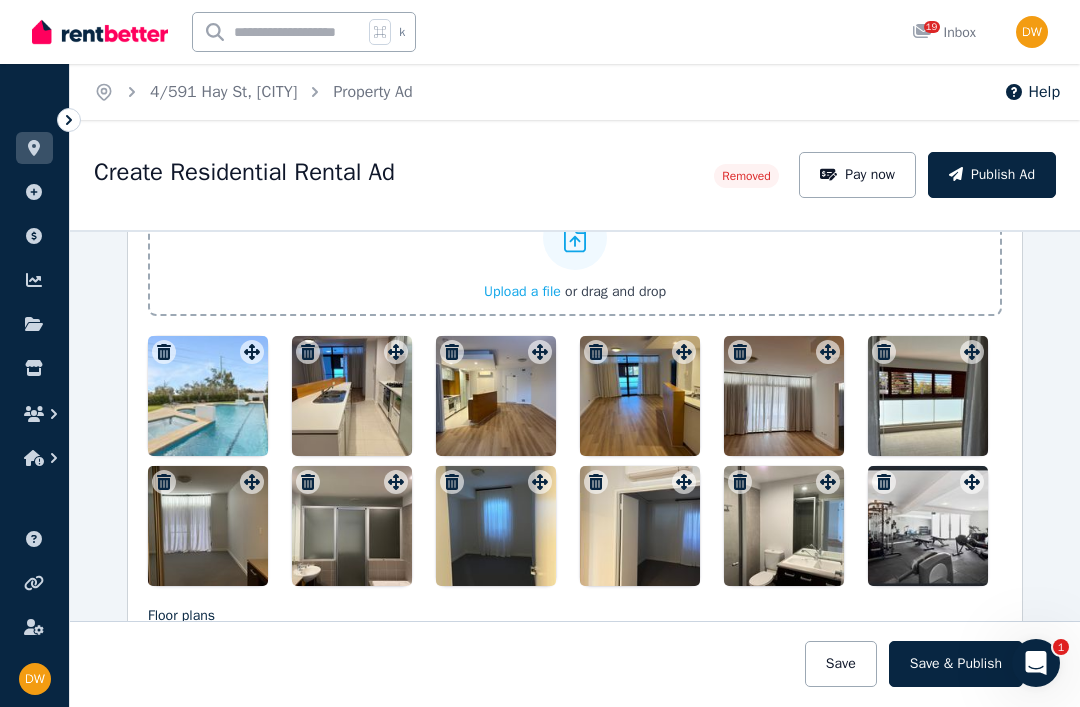 click on "Save & Publish" at bounding box center [956, 664] 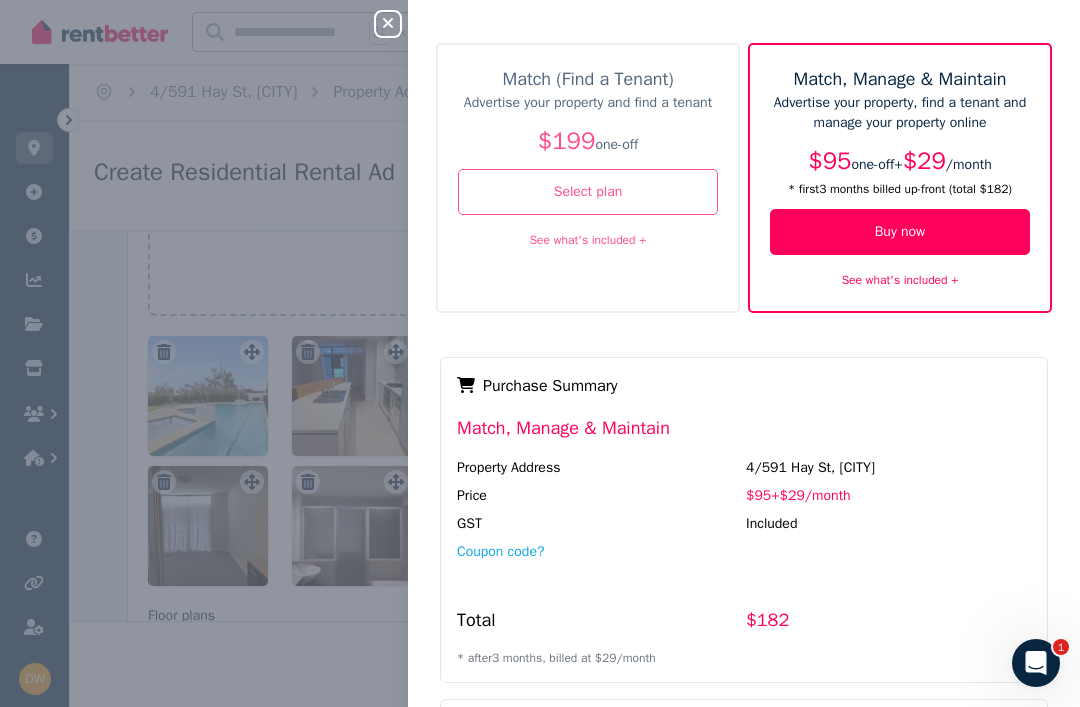 scroll, scrollTop: 67, scrollLeft: 0, axis: vertical 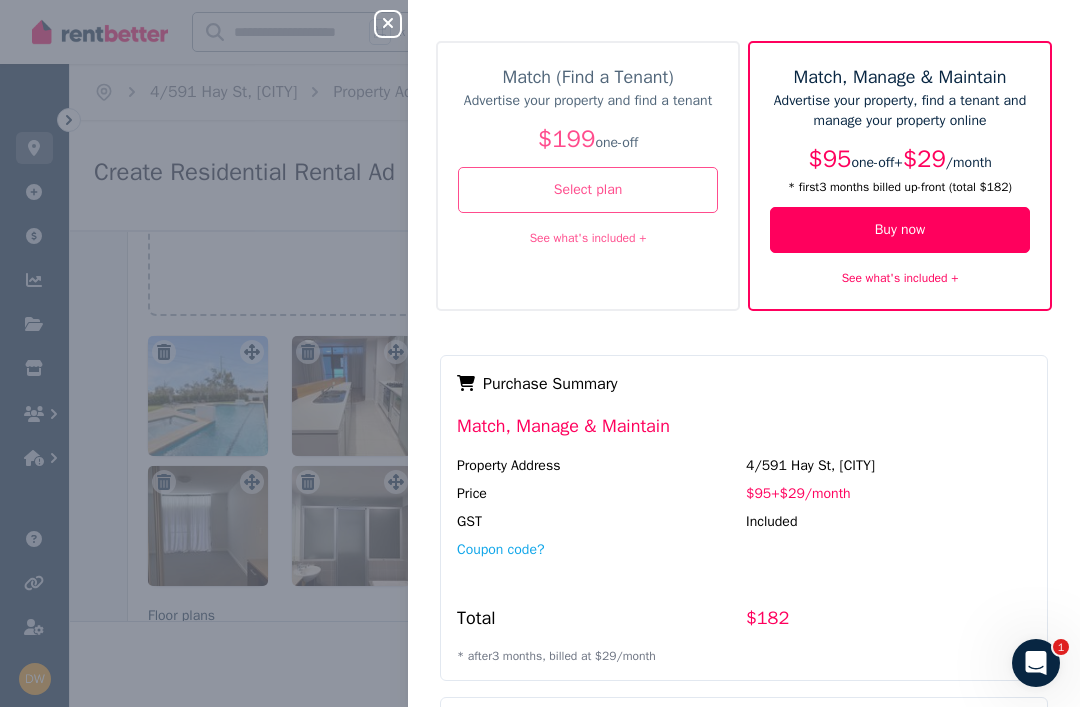 click on "Select plan" at bounding box center (588, 190) 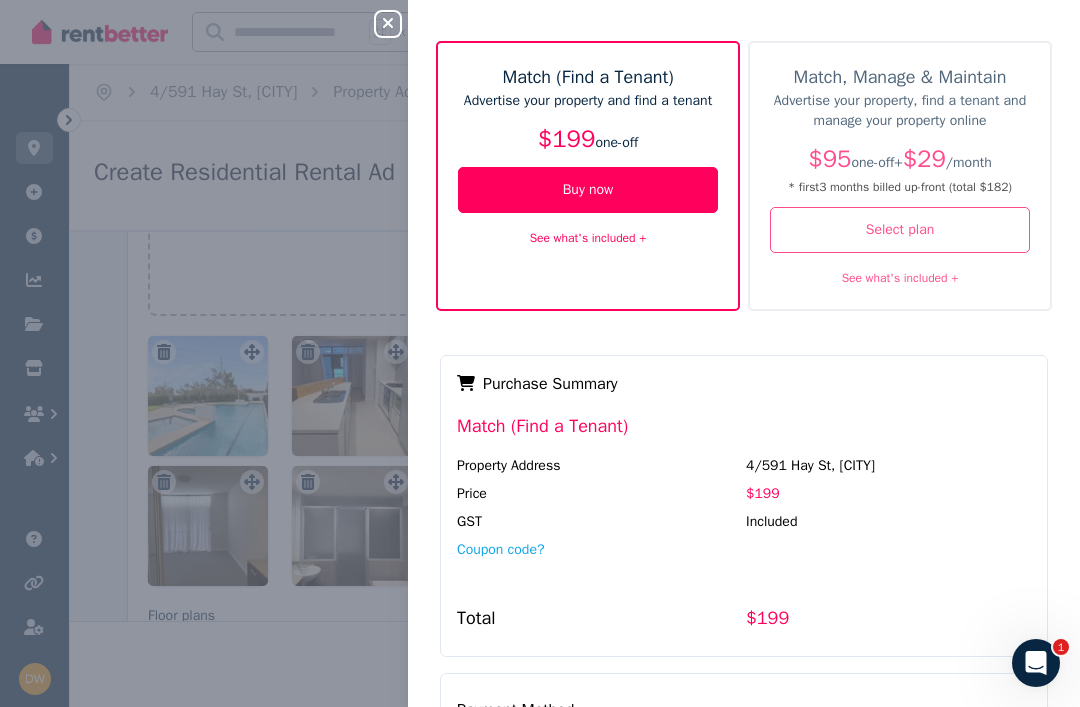 click on "See what's included +" at bounding box center (588, 238) 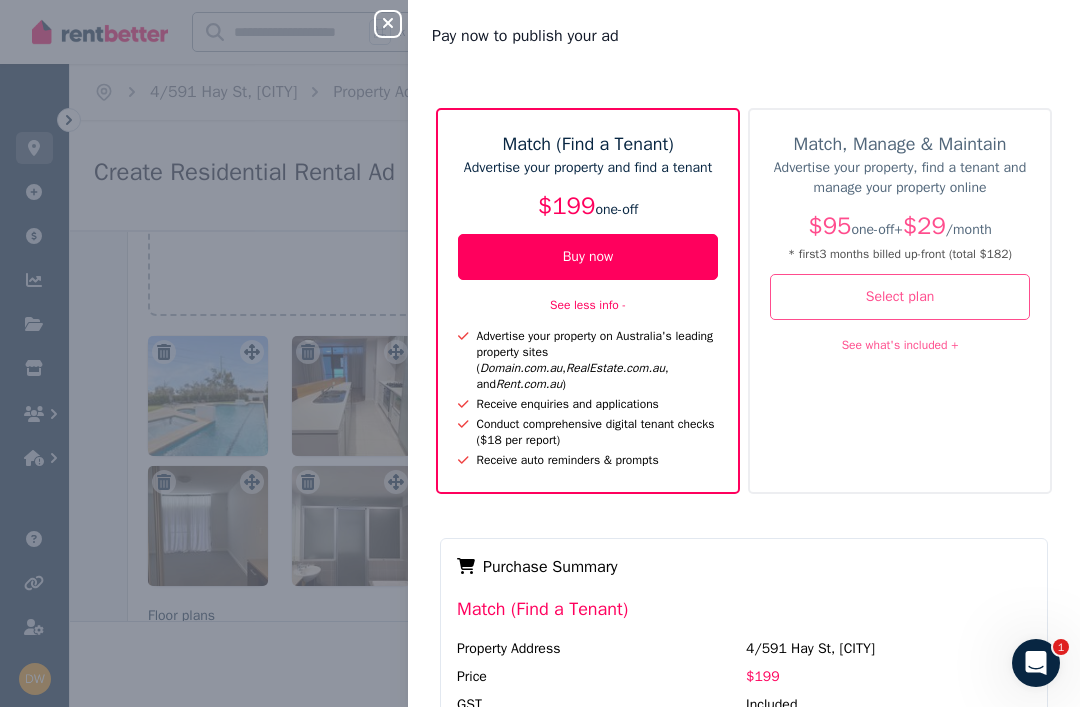 scroll, scrollTop: 0, scrollLeft: 0, axis: both 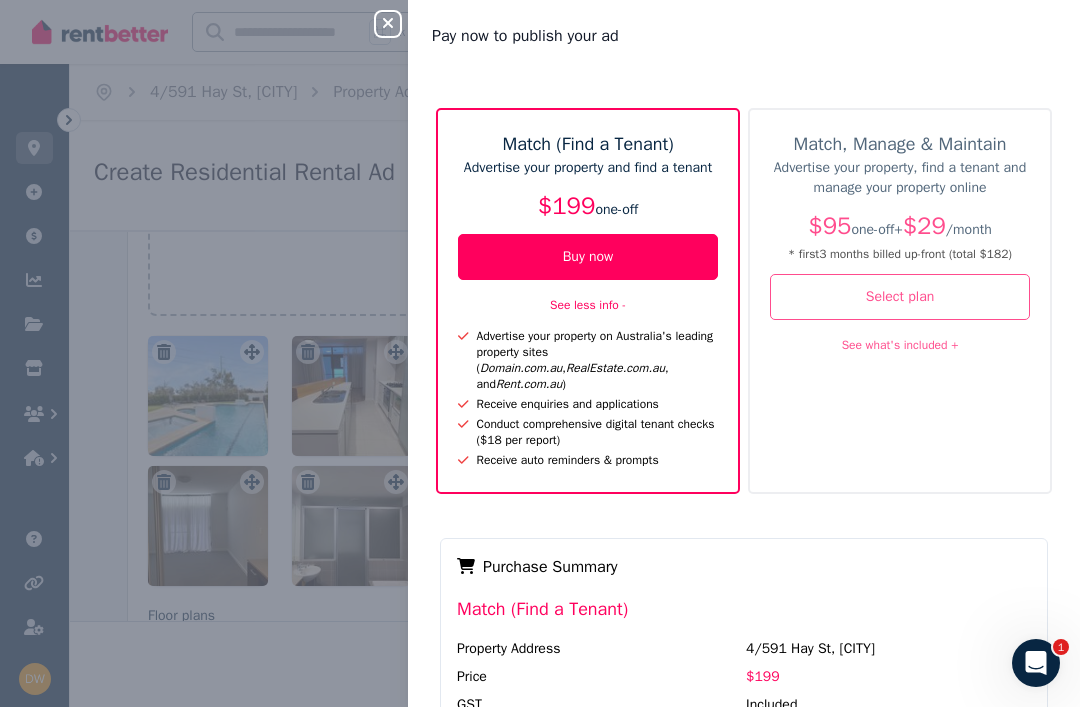 click on "See less info -" at bounding box center [588, 305] 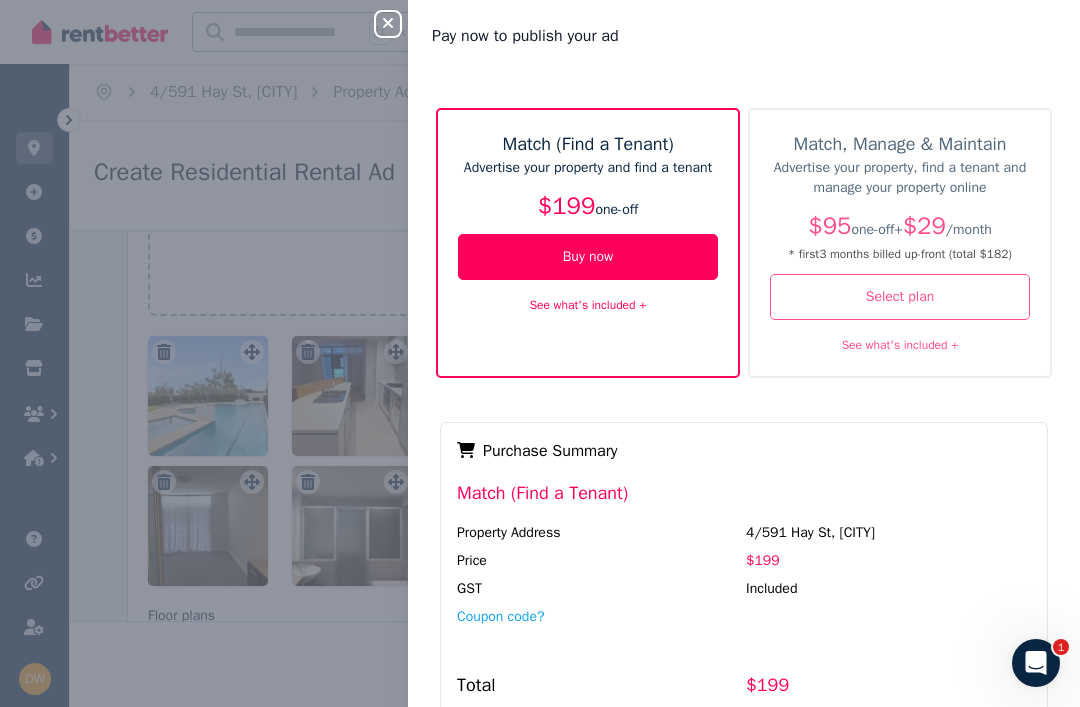 click at bounding box center [1036, 663] 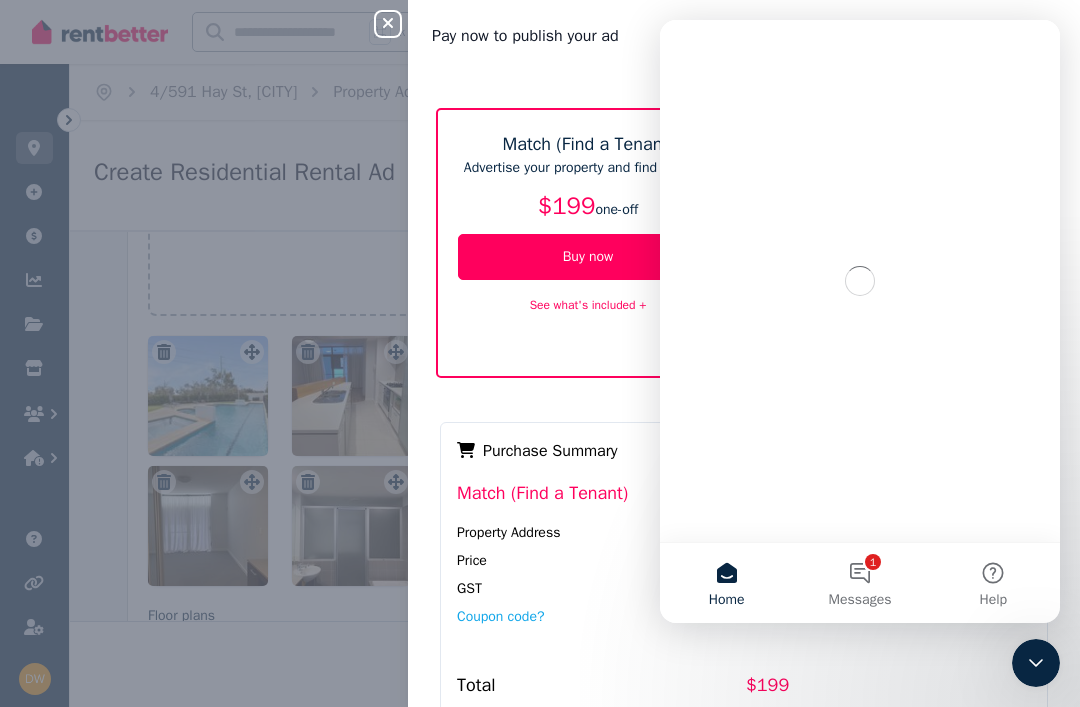 scroll, scrollTop: 0, scrollLeft: 0, axis: both 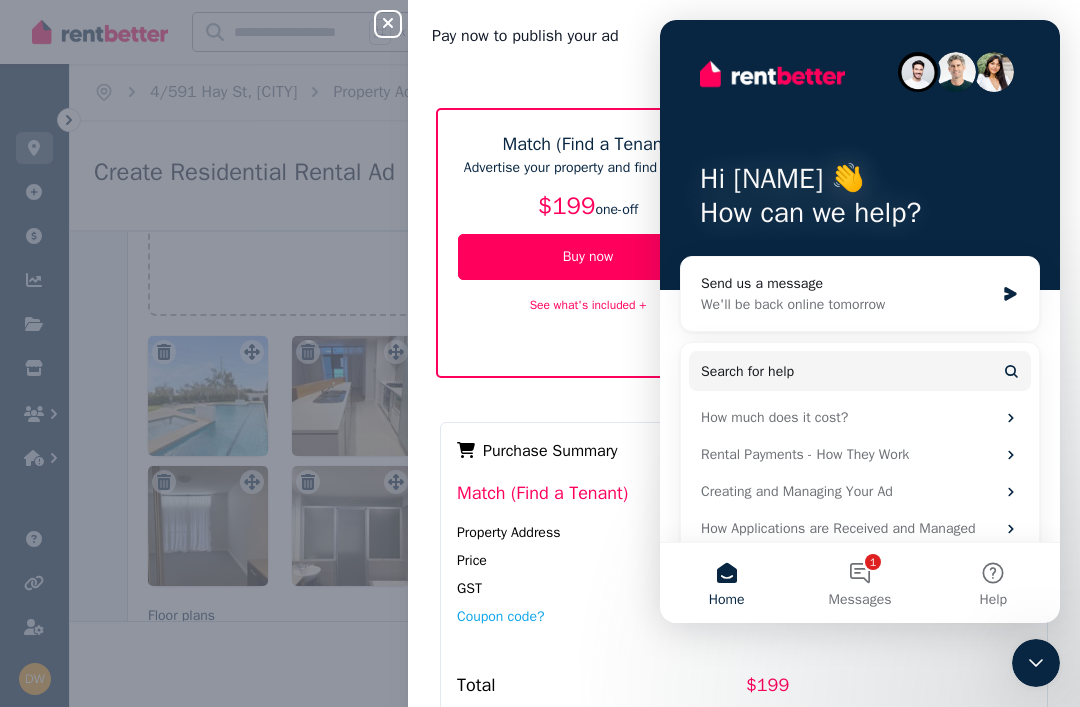 click on "1 Messages" at bounding box center [859, 583] 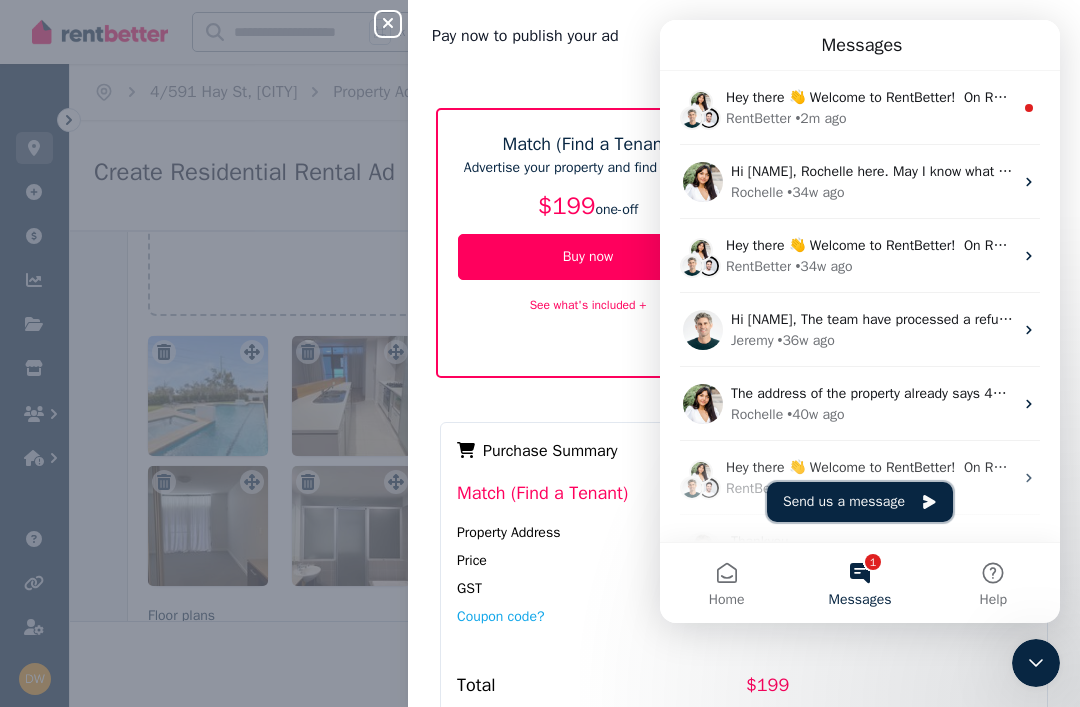 click on "Send us a message" at bounding box center (860, 502) 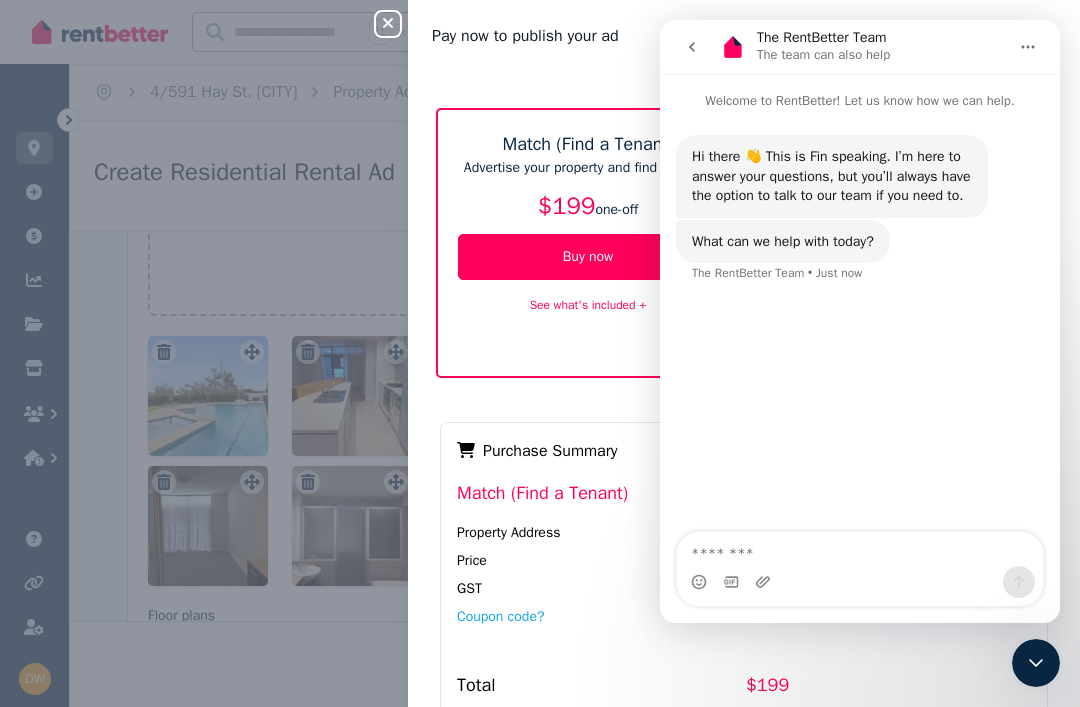 click at bounding box center [860, 549] 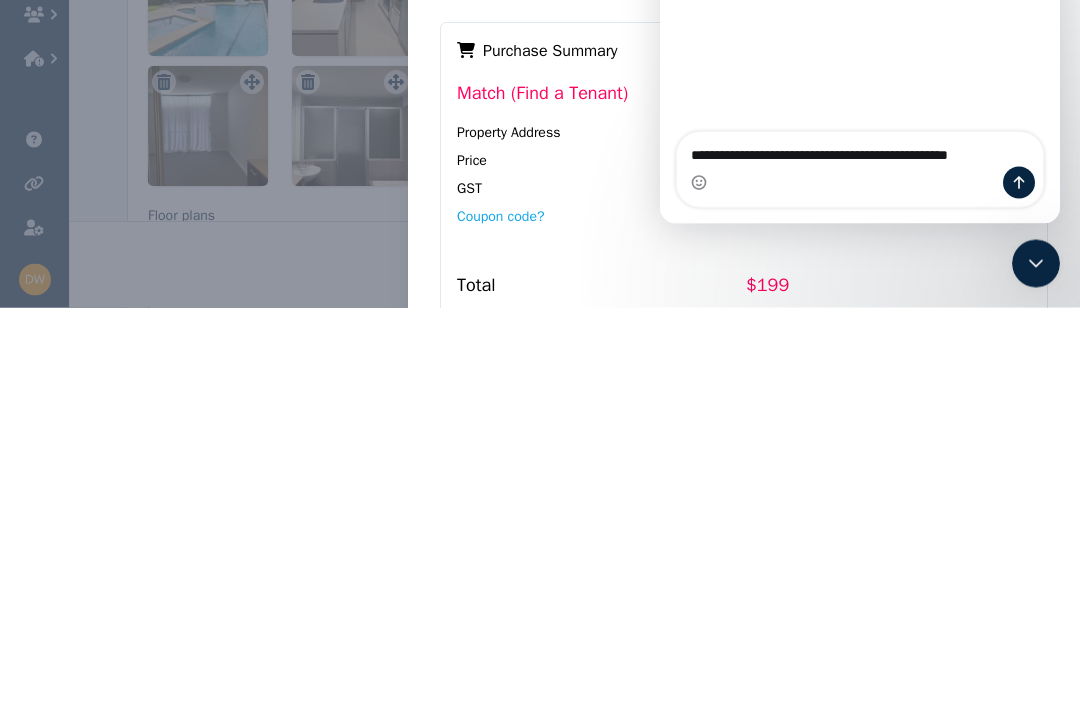 type on "**********" 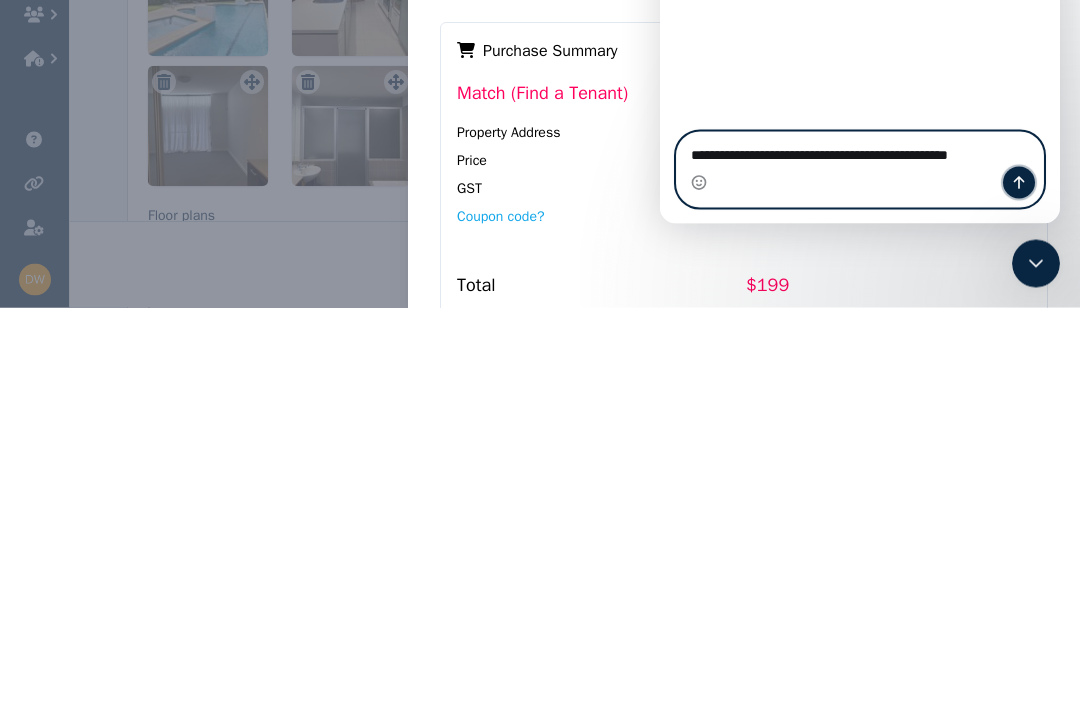 click at bounding box center (1019, 183) 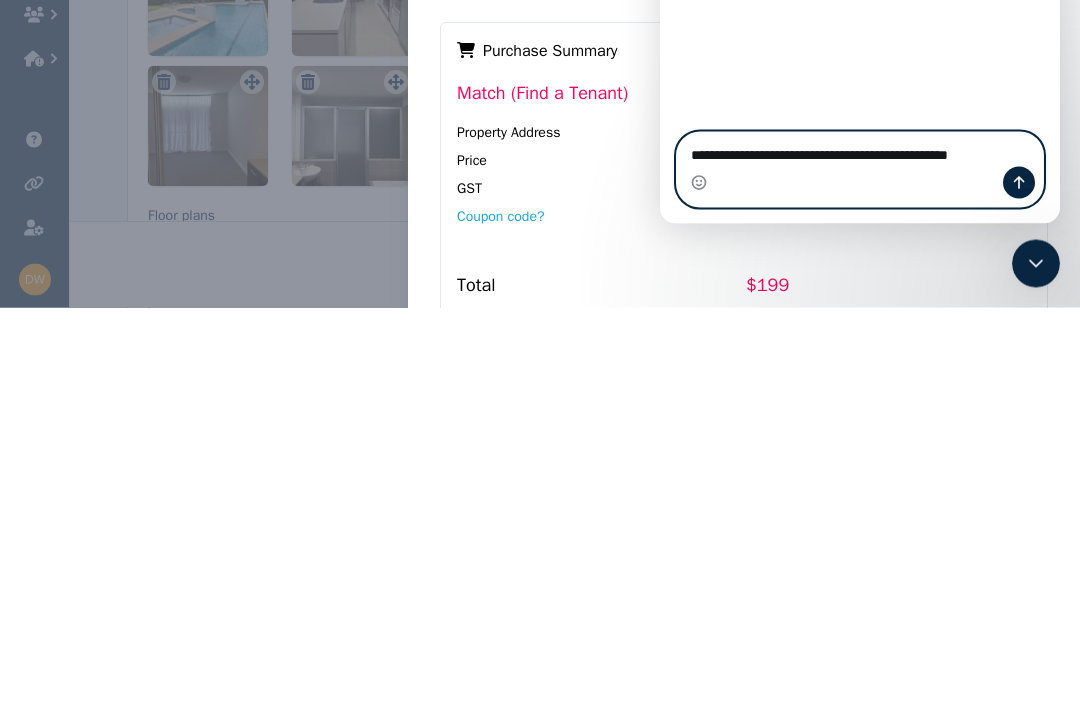 type 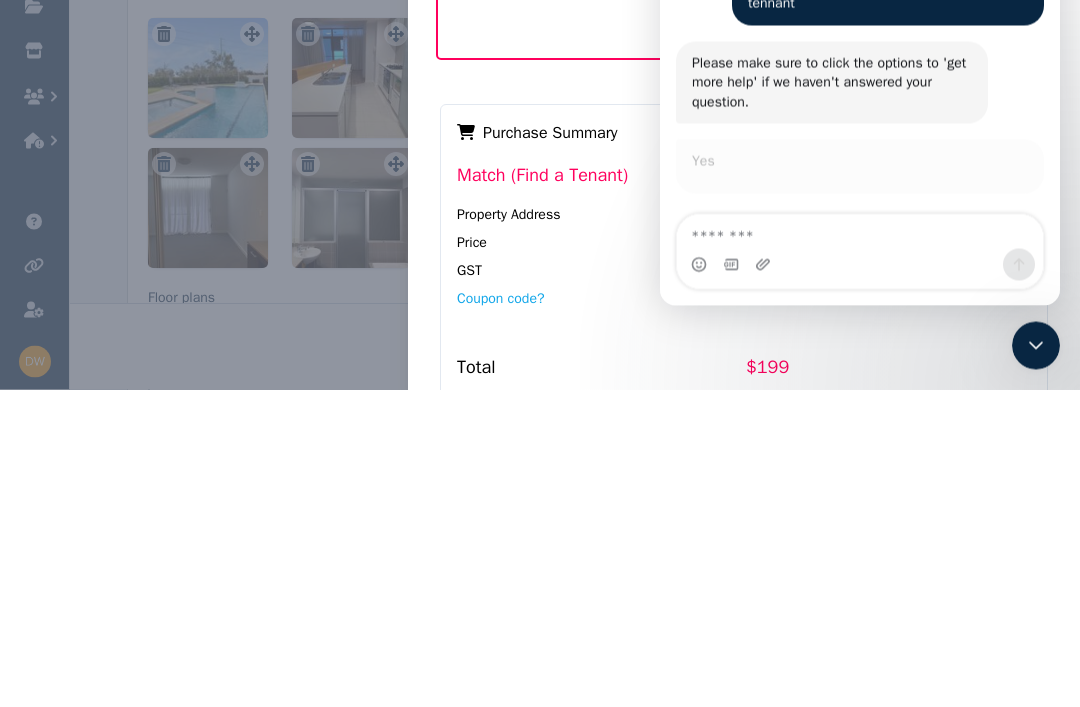 scroll, scrollTop: 2, scrollLeft: 0, axis: vertical 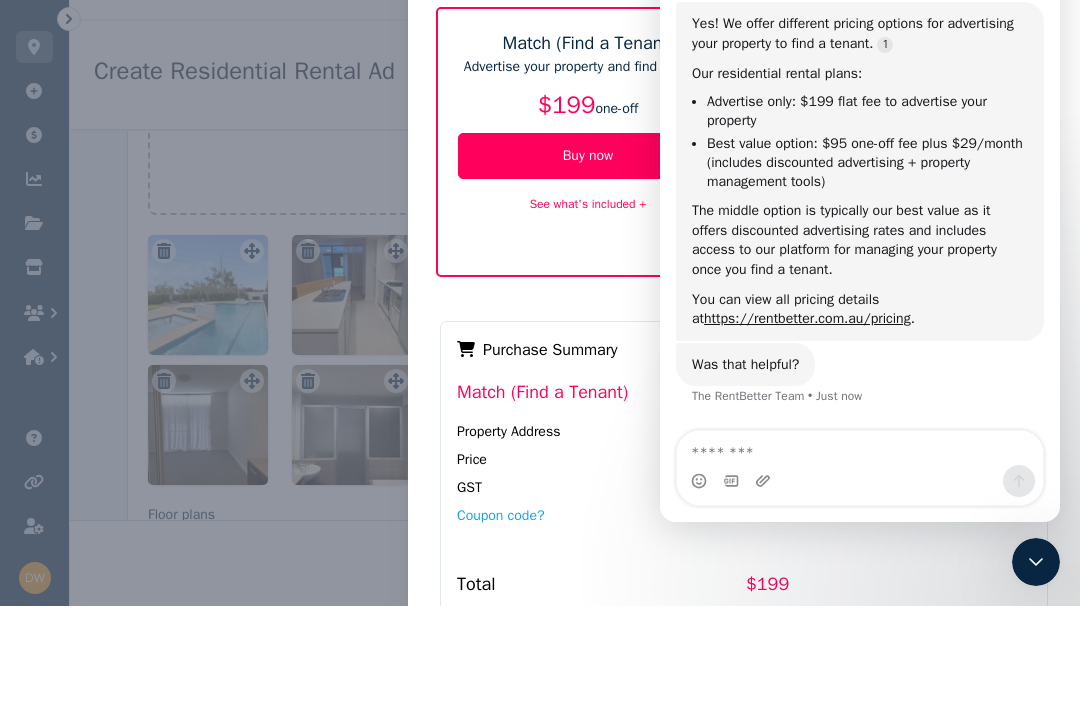 click on "Best value option : $95 one-off fee plus $29/month (includes discounted advertising + property management tools)" at bounding box center [867, 163] 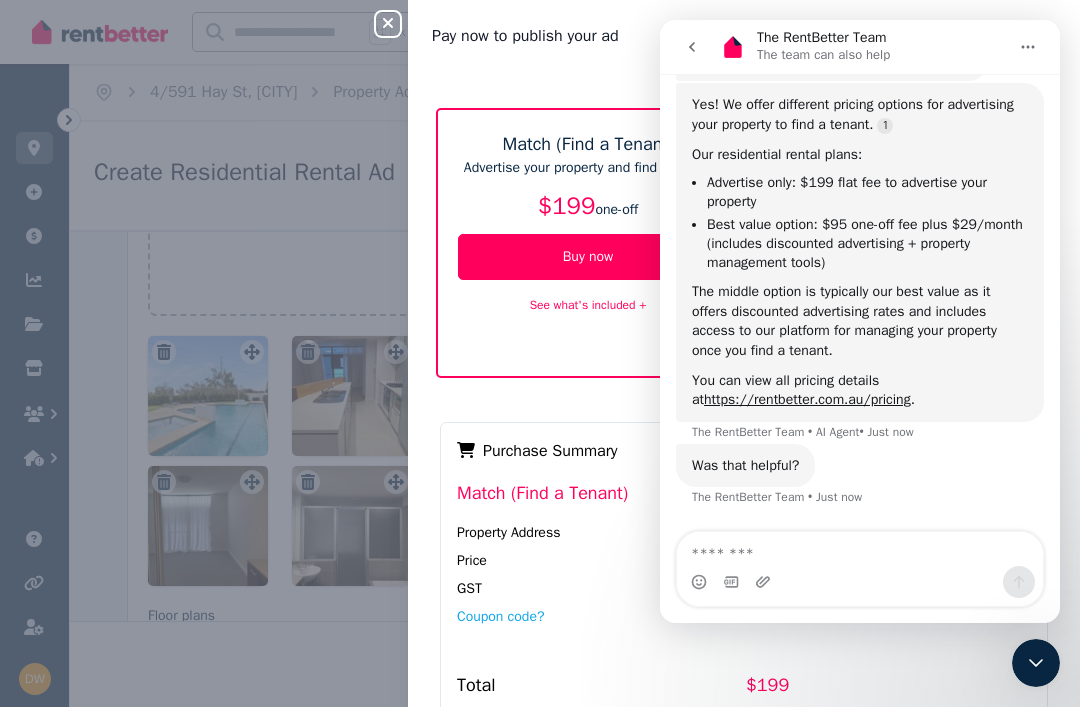 scroll, scrollTop: 363, scrollLeft: 0, axis: vertical 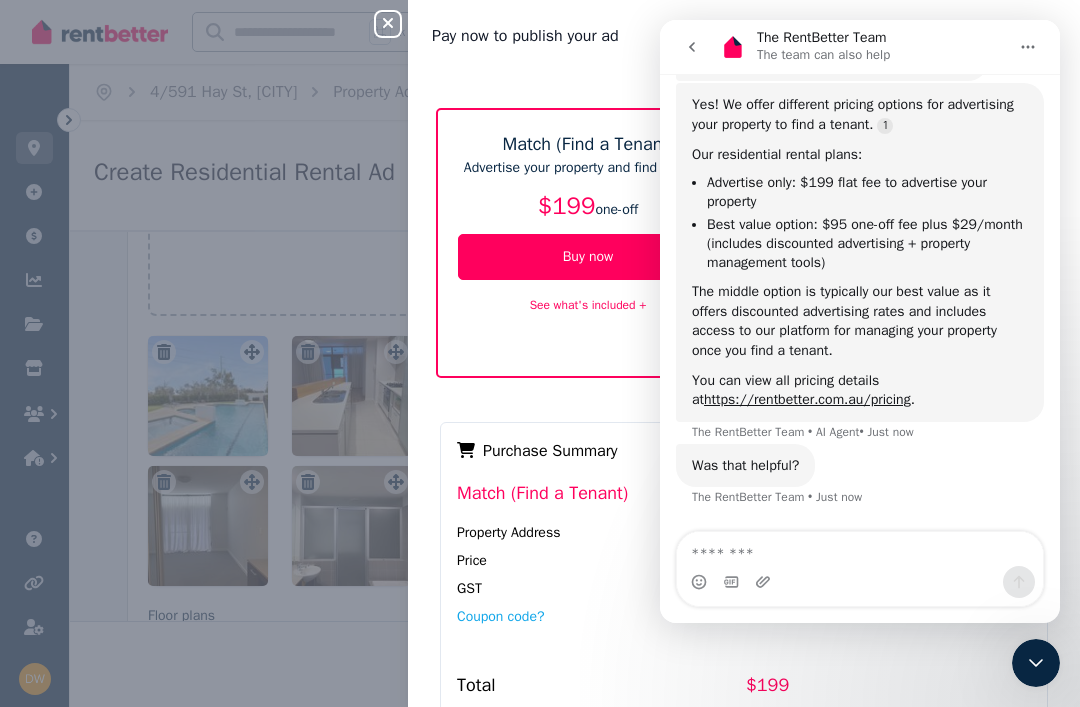 click 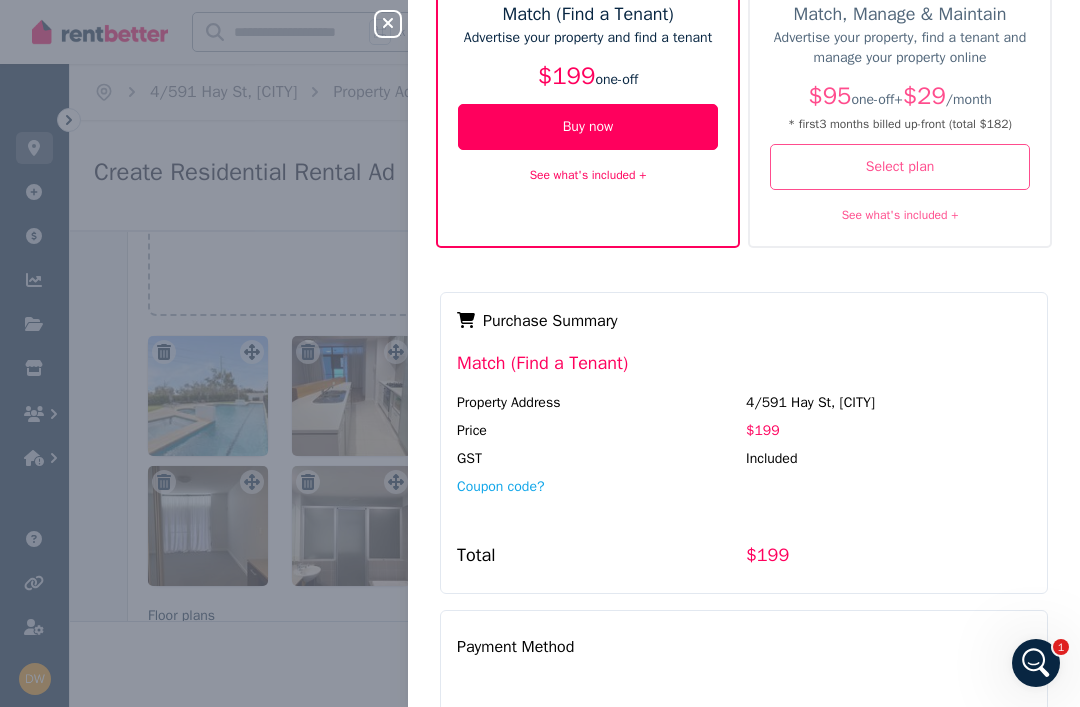 scroll, scrollTop: 124, scrollLeft: 0, axis: vertical 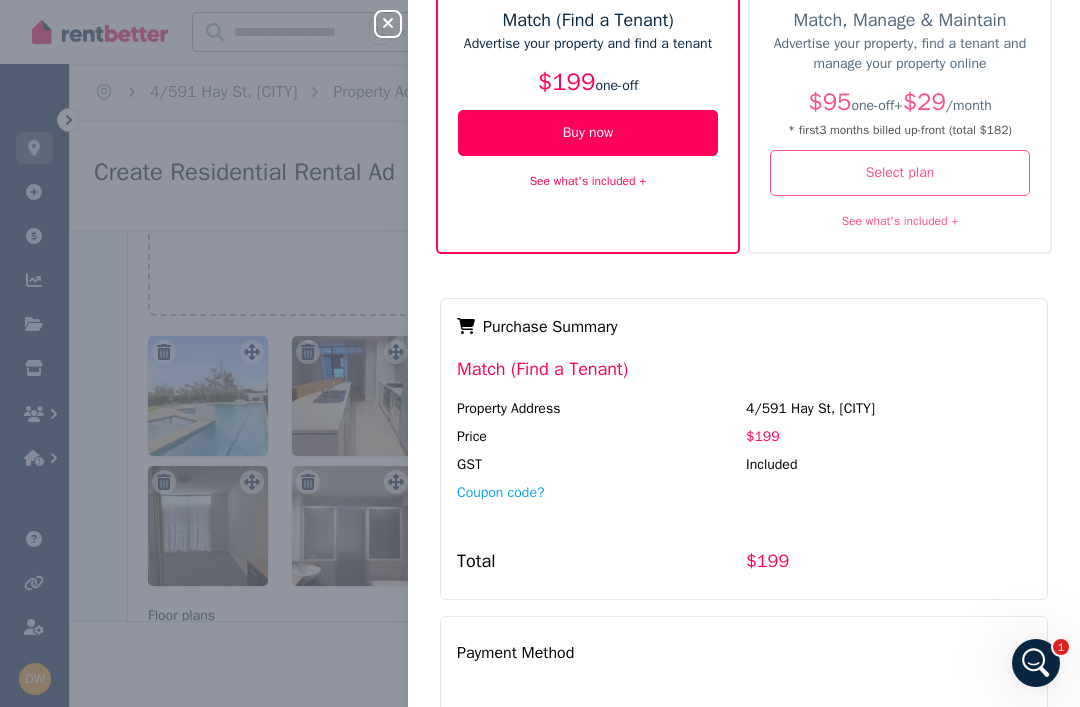 click on "Match (Find a Tenant)" at bounding box center (744, 377) 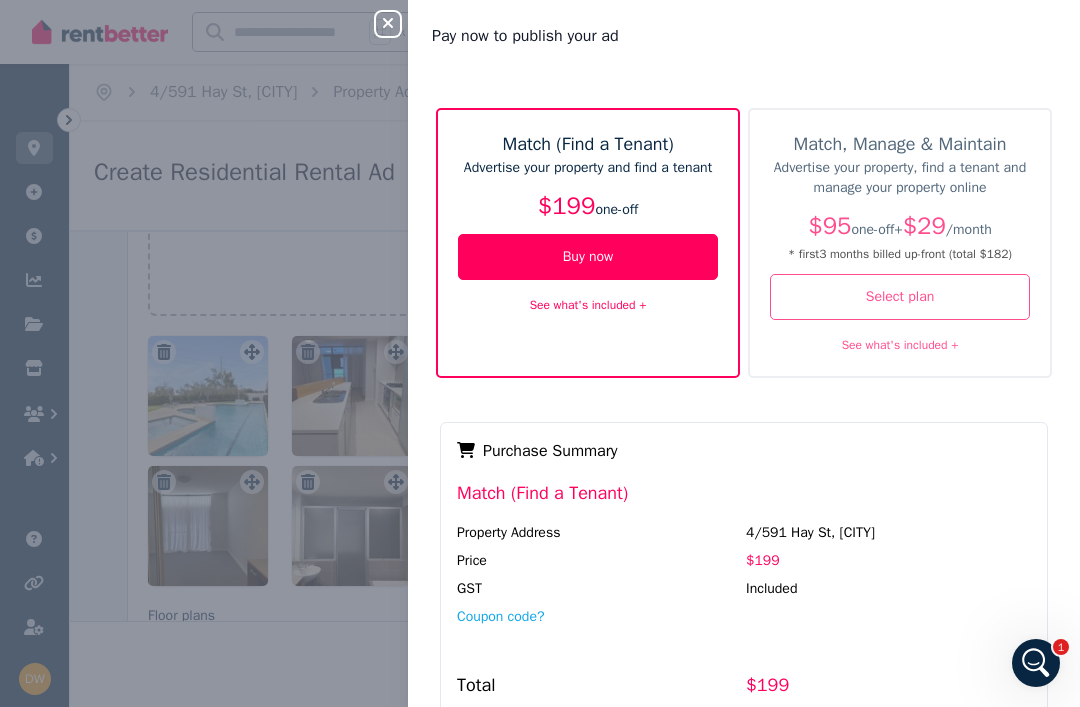scroll, scrollTop: 0, scrollLeft: 0, axis: both 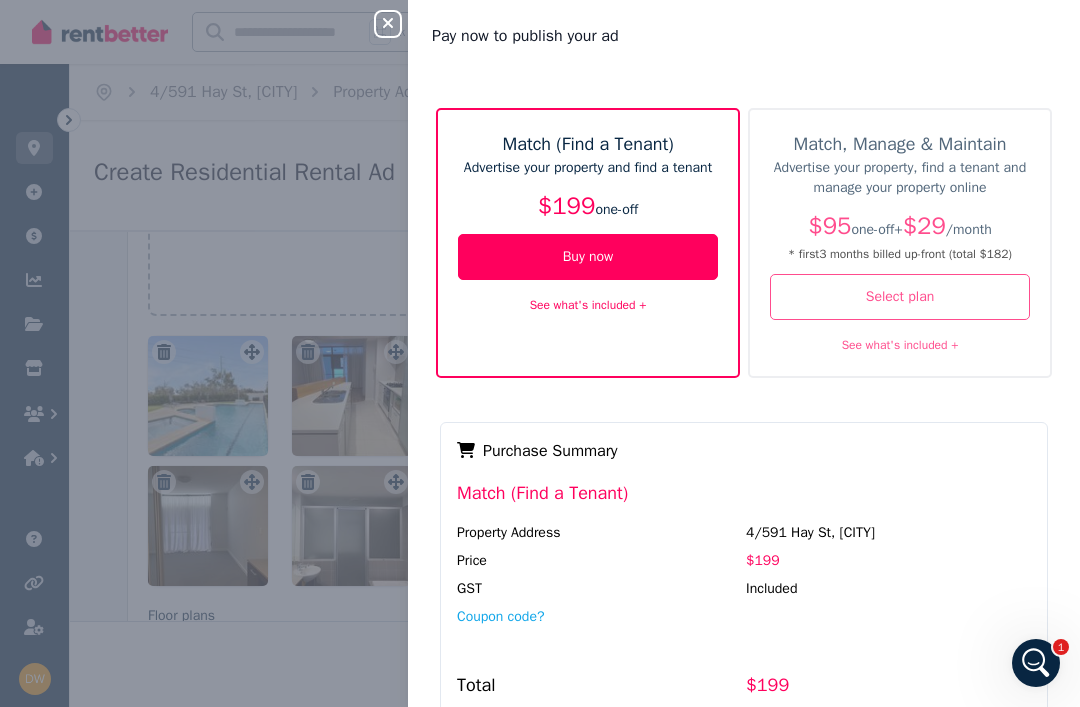 click on "$199" at bounding box center (567, 206) 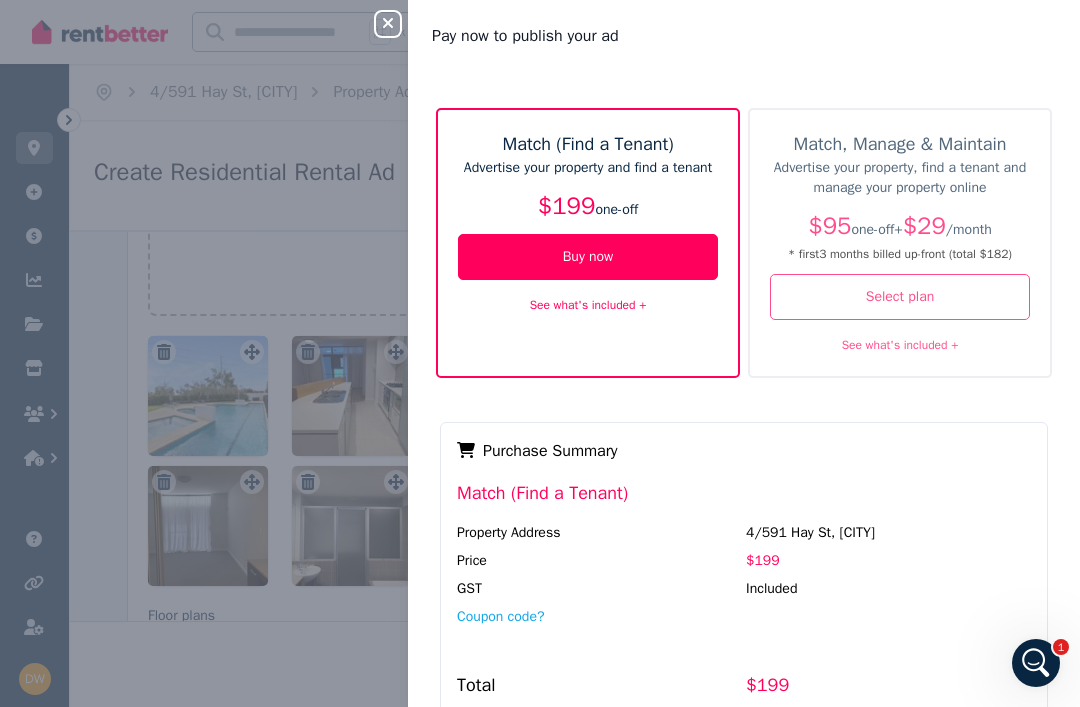 scroll, scrollTop: 0, scrollLeft: 0, axis: both 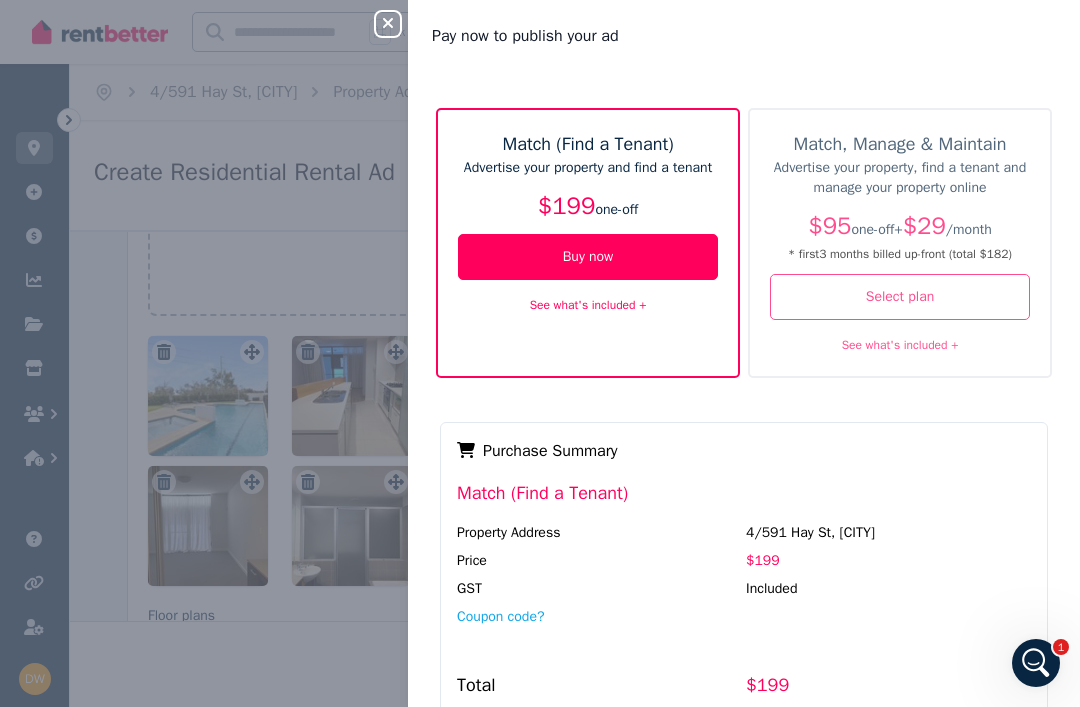 click 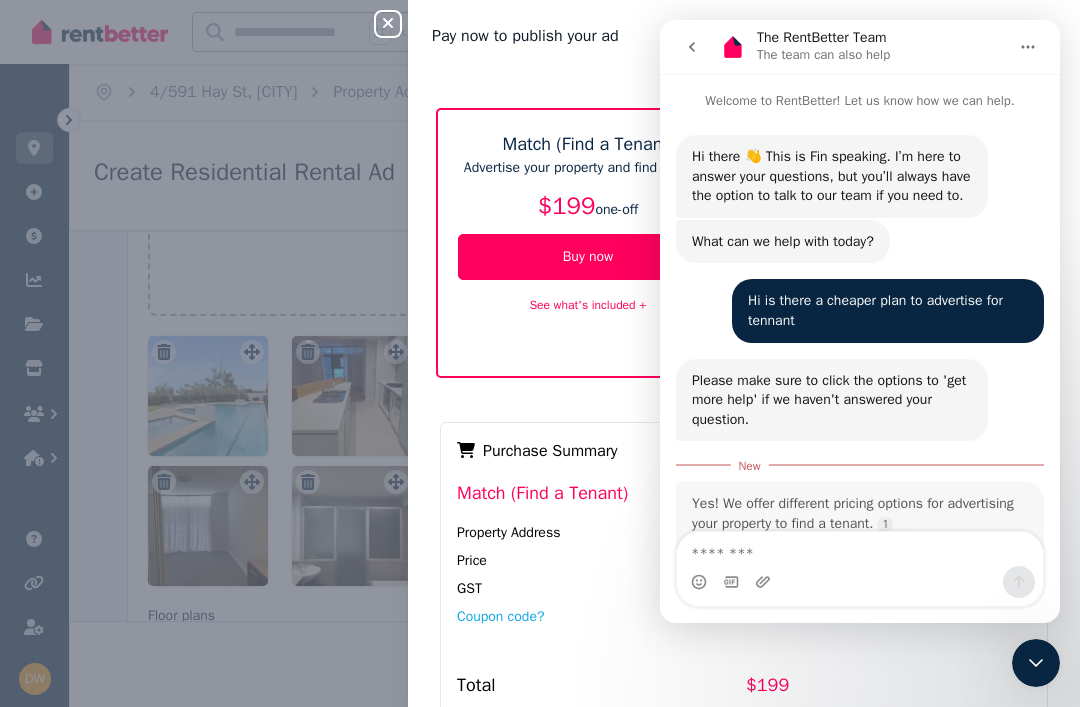scroll, scrollTop: 135, scrollLeft: 0, axis: vertical 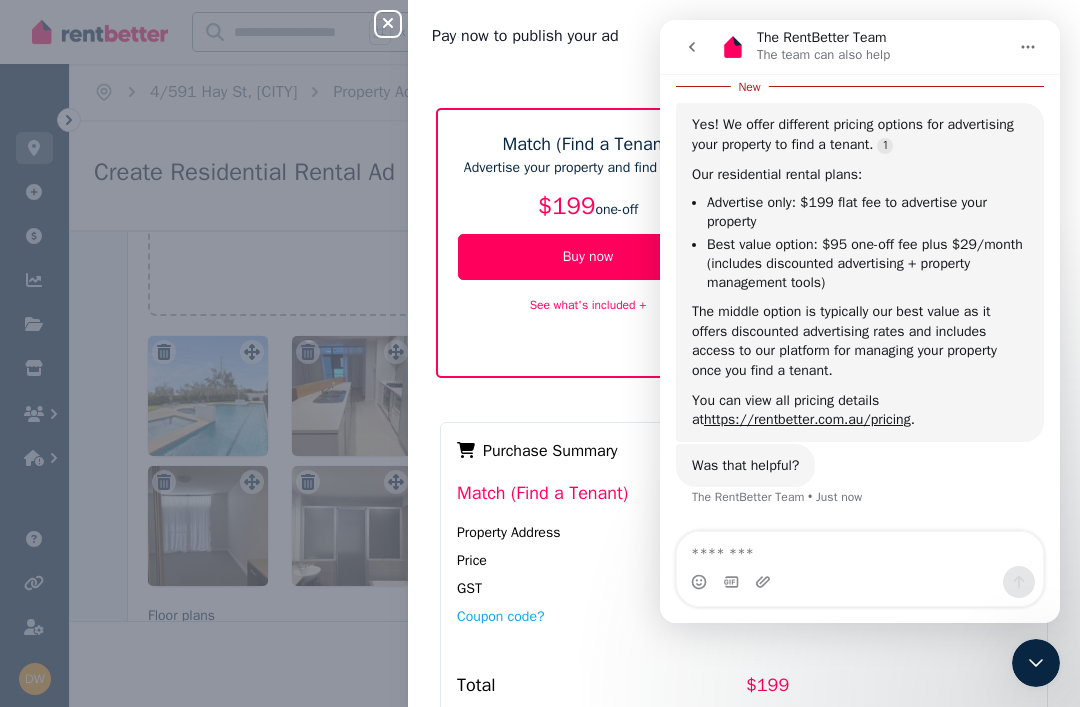 click at bounding box center [860, 549] 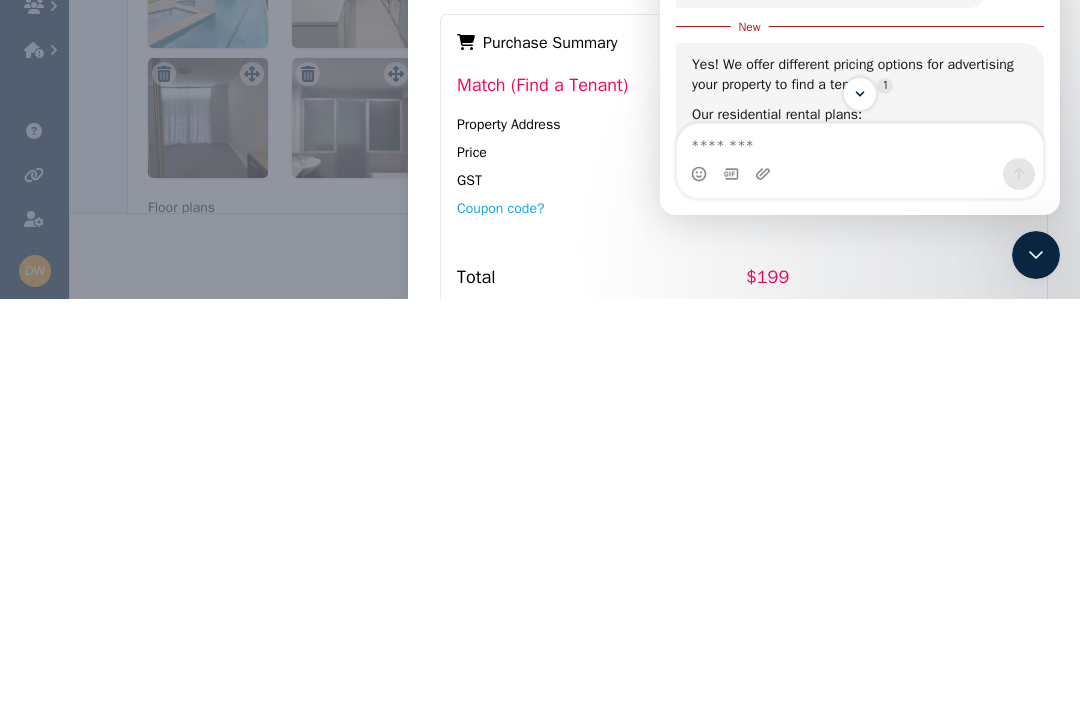 scroll, scrollTop: 34, scrollLeft: 0, axis: vertical 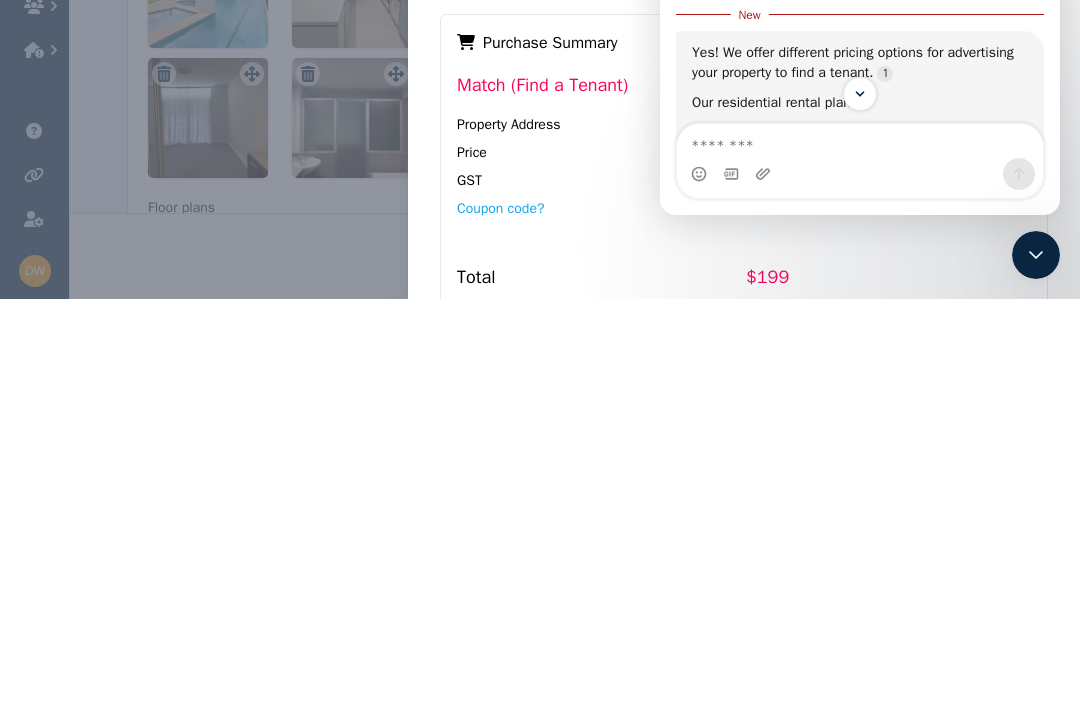 click 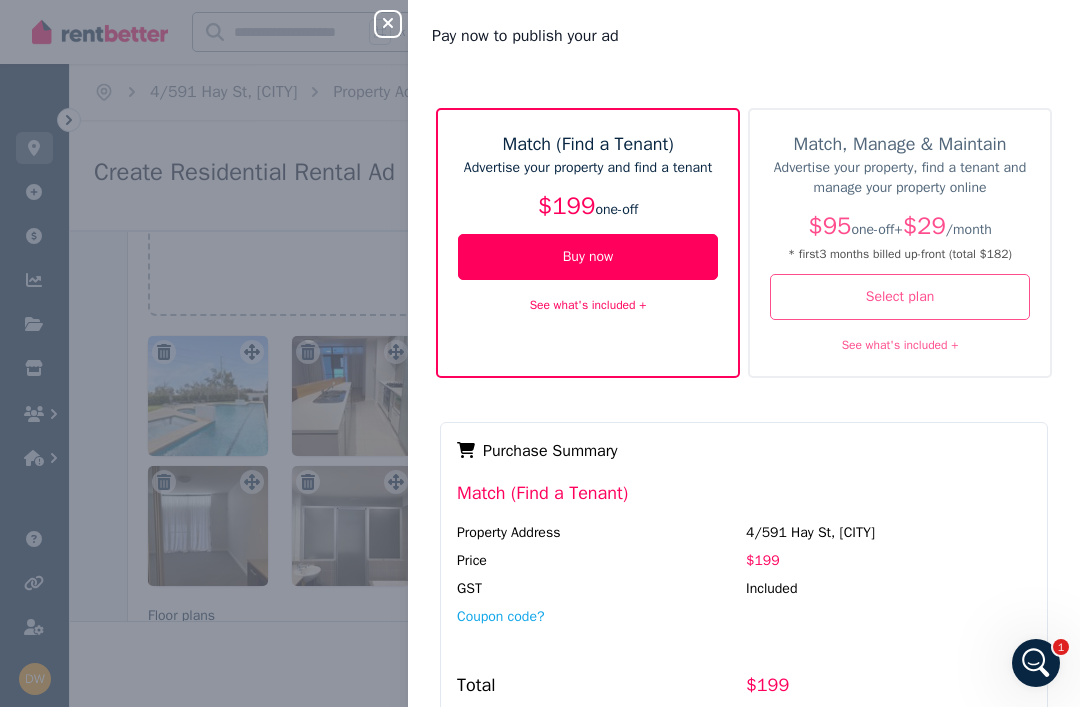 click 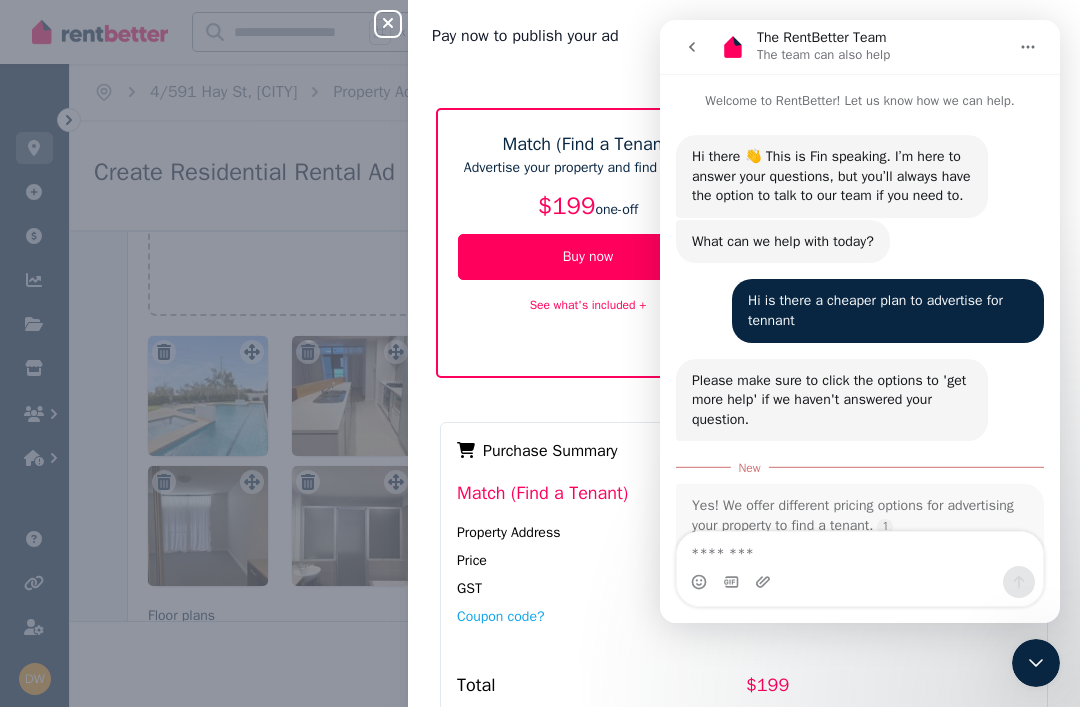 scroll, scrollTop: 3, scrollLeft: 0, axis: vertical 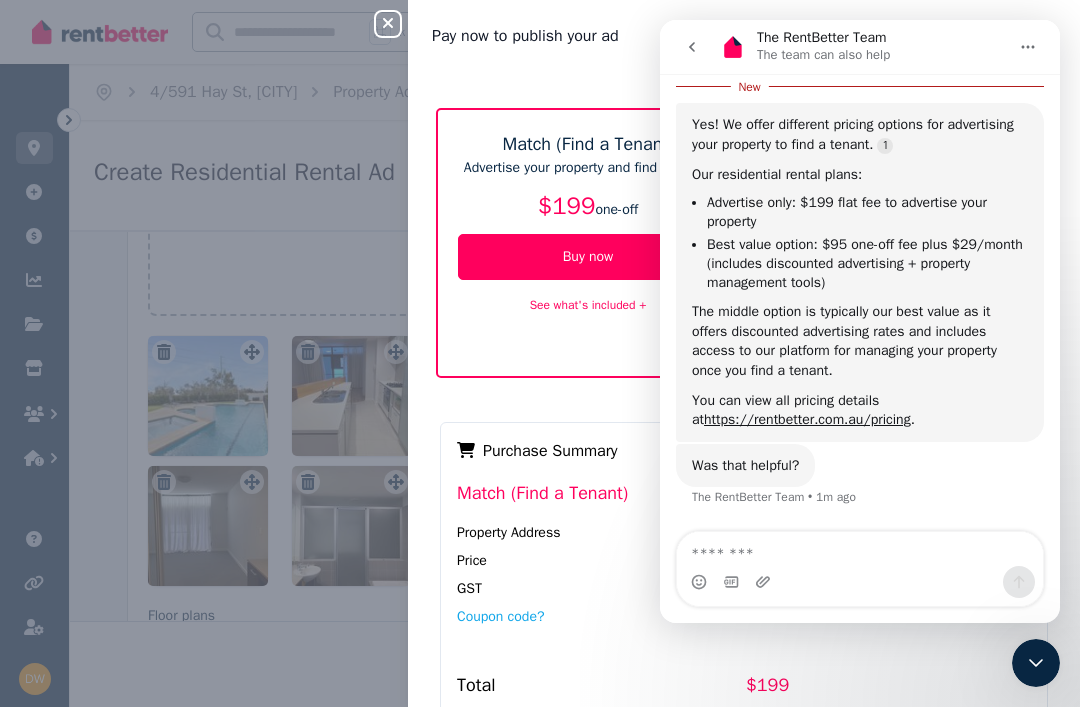 click on "https://rentbetter.com.au/pricing" at bounding box center [807, 419] 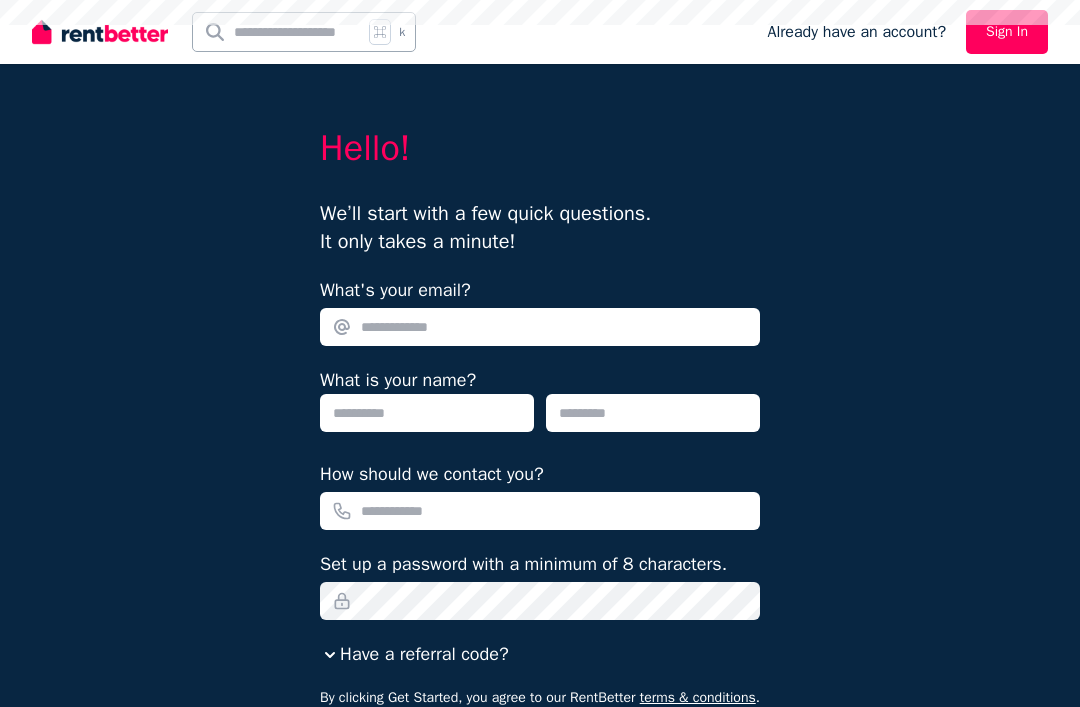 scroll, scrollTop: 0, scrollLeft: 0, axis: both 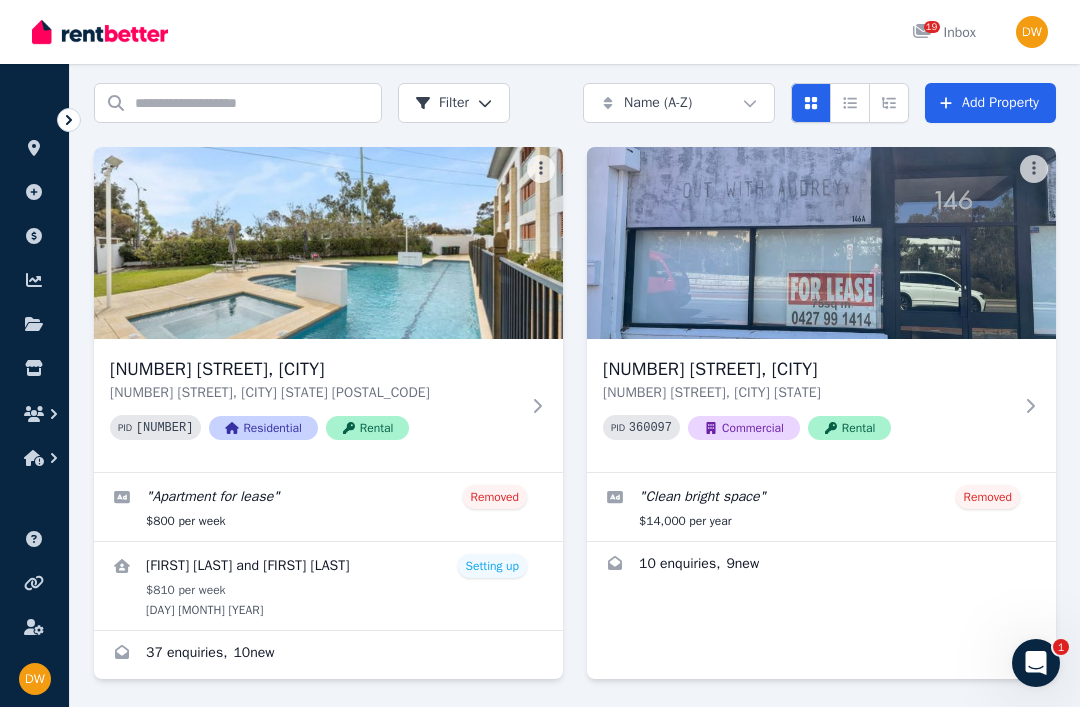 click at bounding box center (537, 406) 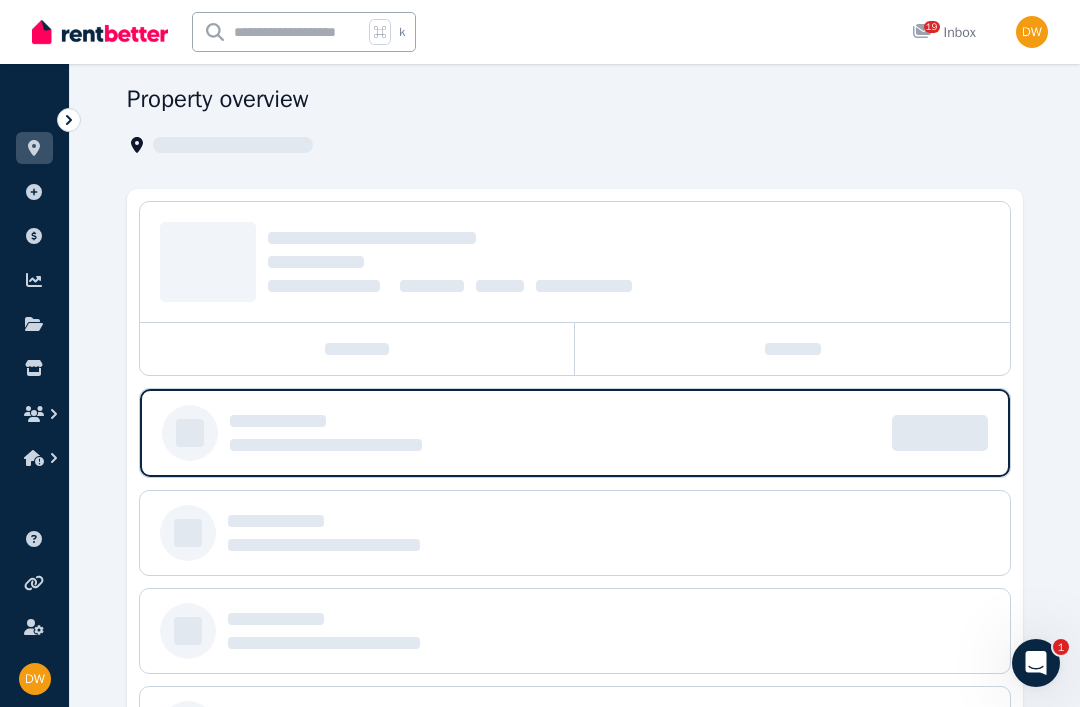 scroll, scrollTop: 0, scrollLeft: 0, axis: both 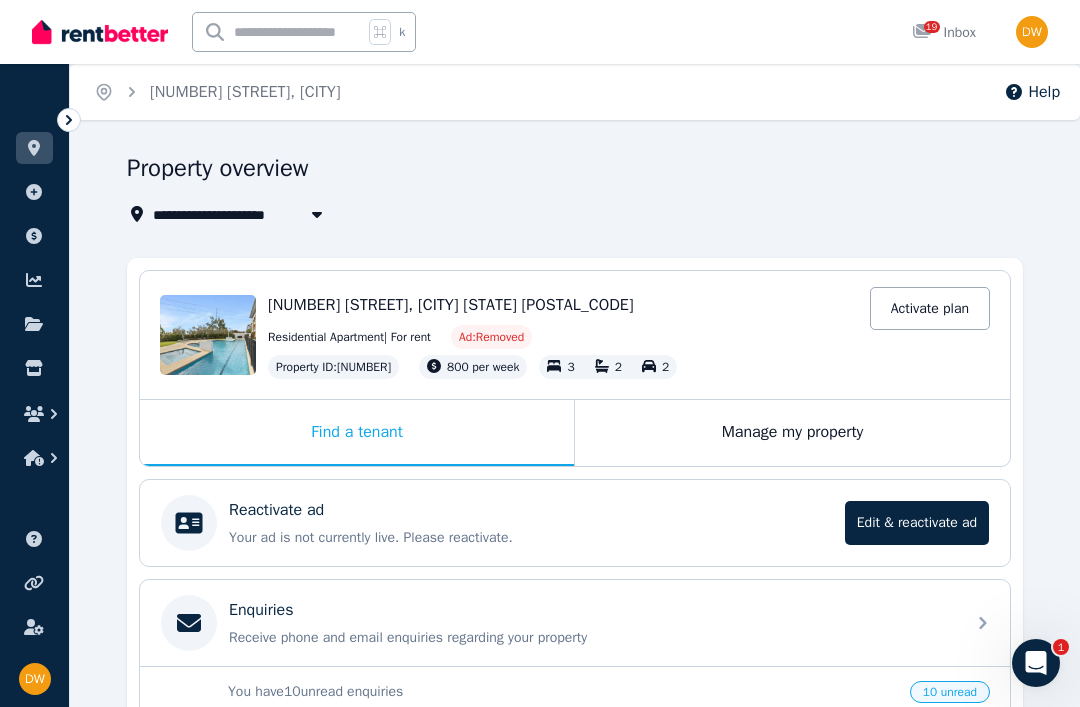 click on "Edit & reactivate ad" at bounding box center (917, 523) 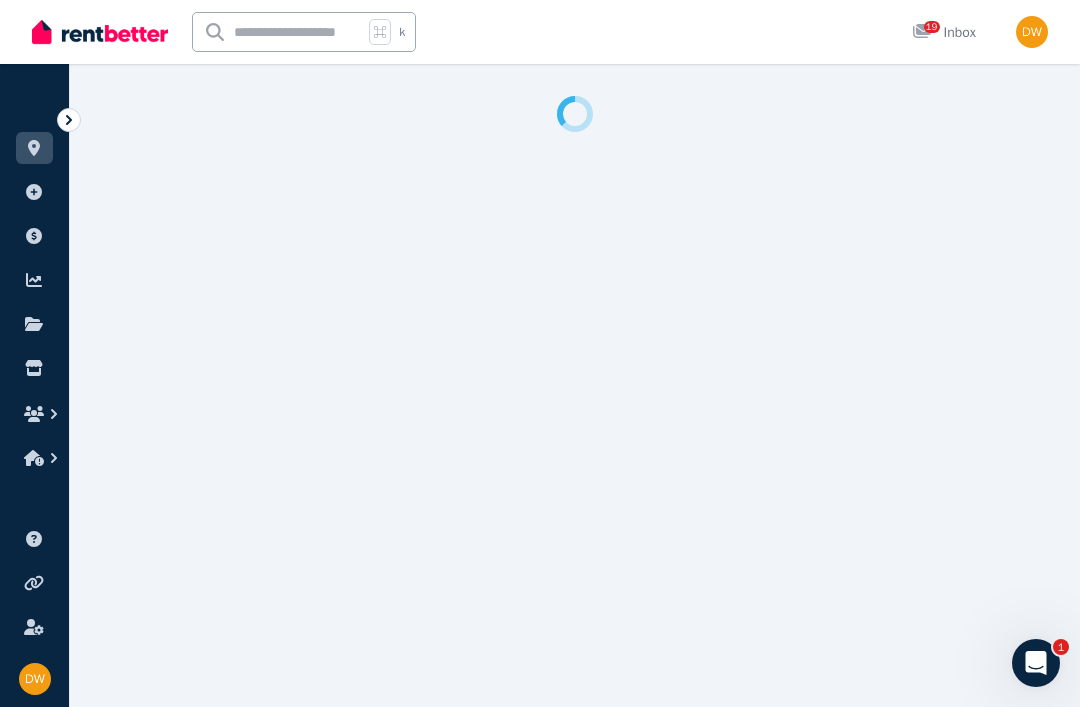 select on "**********" 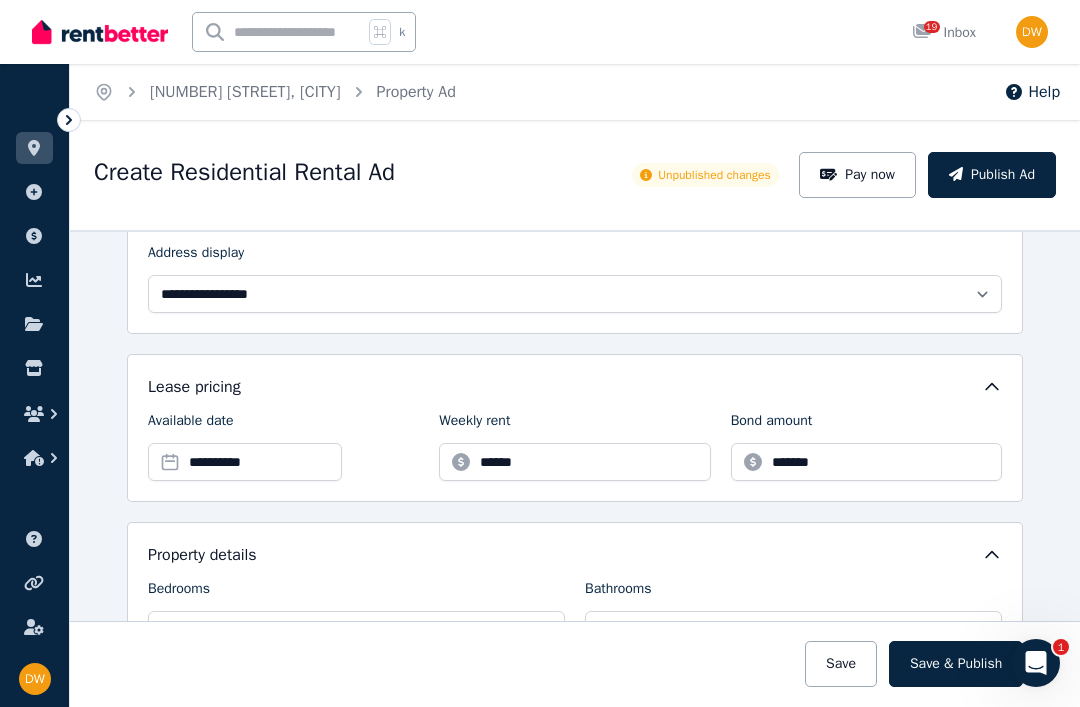scroll, scrollTop: 235, scrollLeft: 0, axis: vertical 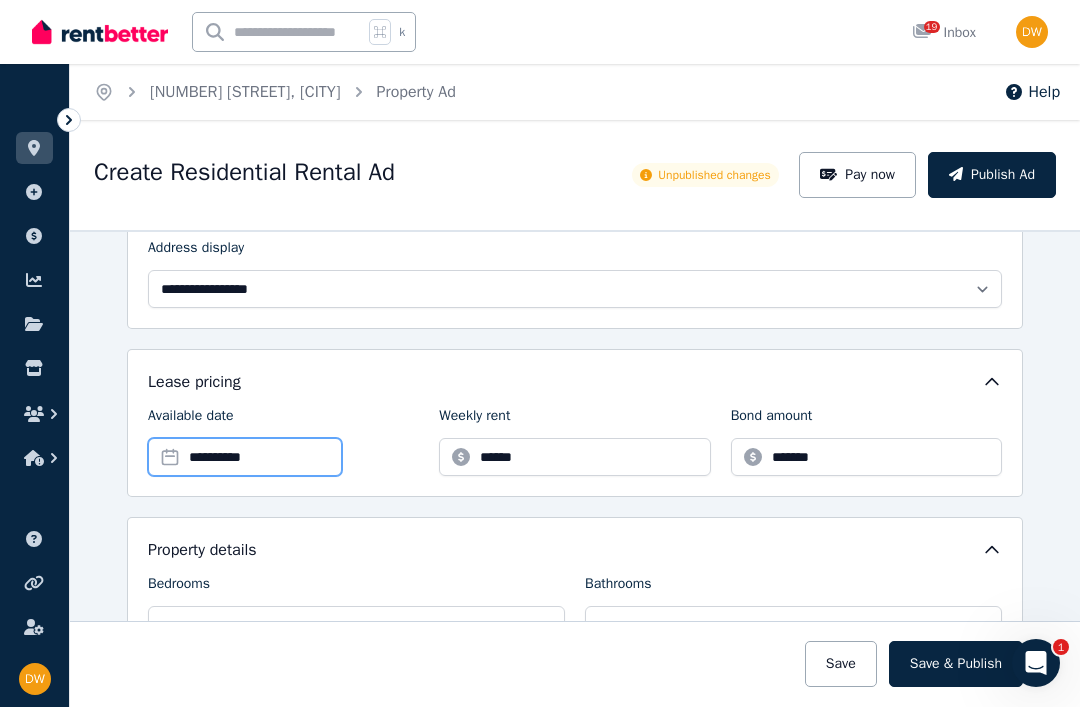 click on "**********" at bounding box center (245, 457) 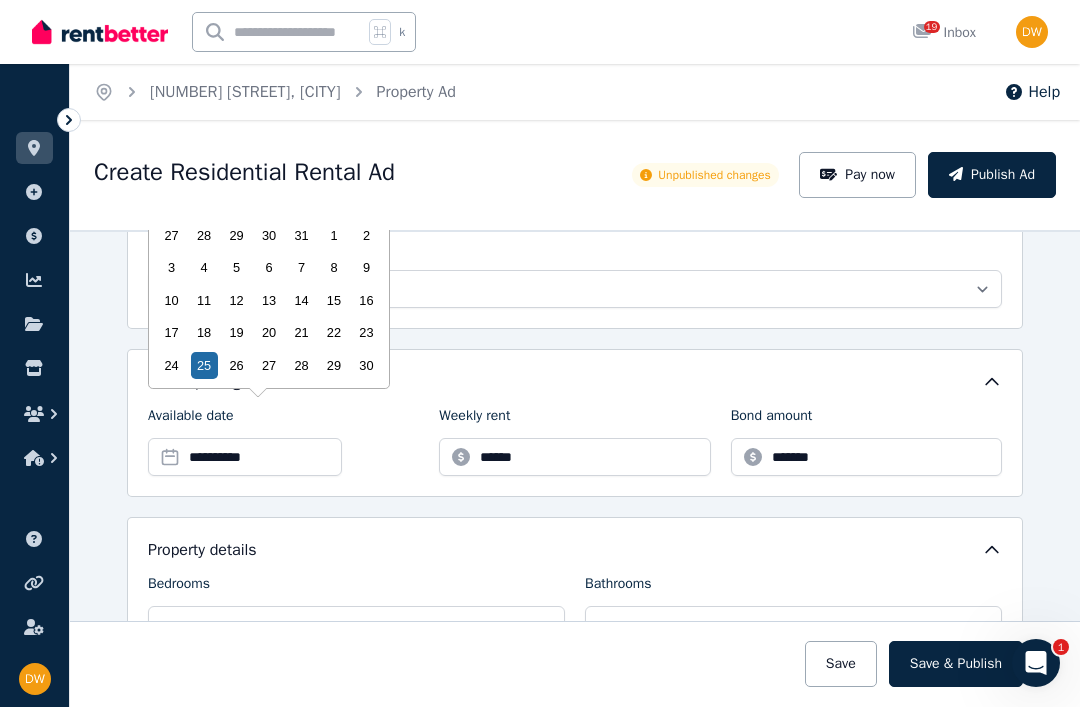 click on "14" at bounding box center [301, 300] 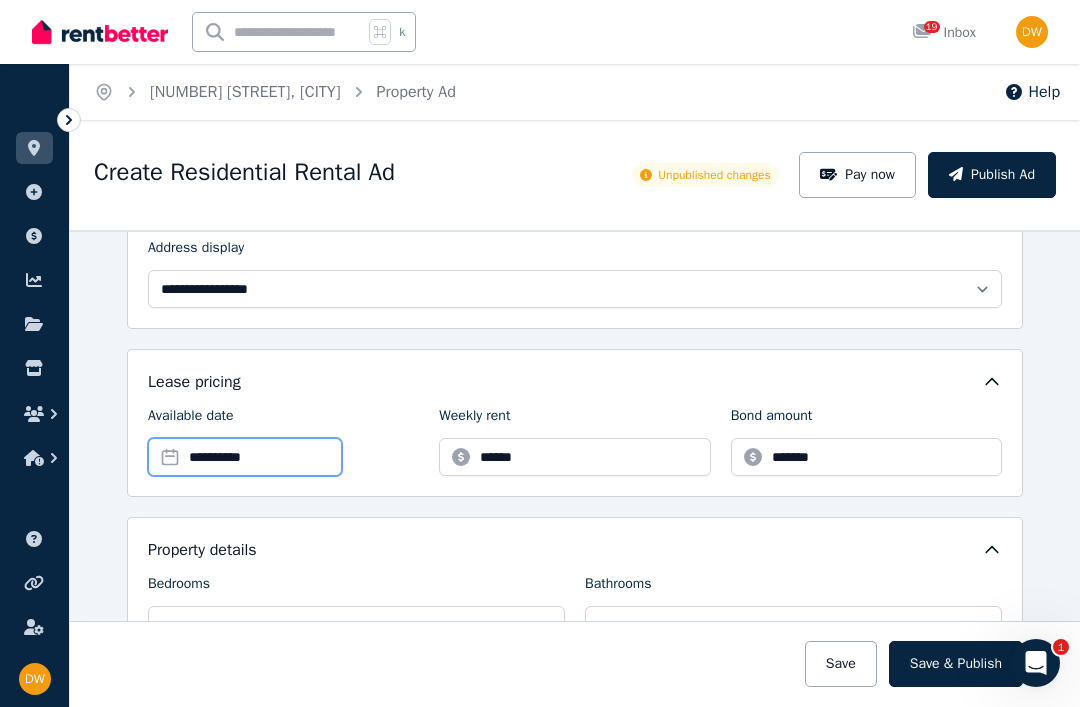 click on "**********" at bounding box center (245, 457) 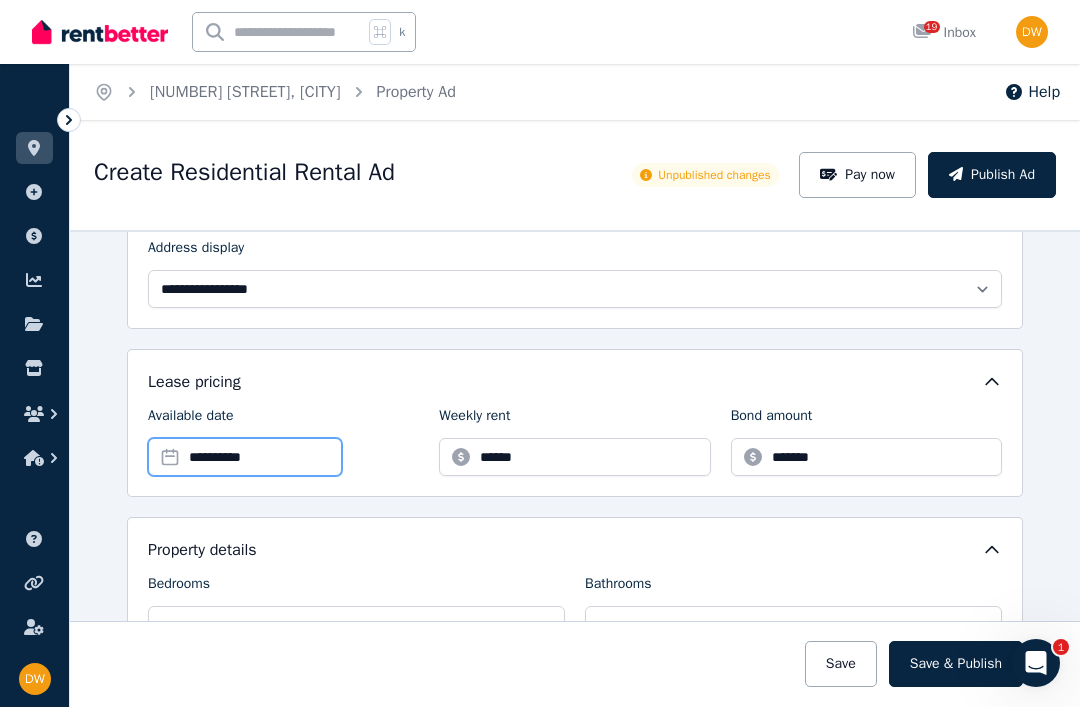 scroll, scrollTop: 10, scrollLeft: 0, axis: vertical 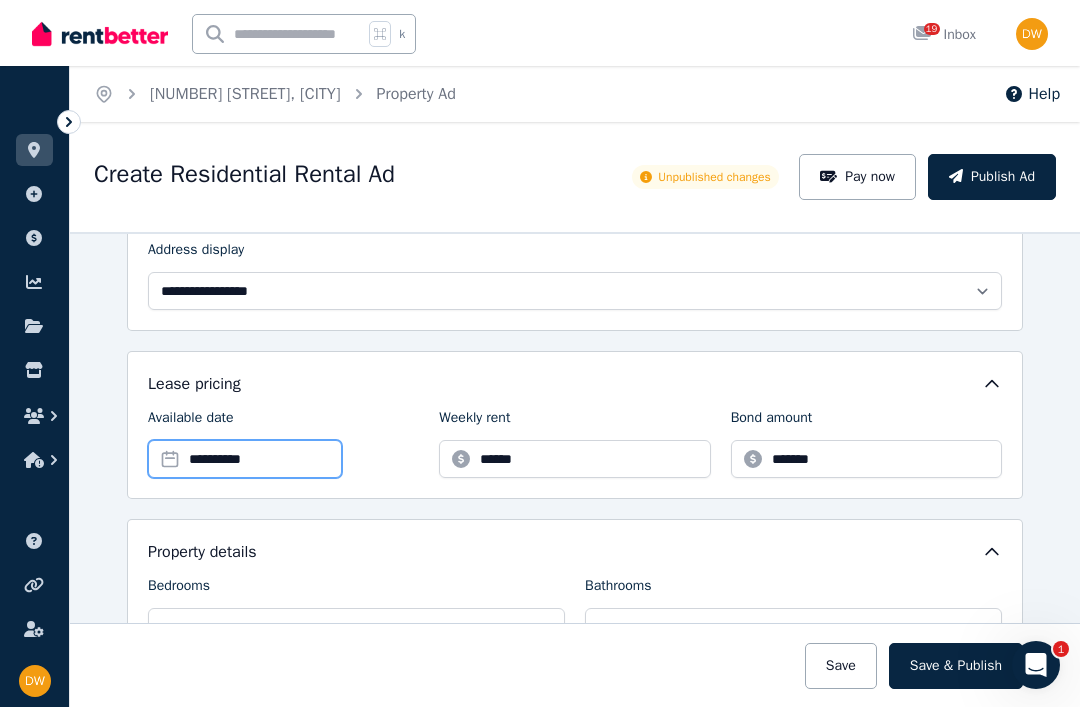click on "**********" at bounding box center (245, 457) 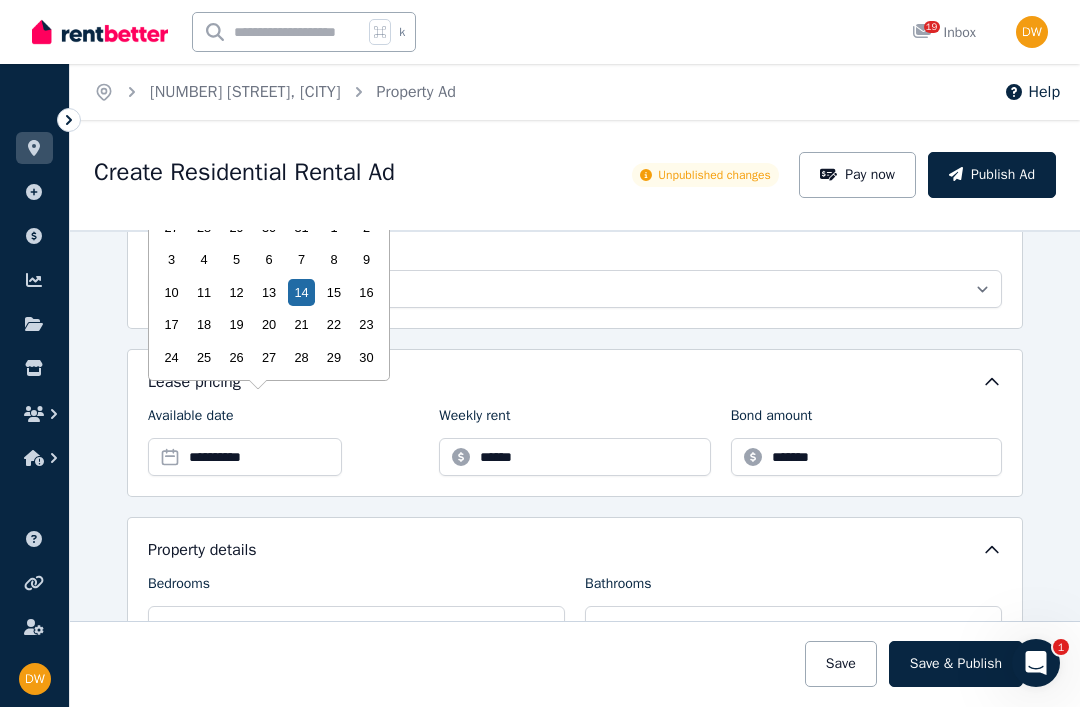 click on "22" at bounding box center [333, 324] 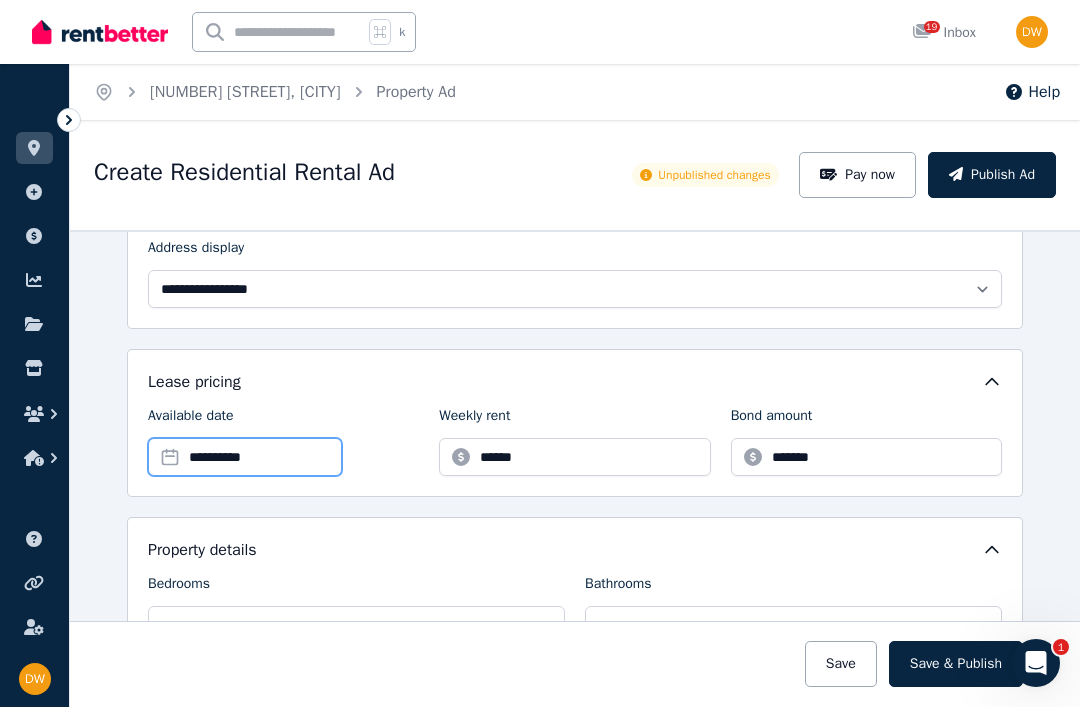 click on "**********" at bounding box center (245, 457) 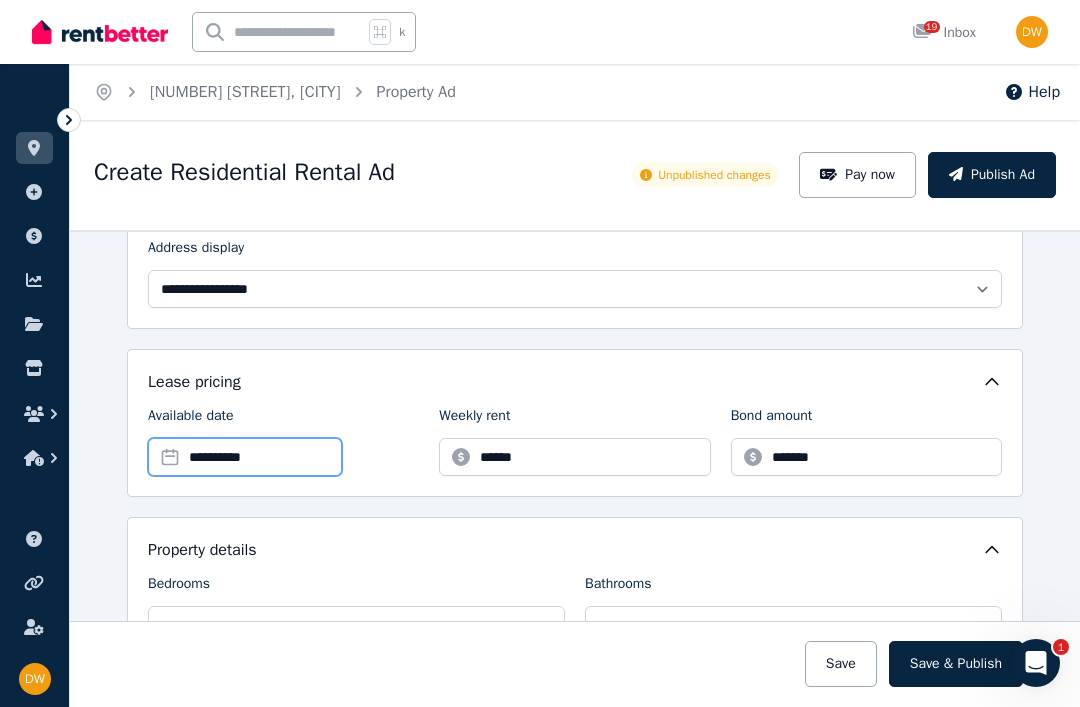 scroll, scrollTop: 64, scrollLeft: 0, axis: vertical 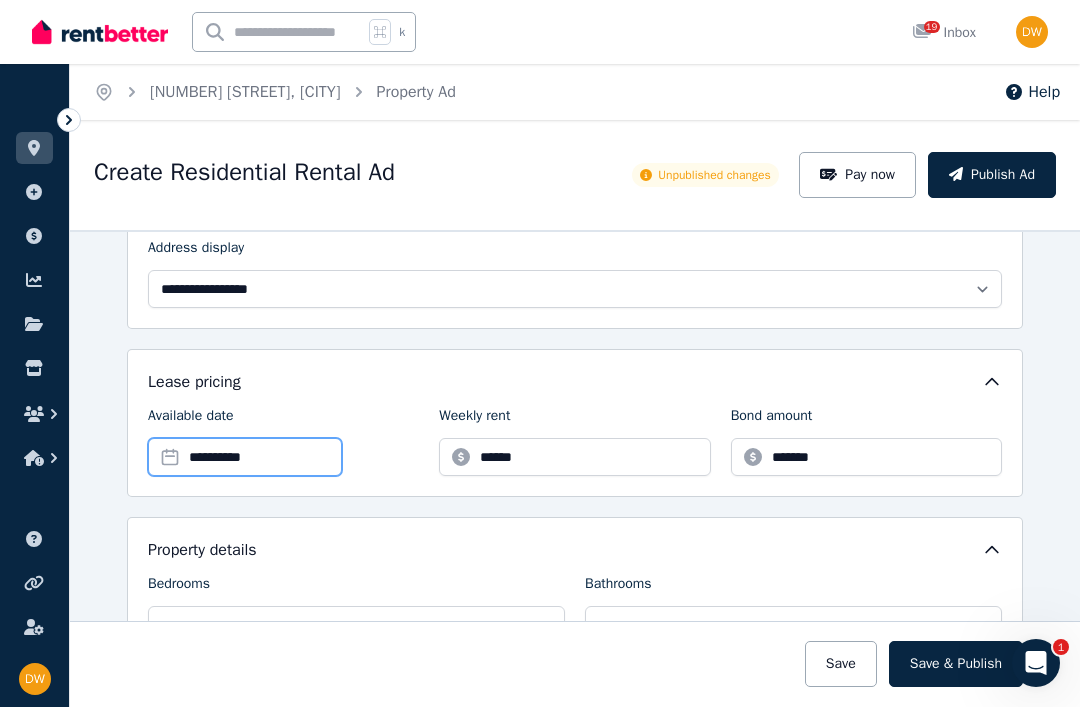 click on "**********" at bounding box center (245, 457) 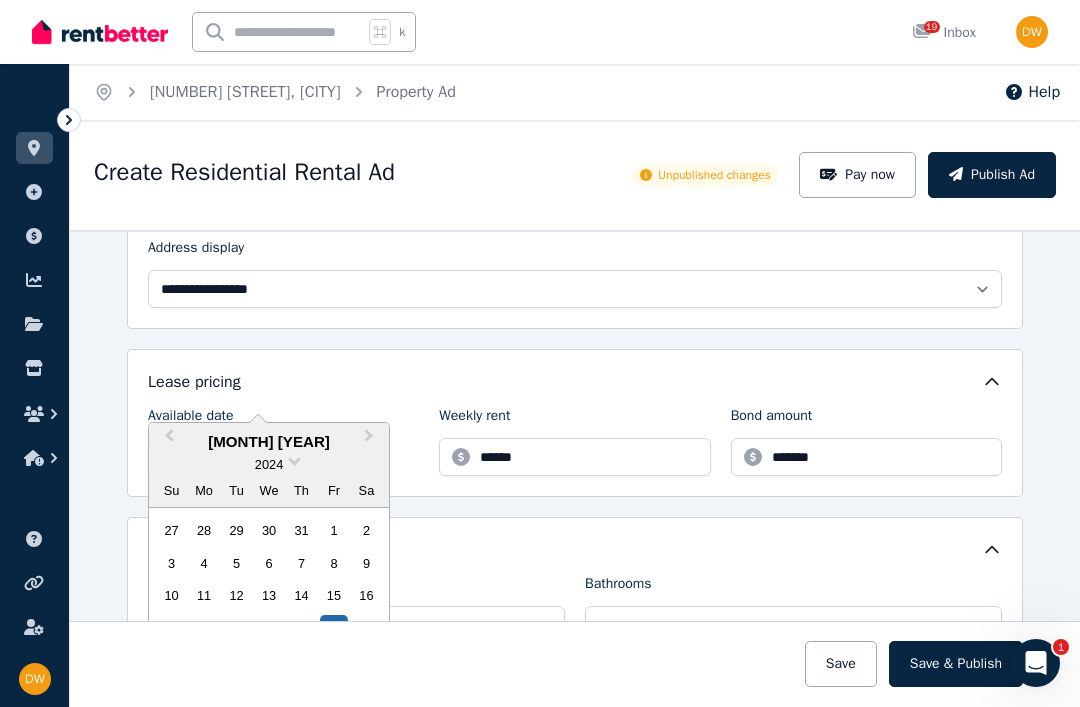 click on "Next Month" at bounding box center [369, 440] 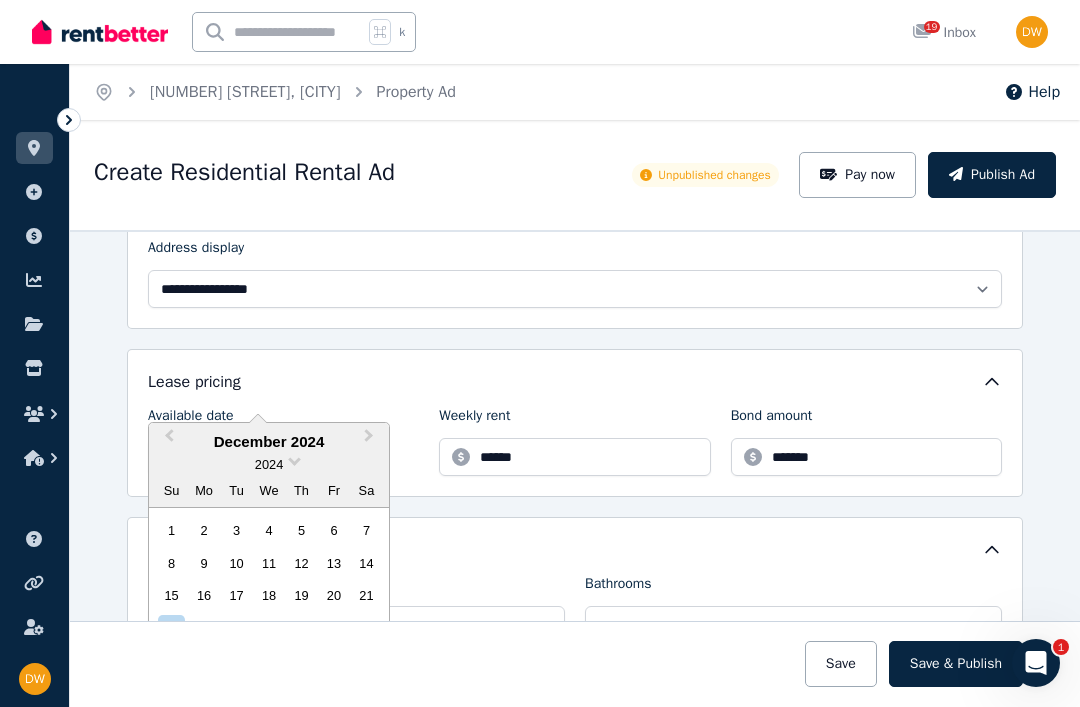 click on "Next Month" at bounding box center [369, 440] 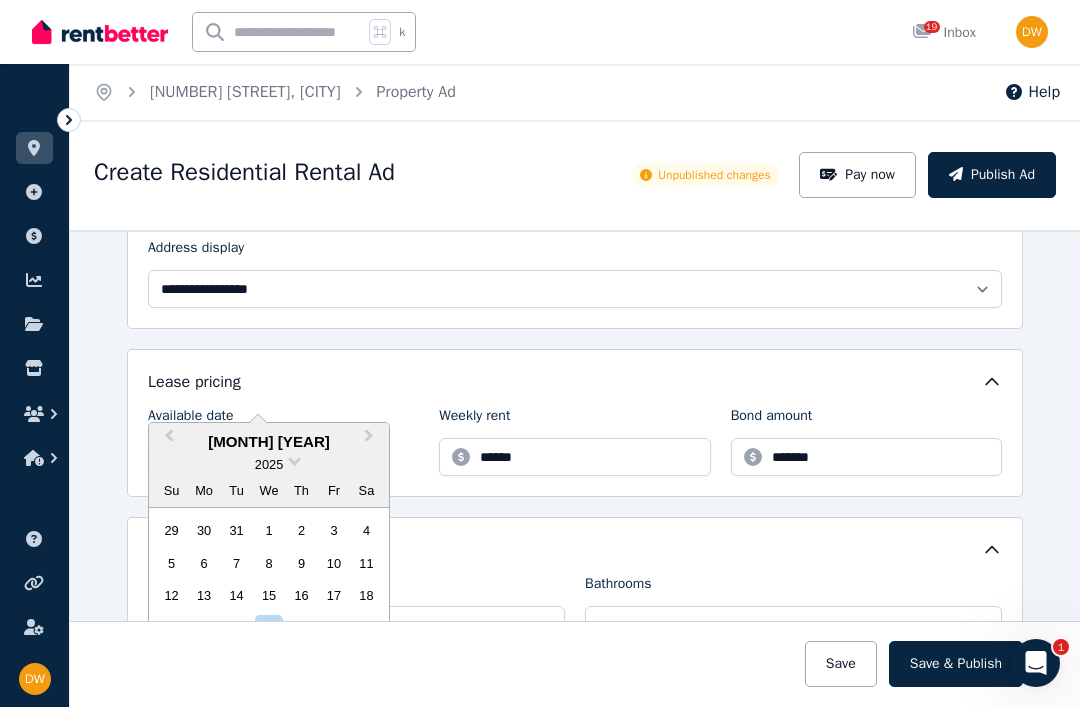 click on "Next Month" at bounding box center [371, 441] 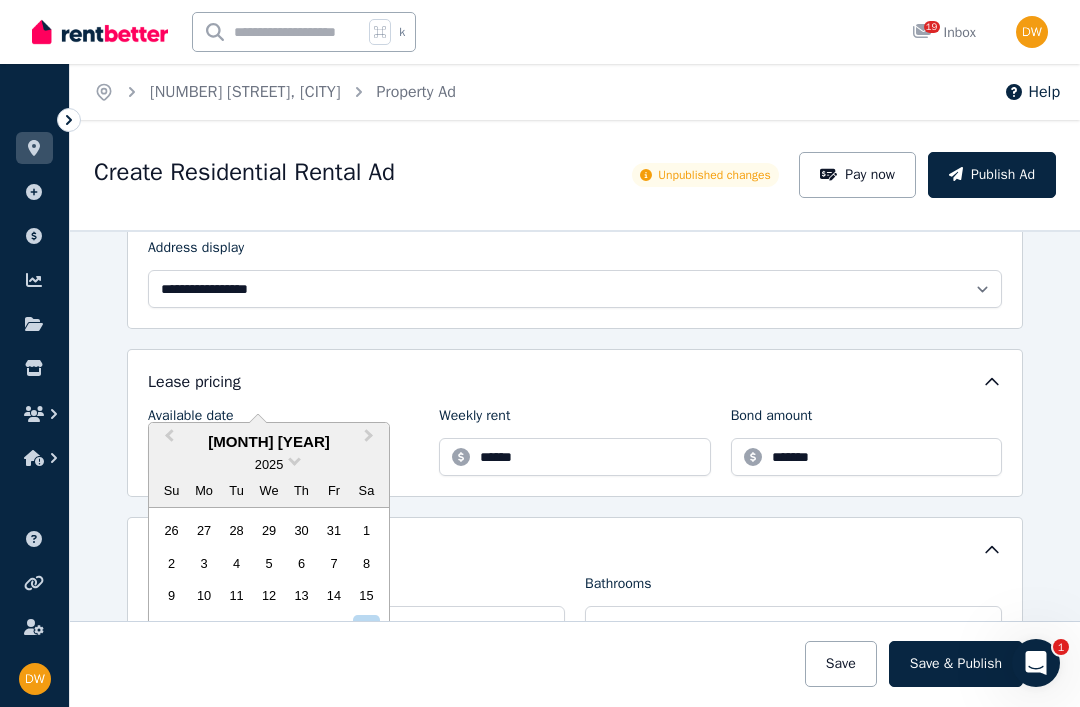 click on "Next Month" at bounding box center [369, 440] 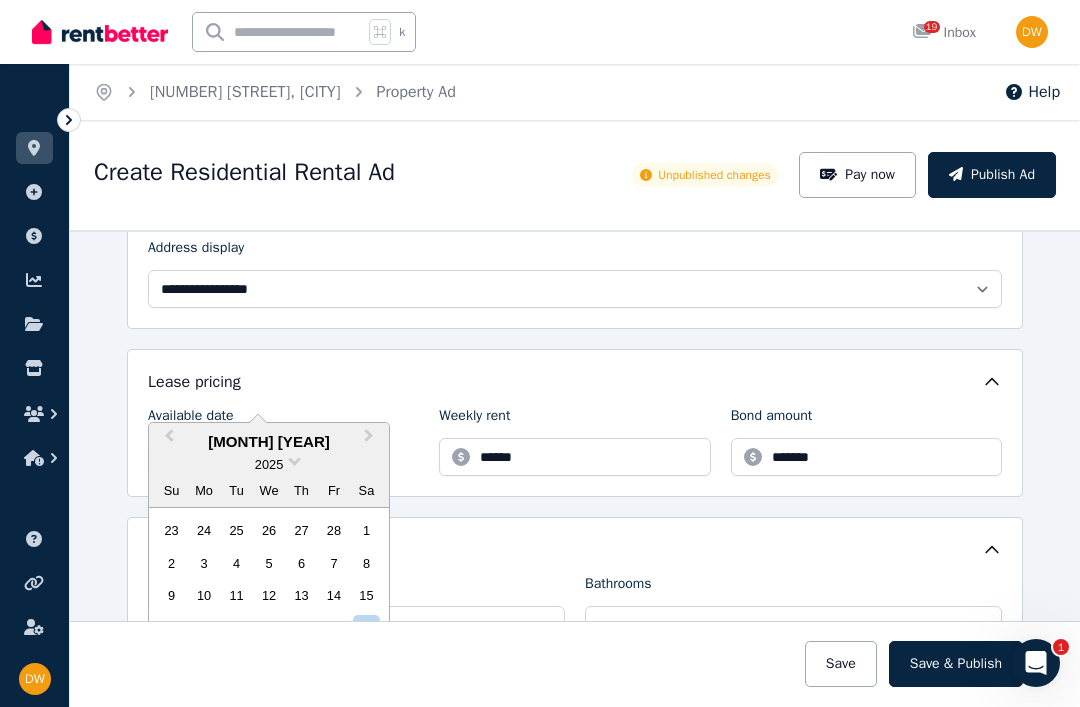 click on "Next Month" at bounding box center [371, 441] 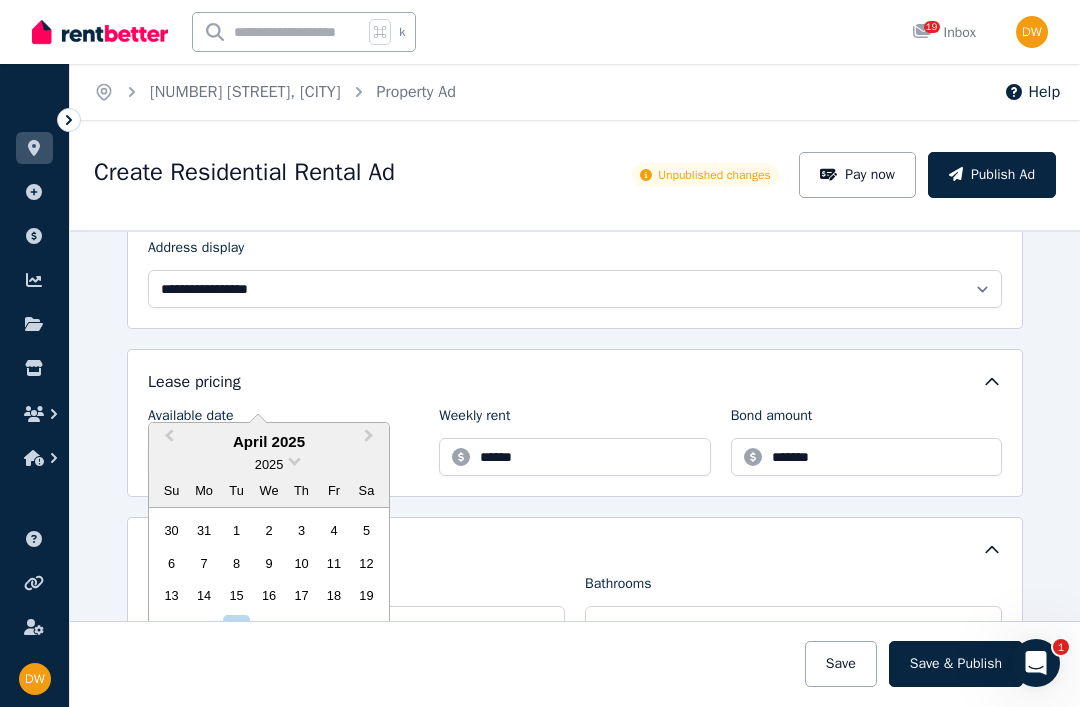 click on "Next Month" at bounding box center (371, 441) 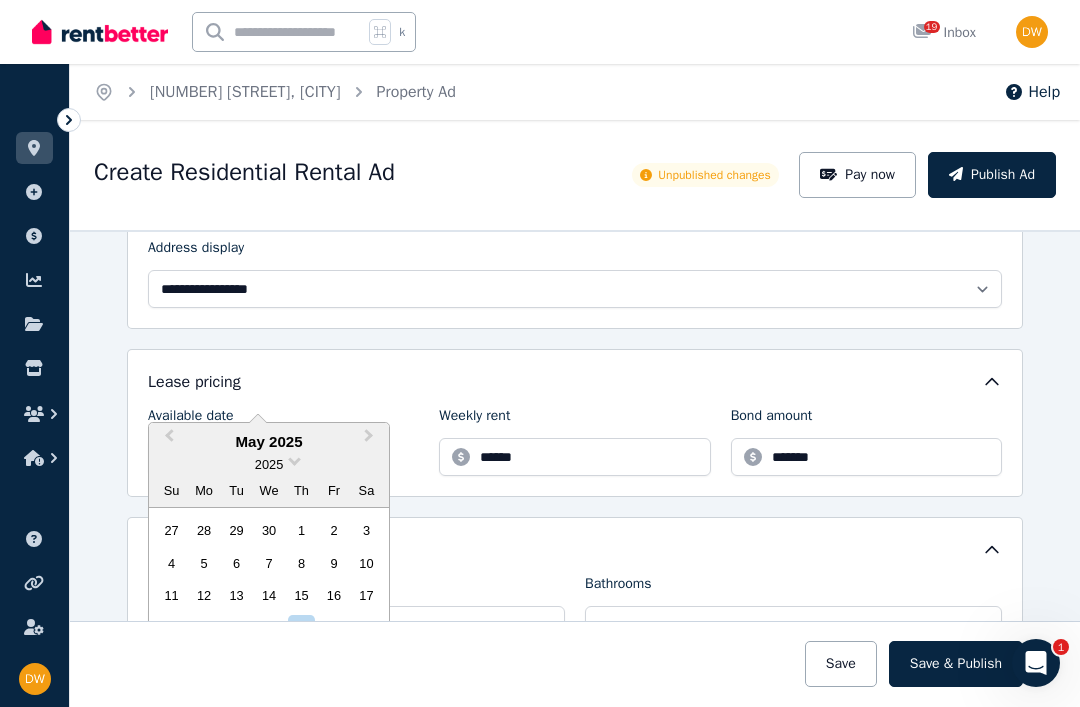 click on "Next Month" at bounding box center [371, 441] 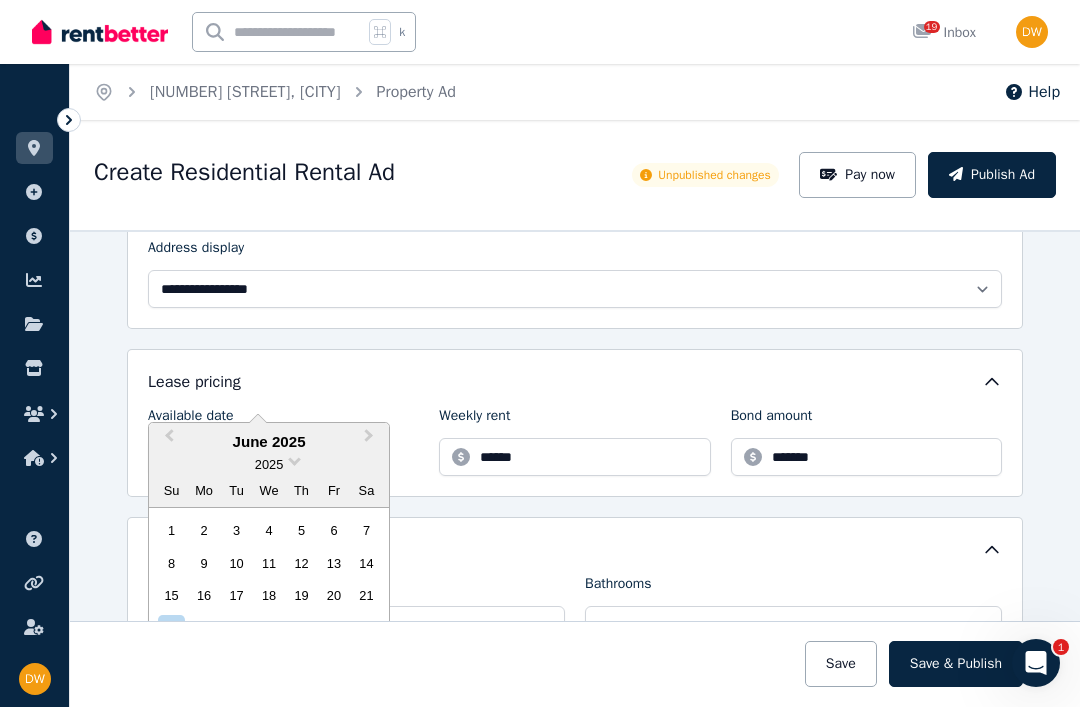 click on "Next Month" at bounding box center (371, 441) 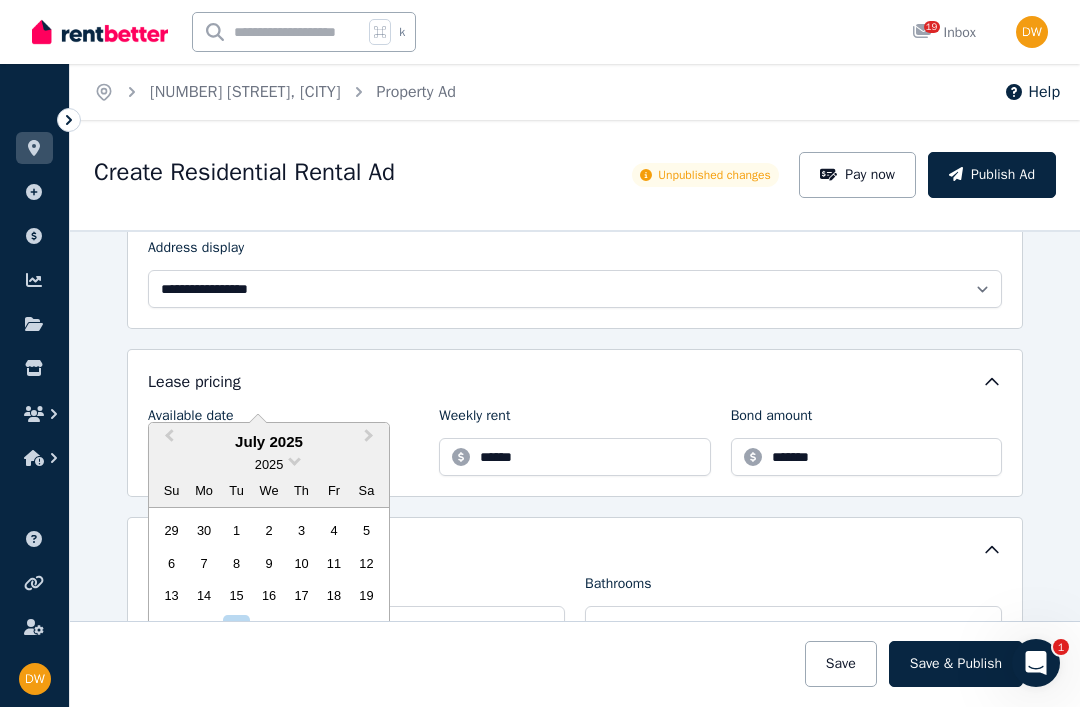 click on "Next Month" at bounding box center (371, 441) 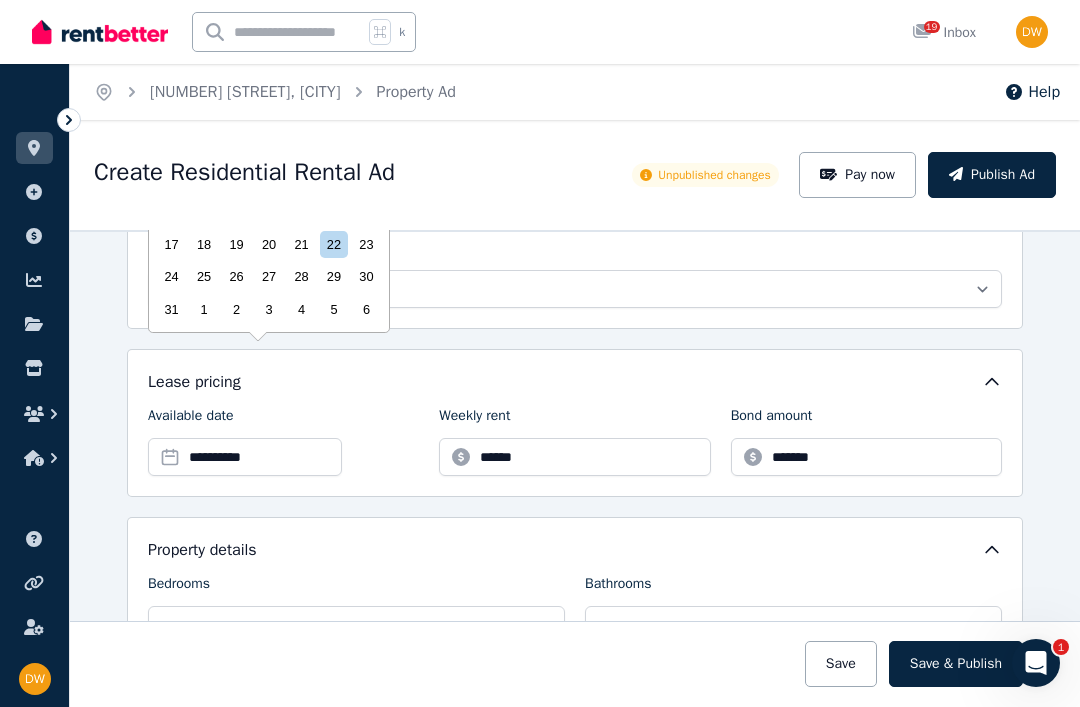 scroll, scrollTop: 56, scrollLeft: 0, axis: vertical 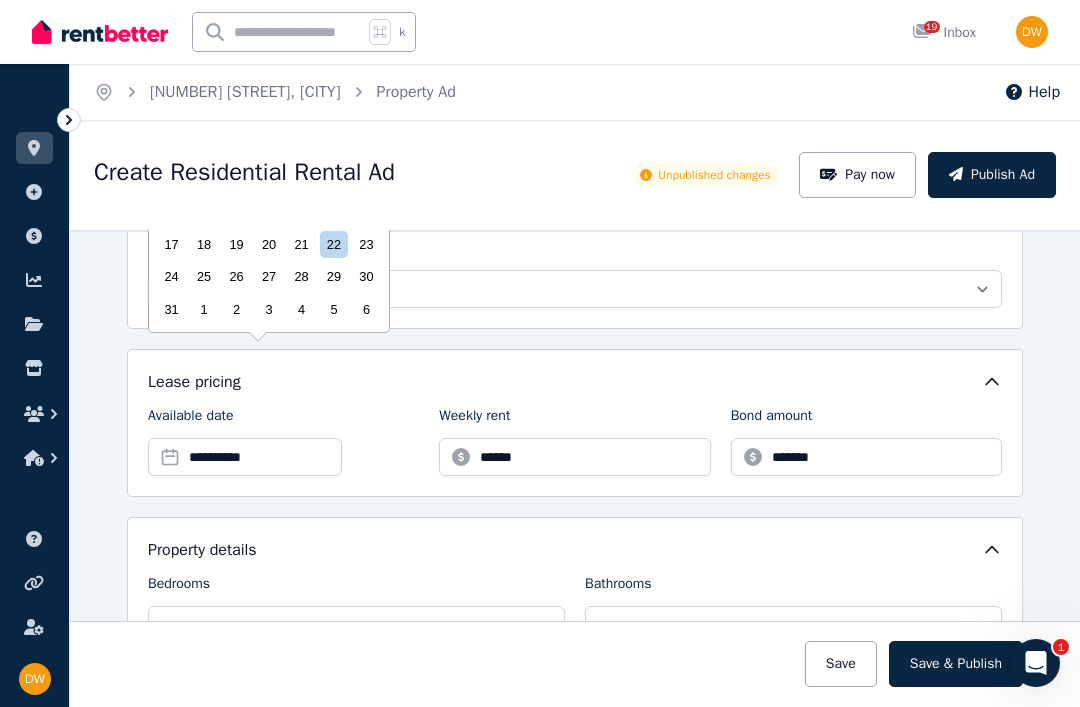 click on "22" at bounding box center (333, 244) 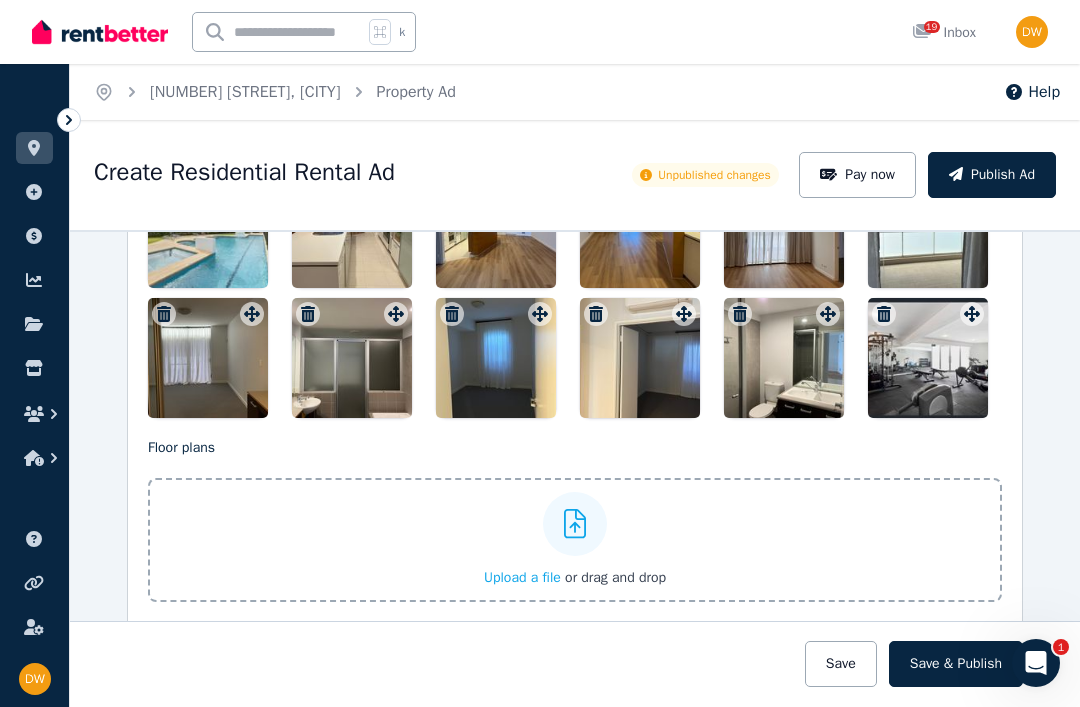 scroll, scrollTop: 2405, scrollLeft: 0, axis: vertical 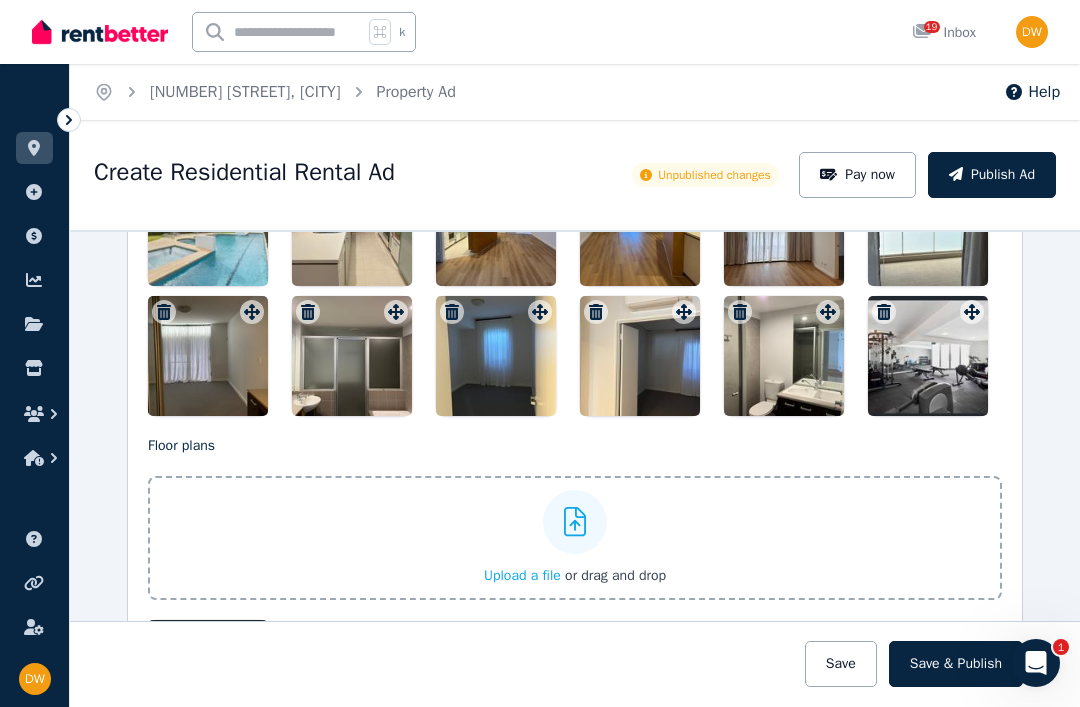 click on "Save & Publish" at bounding box center (956, 664) 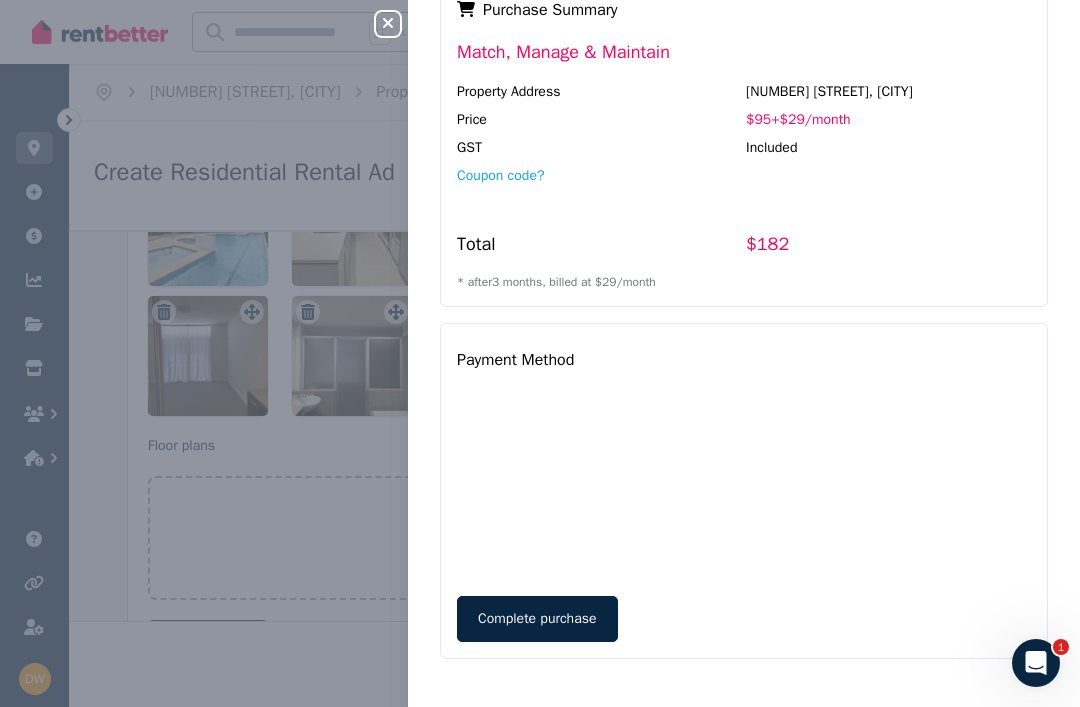 scroll, scrollTop: 441, scrollLeft: 0, axis: vertical 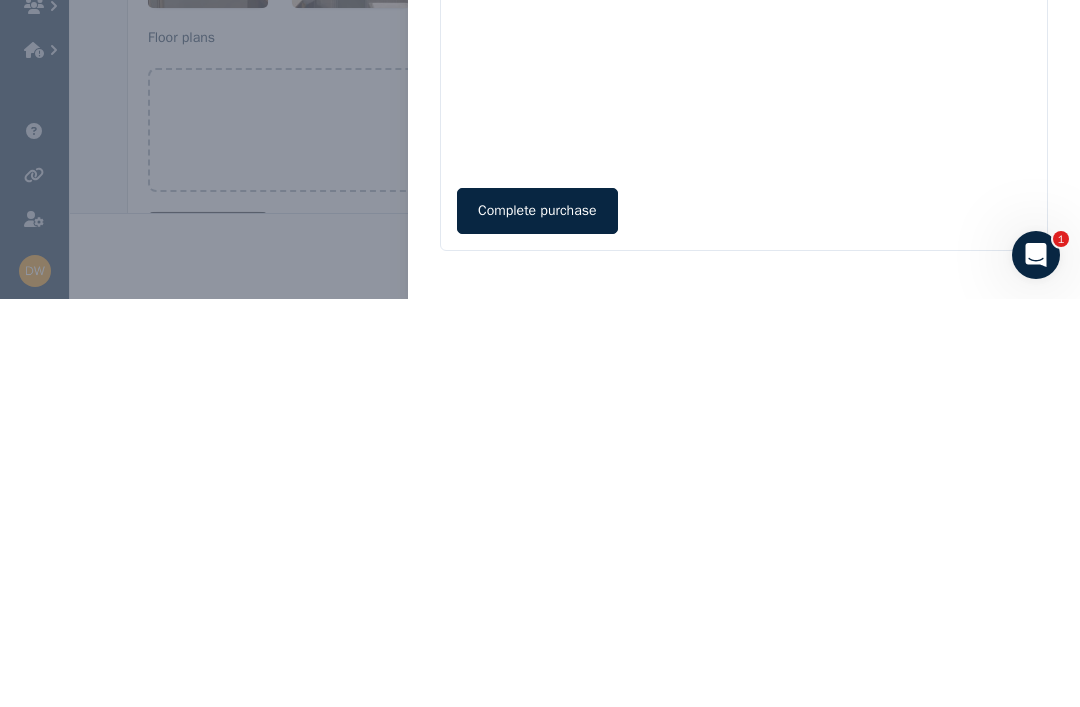 click on "Complete purchase" at bounding box center [537, 619] 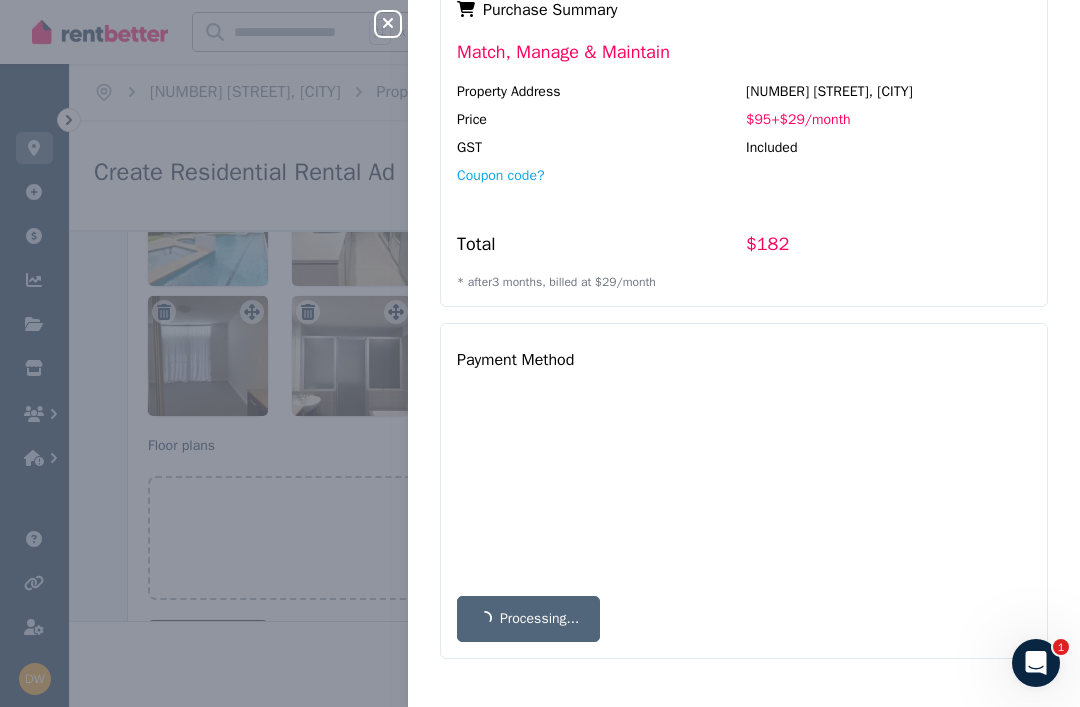 scroll, scrollTop: 0, scrollLeft: 0, axis: both 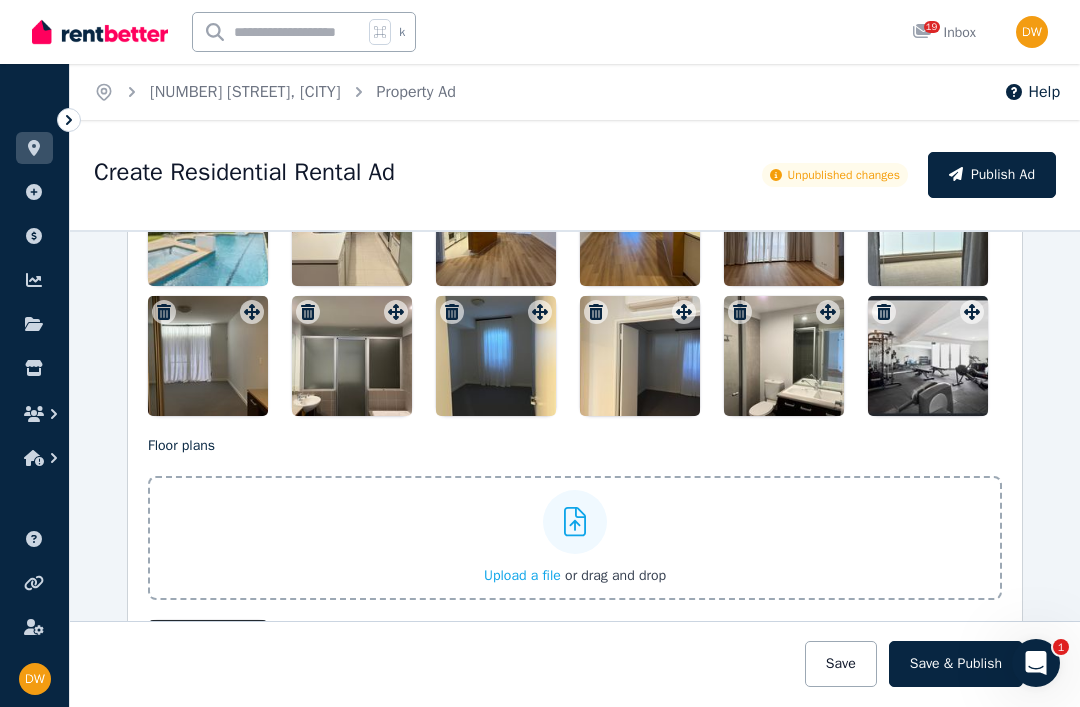 click at bounding box center (1032, 32) 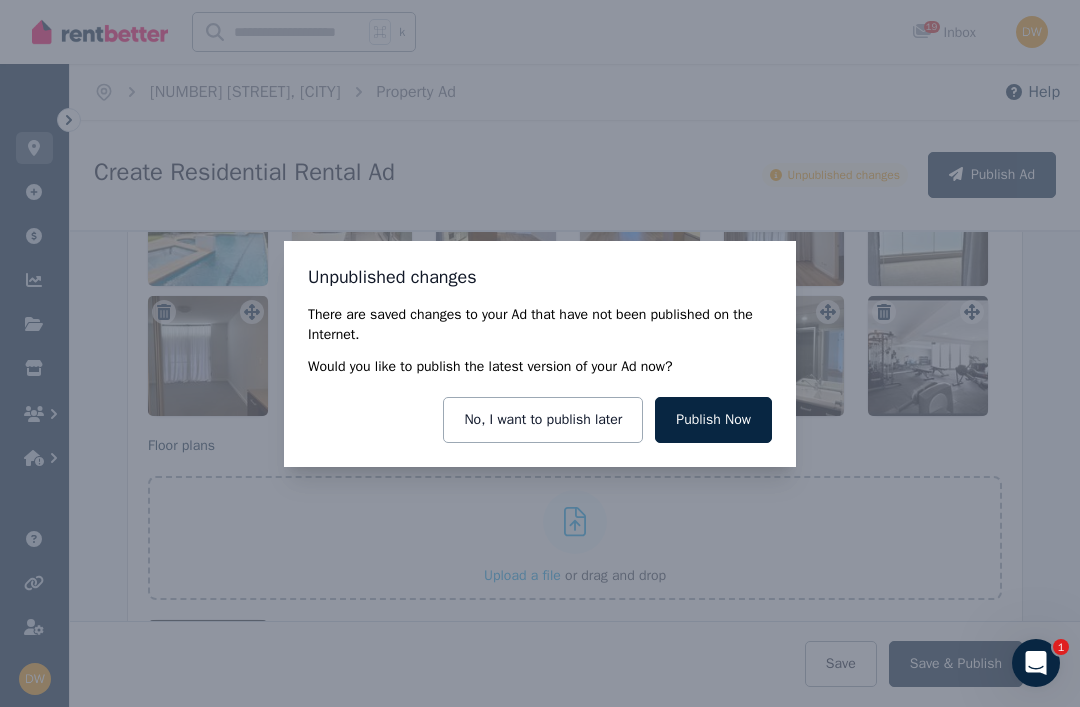 click on "Publish Now" at bounding box center [713, 420] 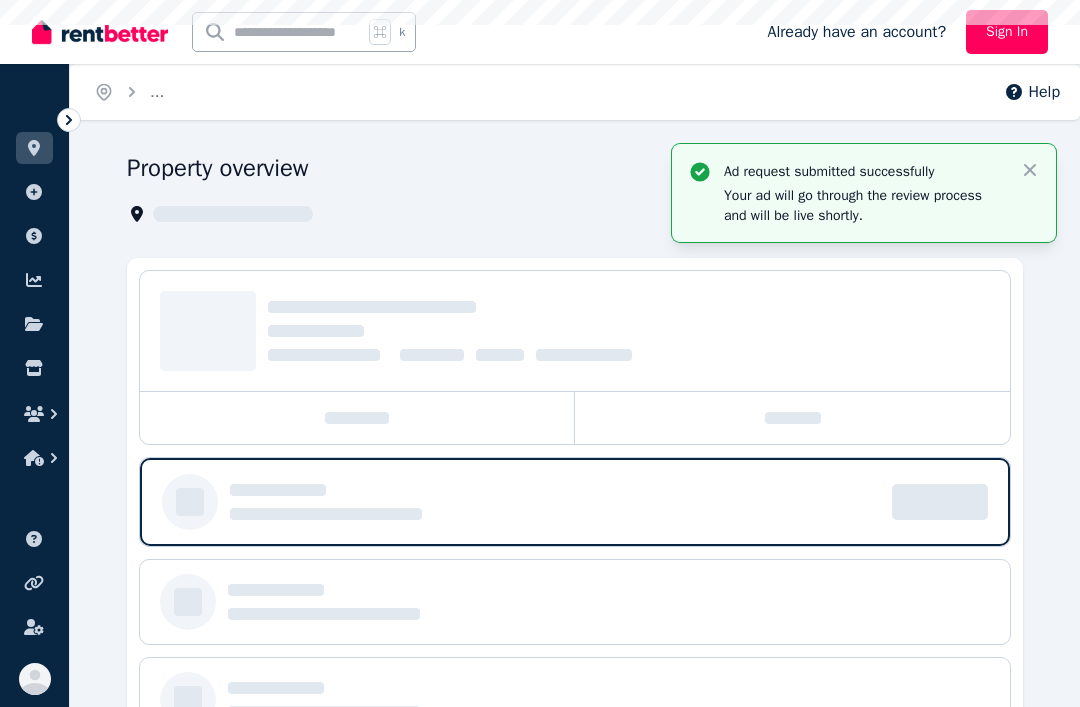 scroll, scrollTop: 0, scrollLeft: 0, axis: both 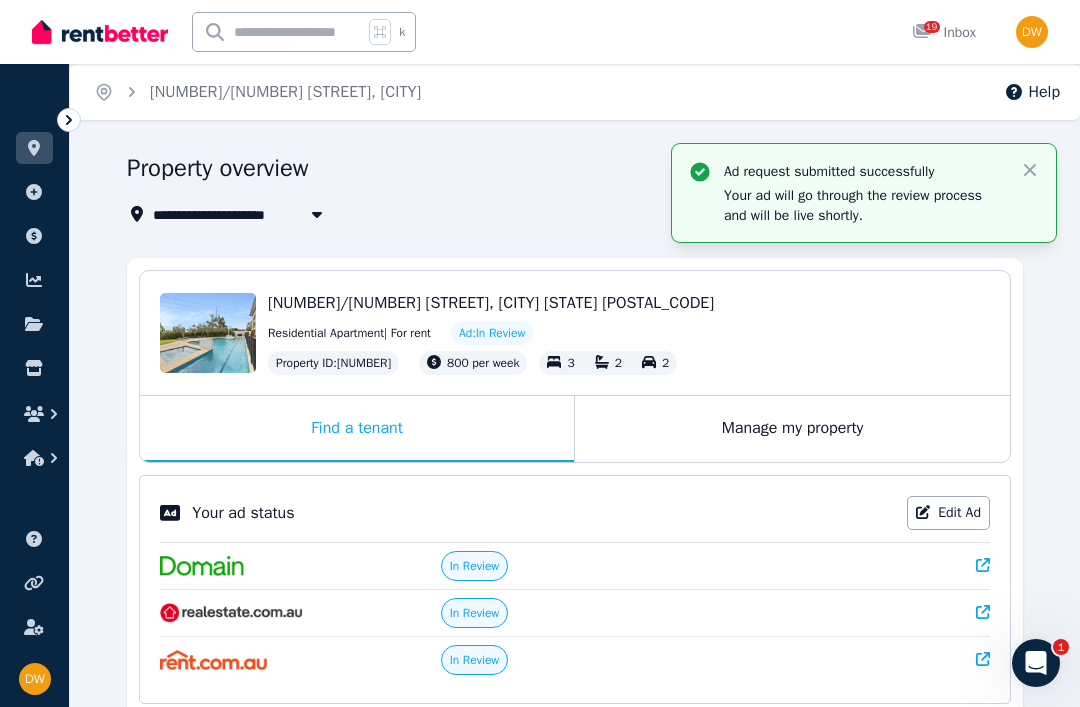 click 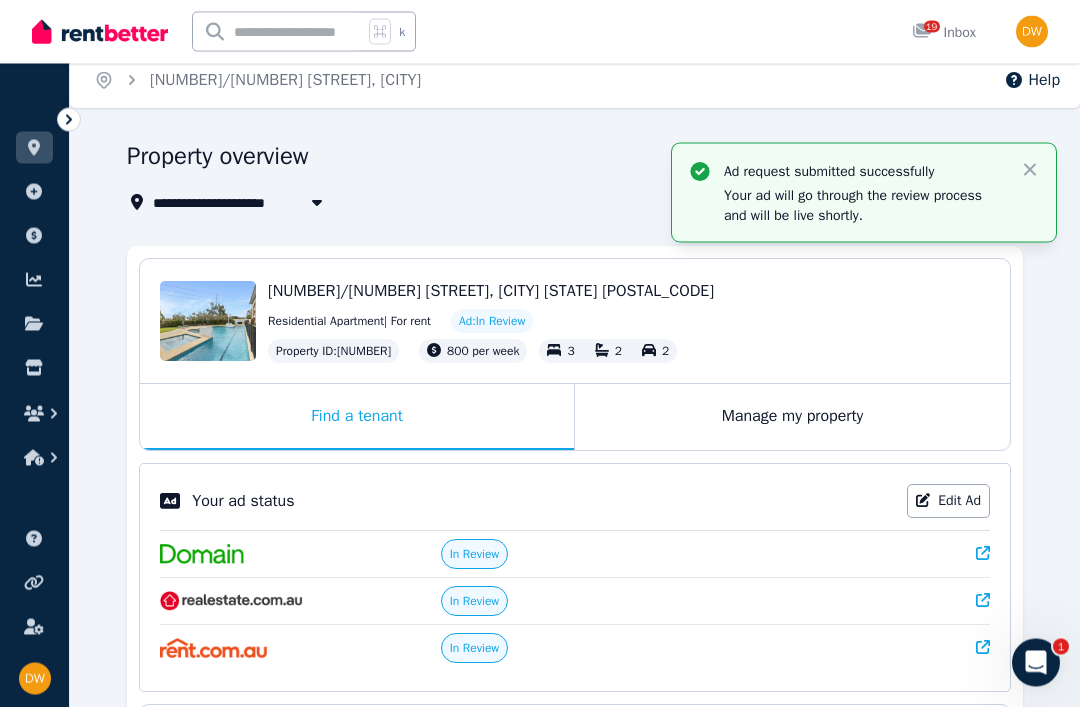 scroll, scrollTop: 0, scrollLeft: 0, axis: both 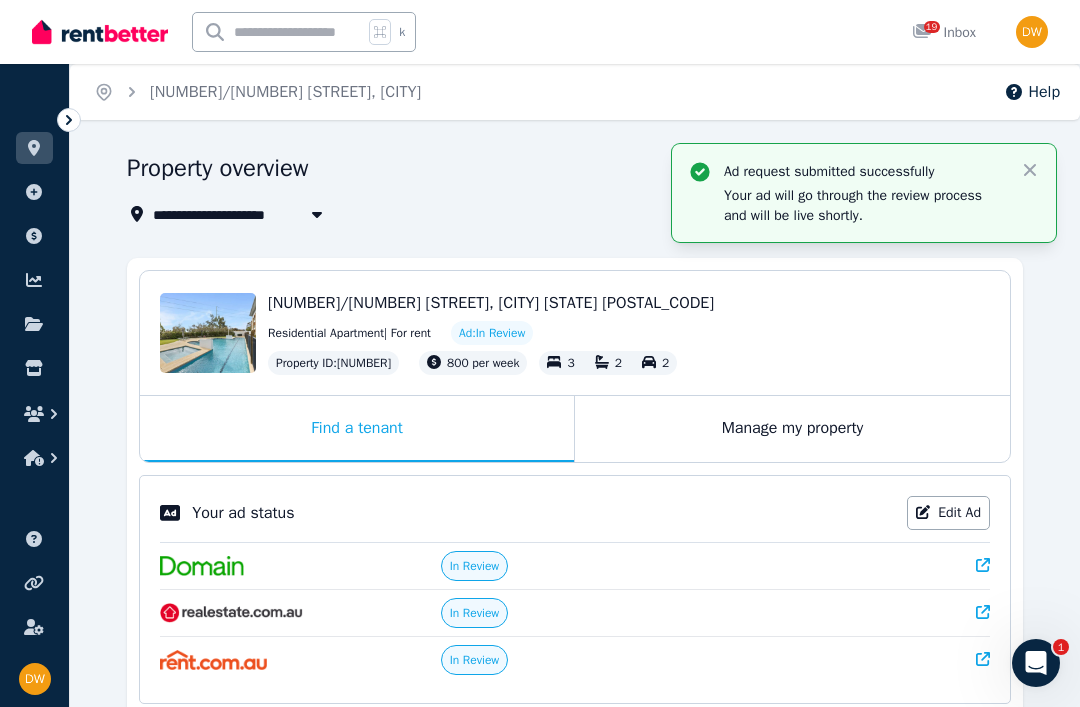 click at bounding box center [278, 32] 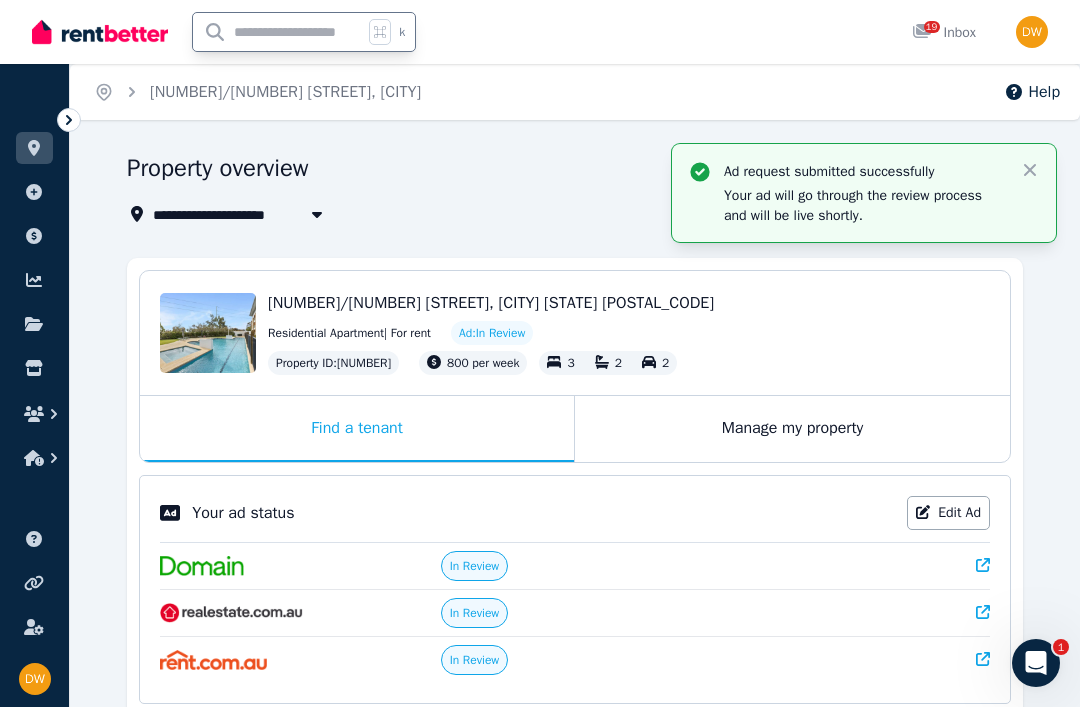 click at bounding box center [380, 32] 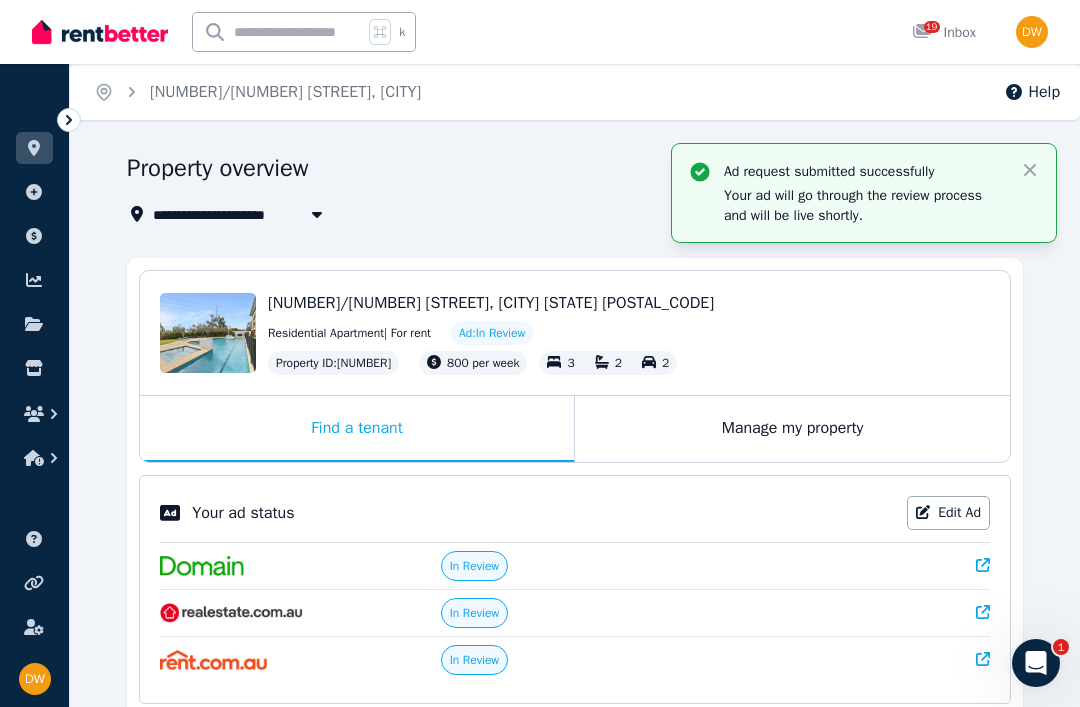 click 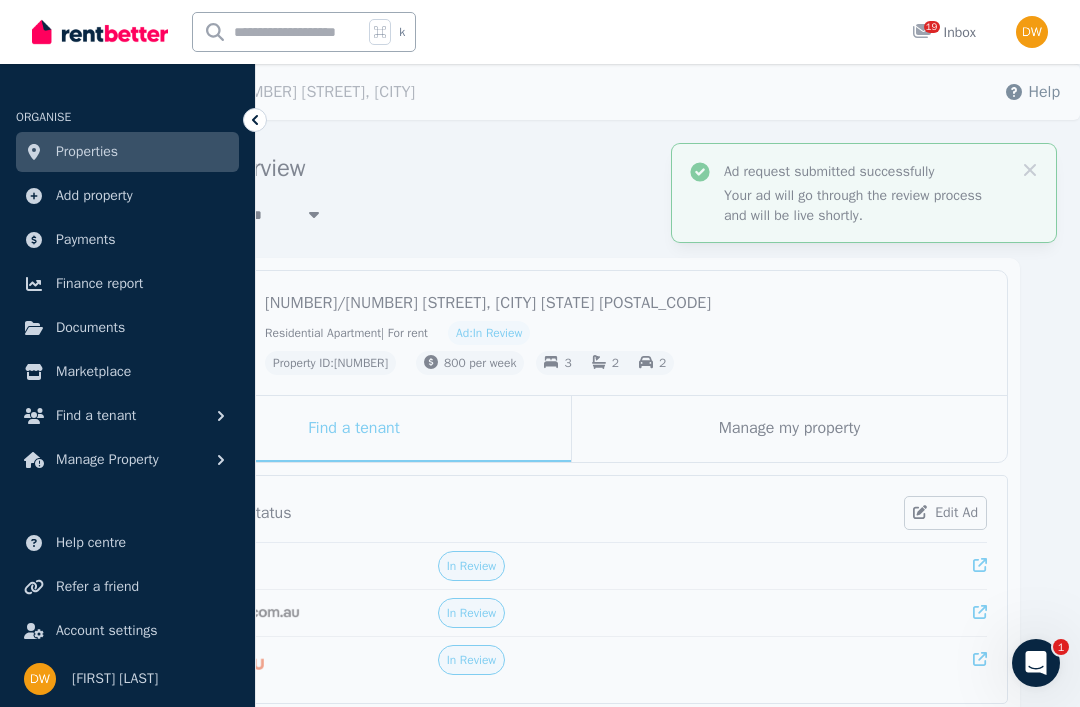 click on "Properties" at bounding box center (127, 152) 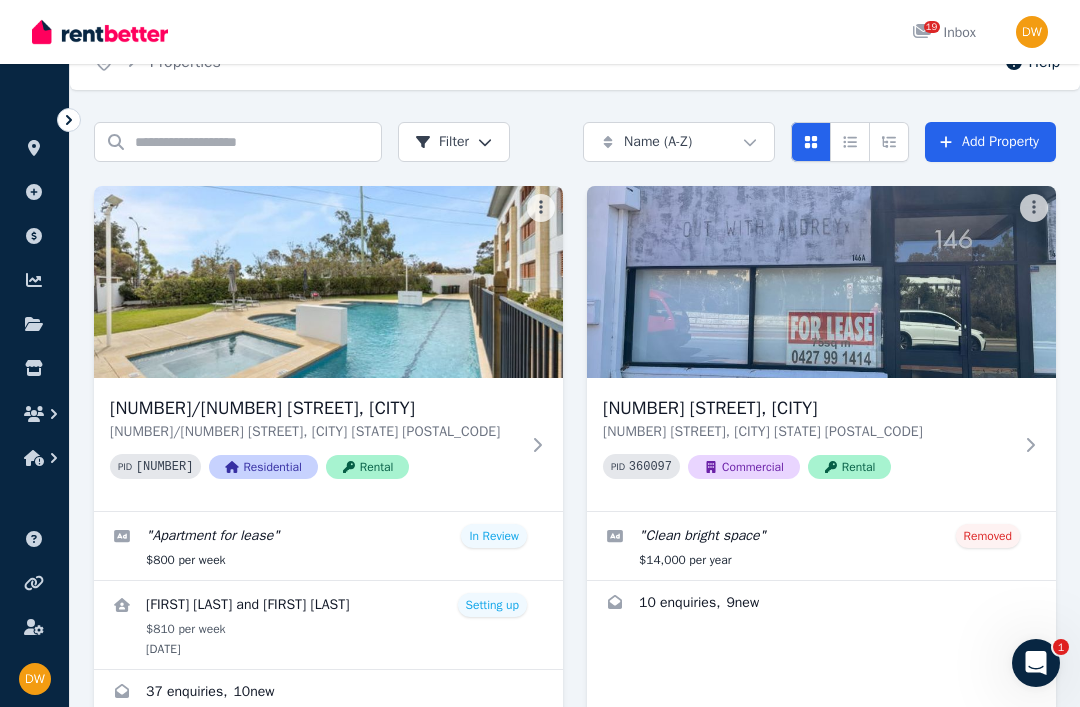 scroll, scrollTop: 69, scrollLeft: 0, axis: vertical 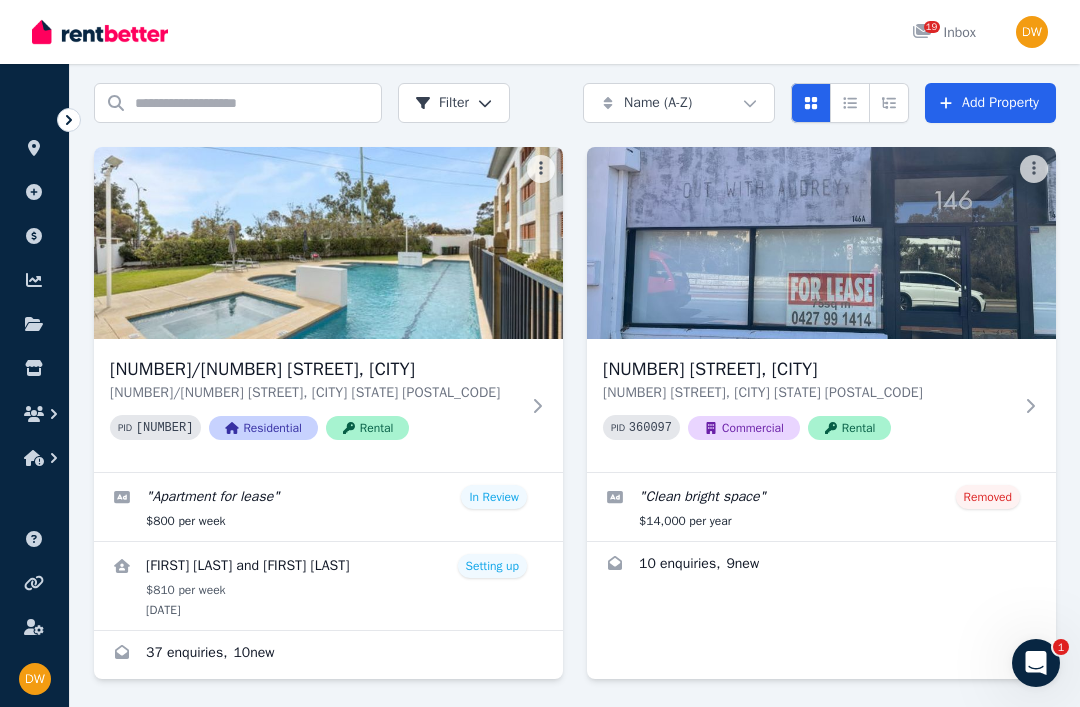 click at bounding box center (821, 243) 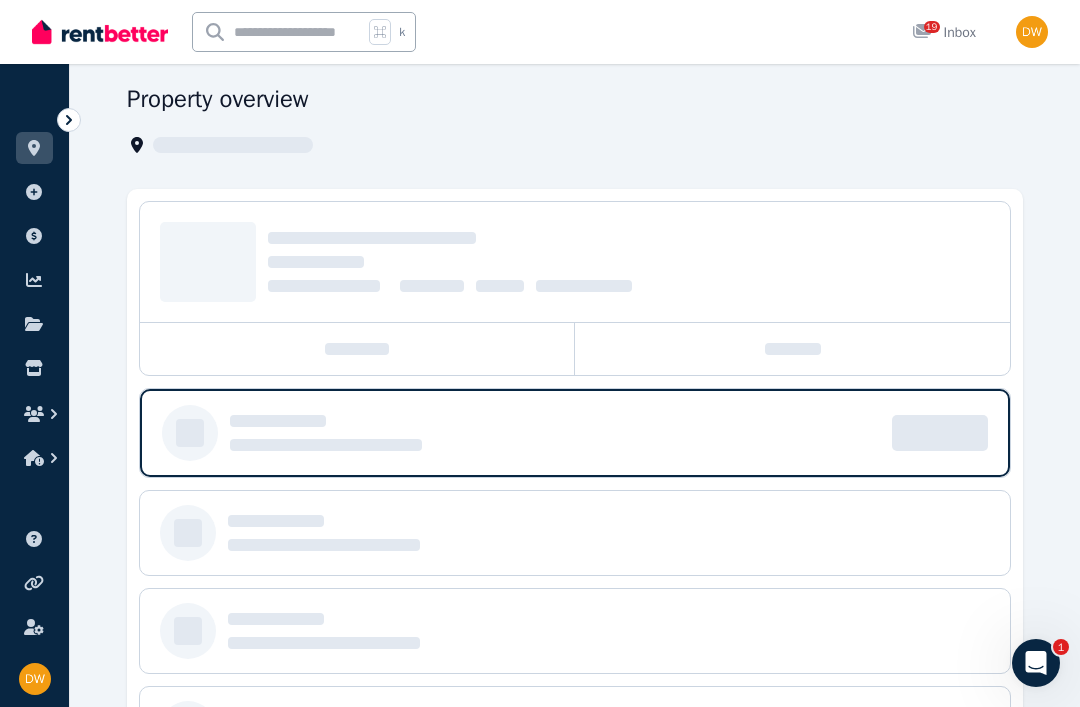 scroll, scrollTop: 0, scrollLeft: 0, axis: both 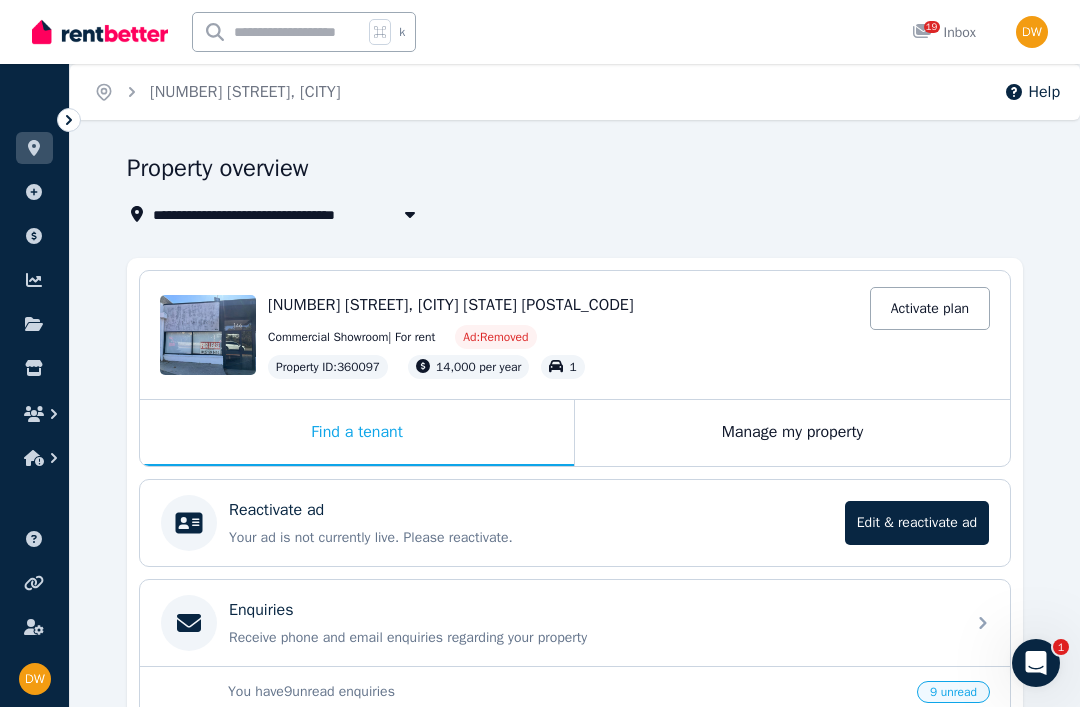 click on "Edit & reactivate ad" at bounding box center (917, 523) 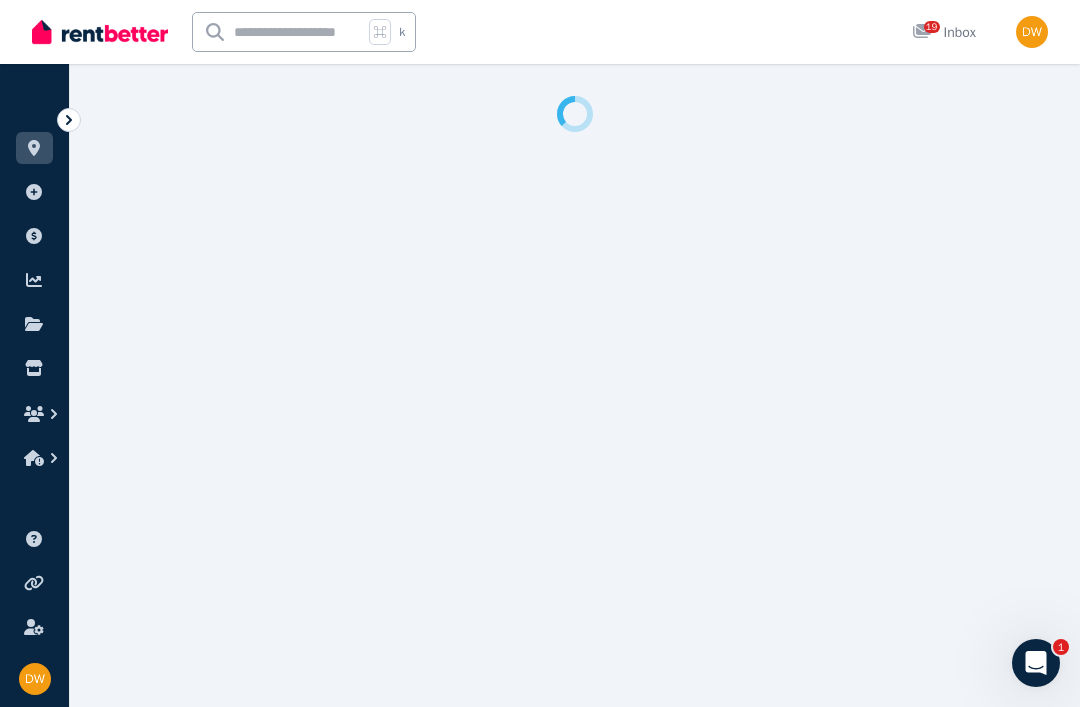 select on "**********" 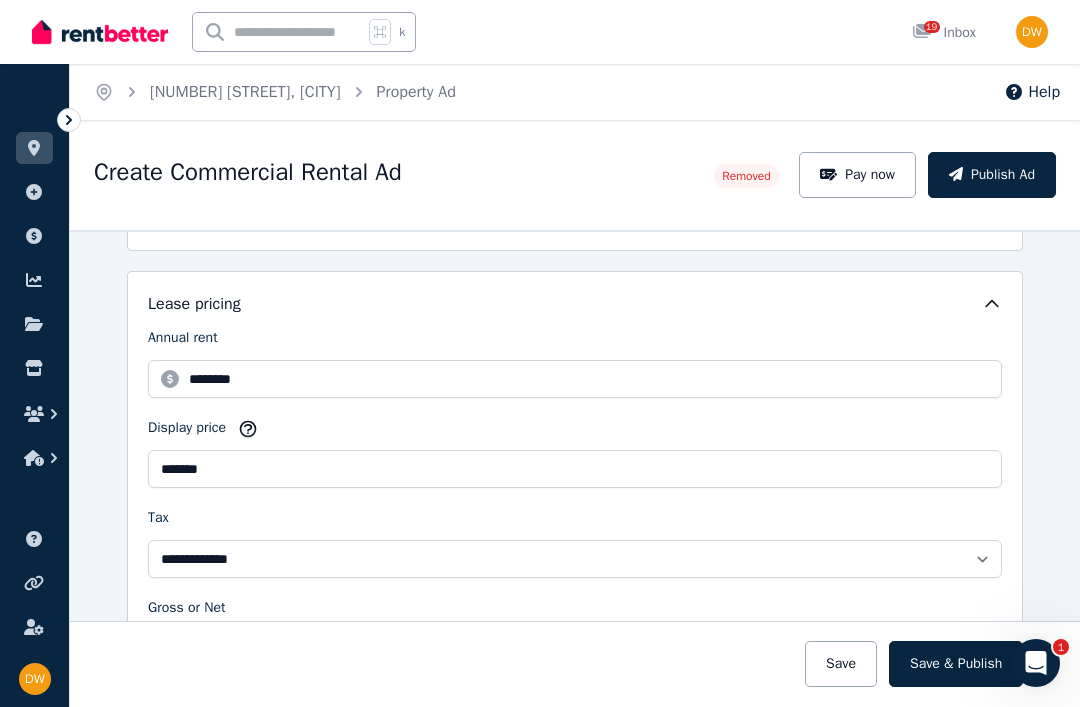 scroll, scrollTop: 310, scrollLeft: 0, axis: vertical 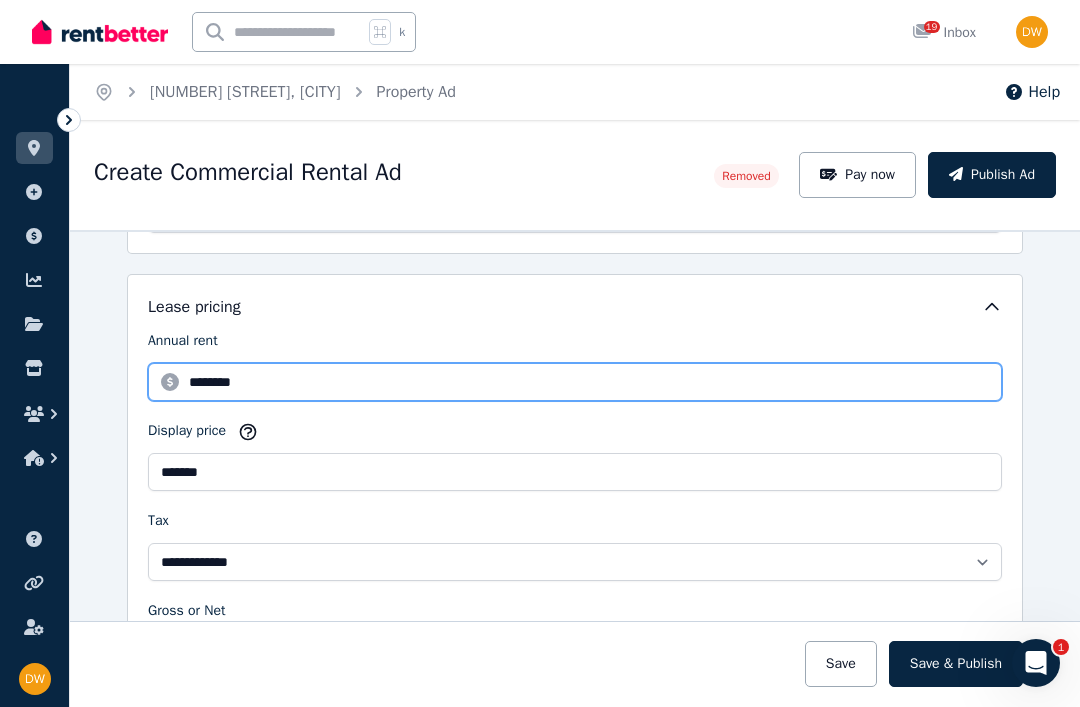 click on "********" at bounding box center [575, 382] 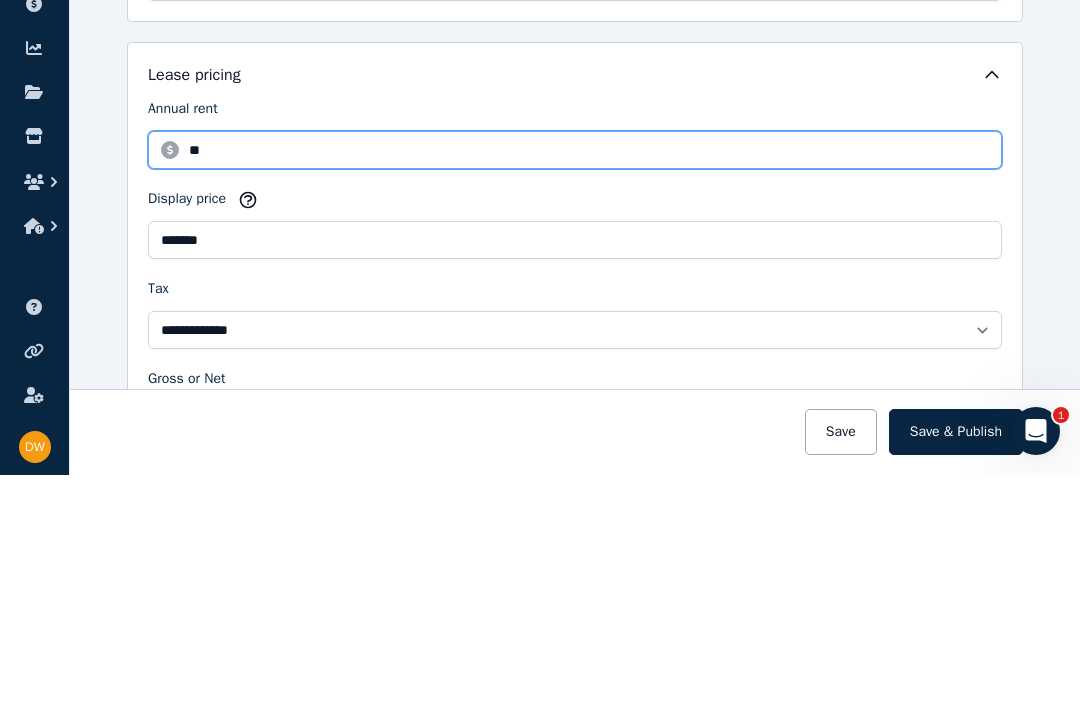 type on "*" 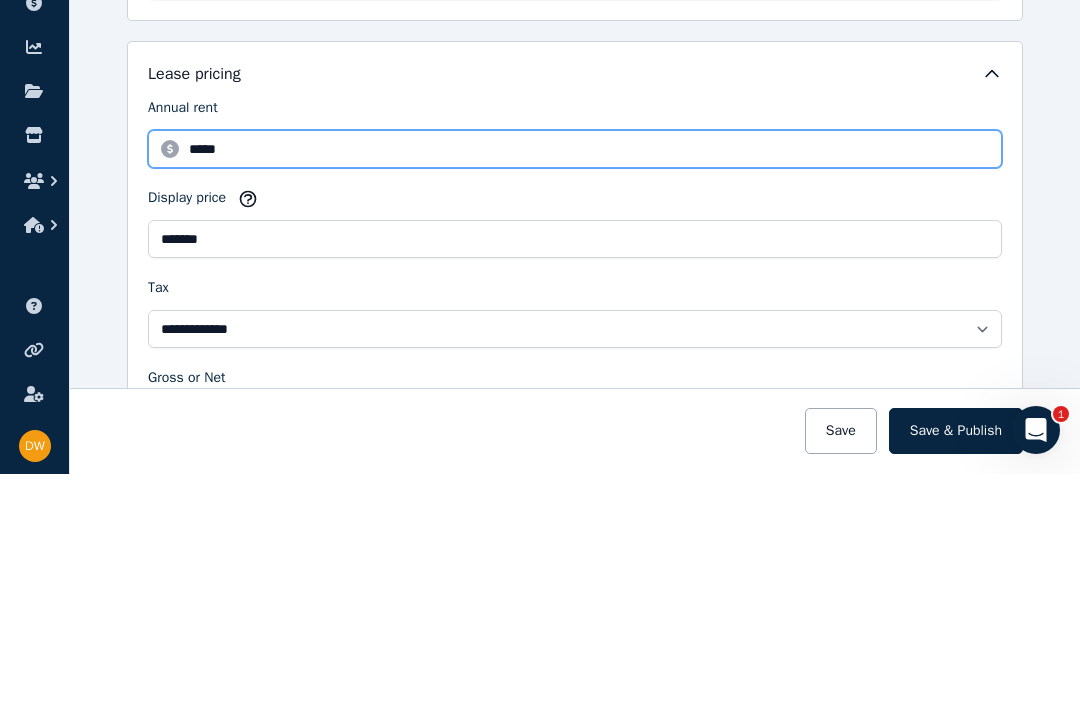 type on "*****" 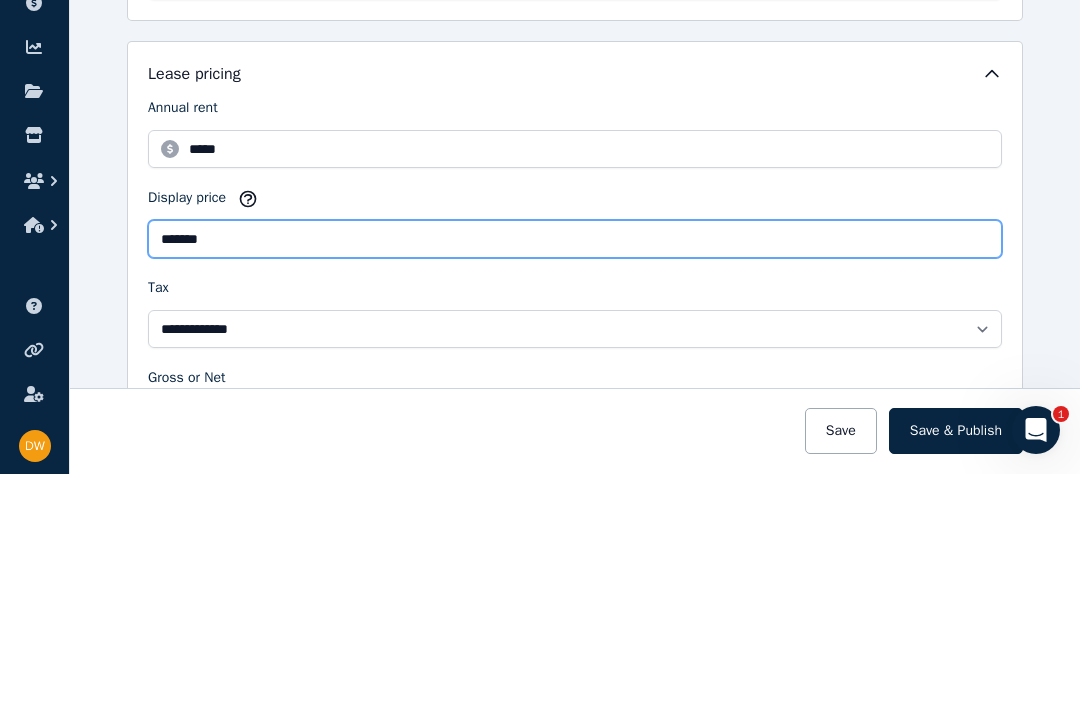 click on "*******" at bounding box center [575, 472] 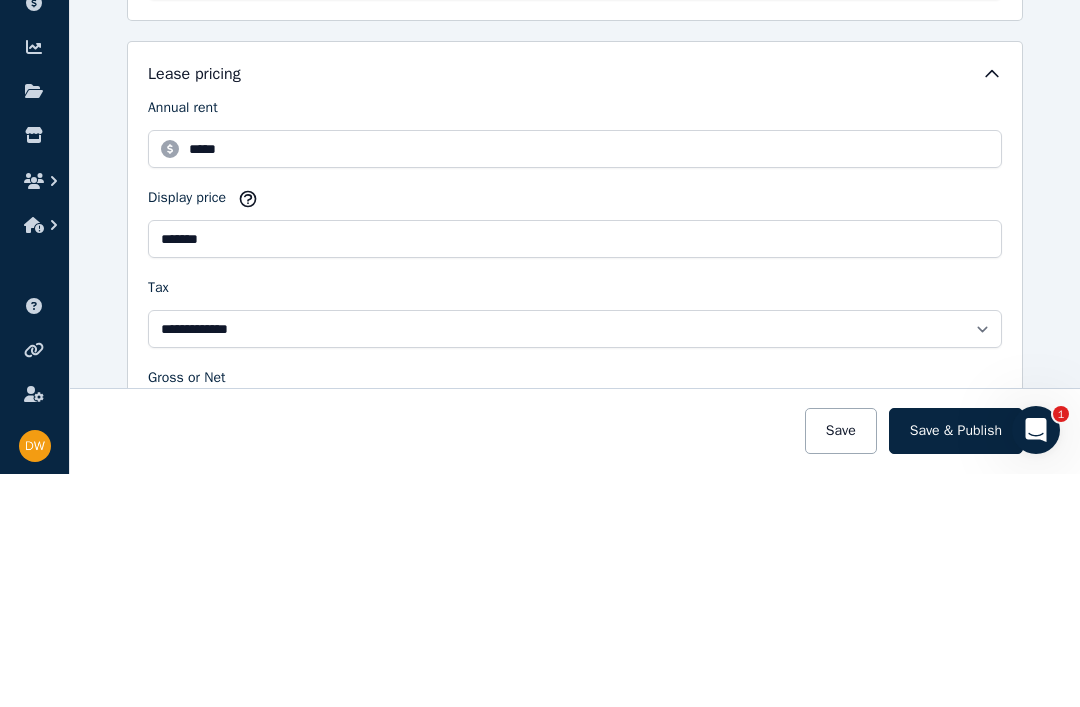 scroll, scrollTop: 64, scrollLeft: 0, axis: vertical 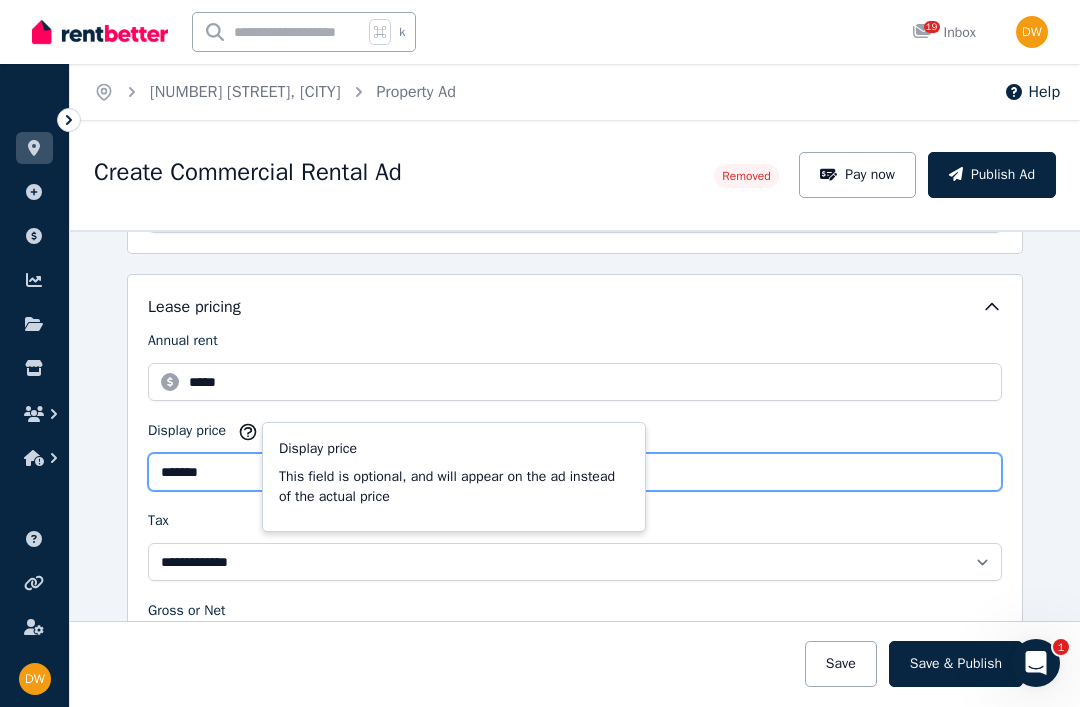 click on "*******" at bounding box center (575, 472) 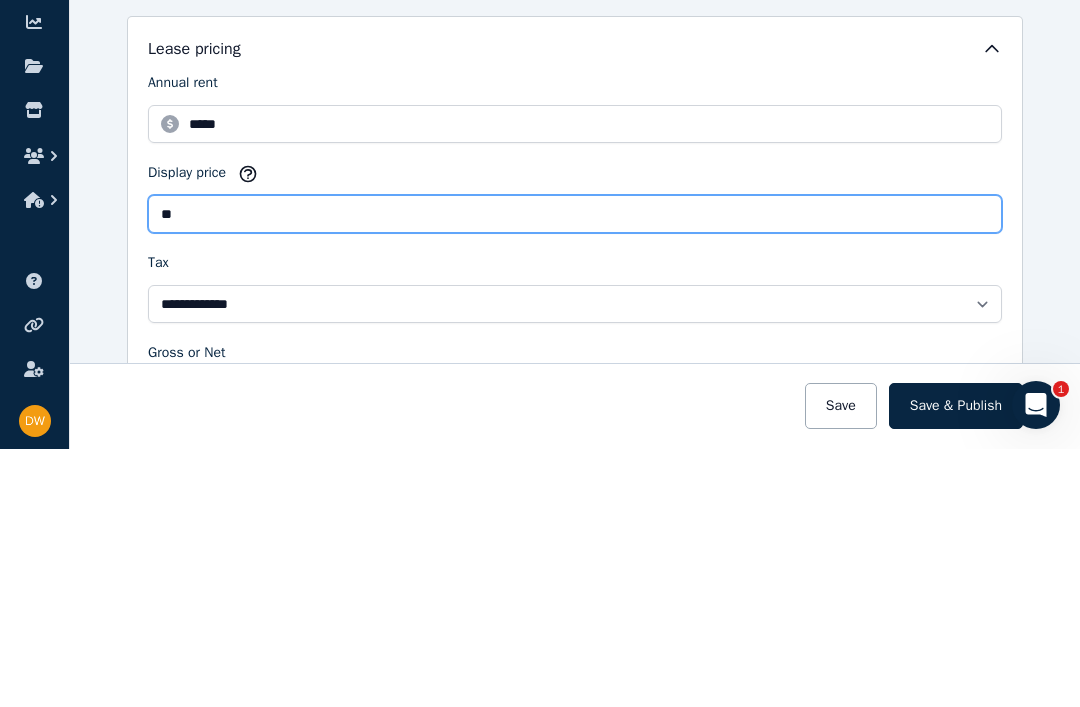 type on "*" 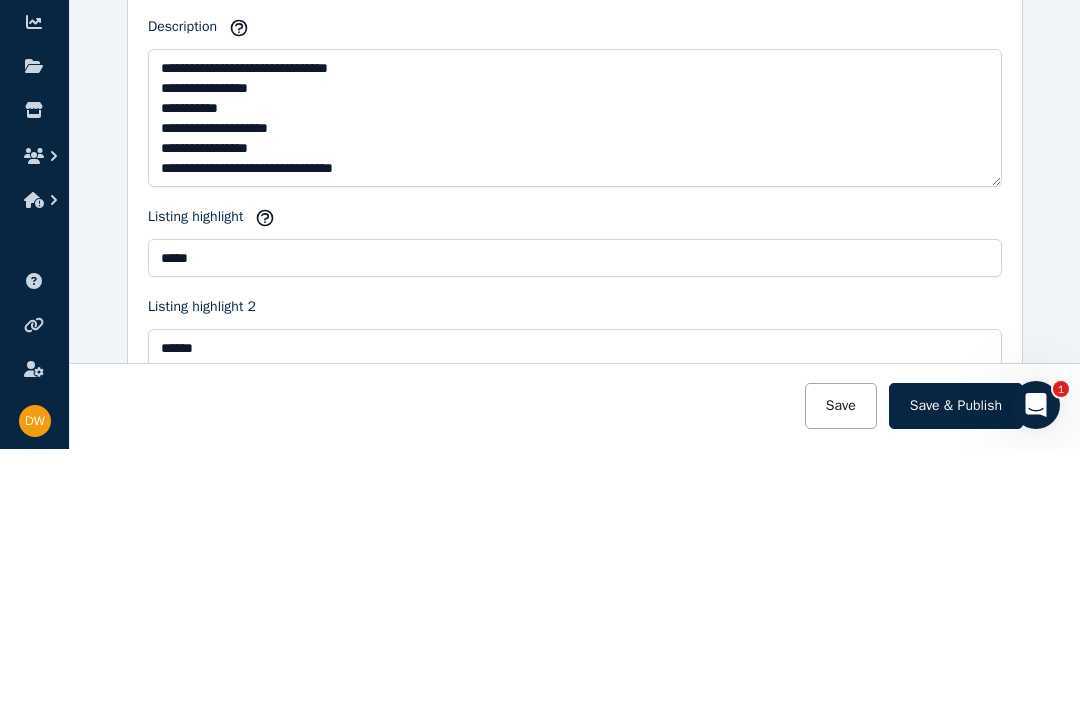 scroll, scrollTop: 1694, scrollLeft: 0, axis: vertical 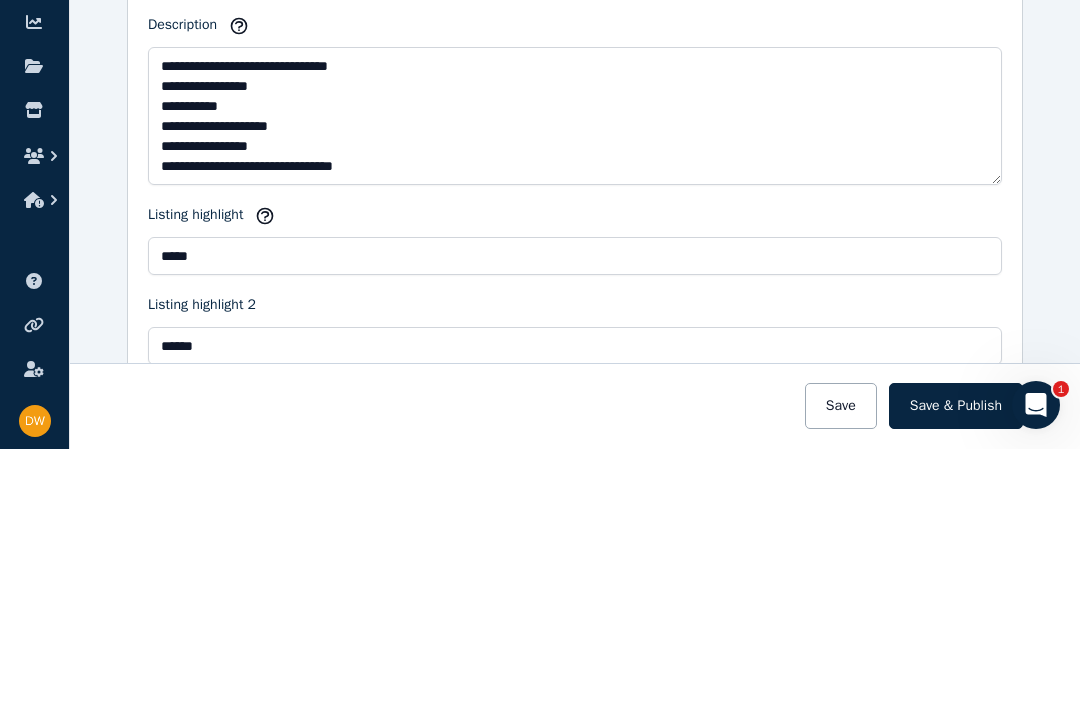 type on "**********" 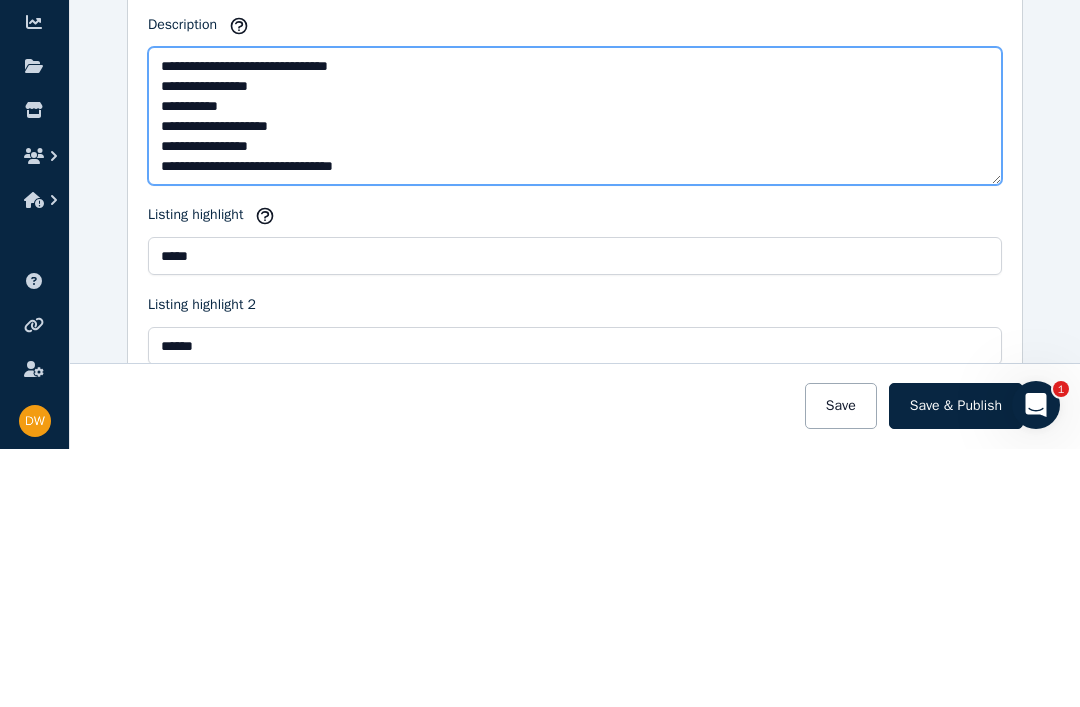 click on "**********" at bounding box center (575, 374) 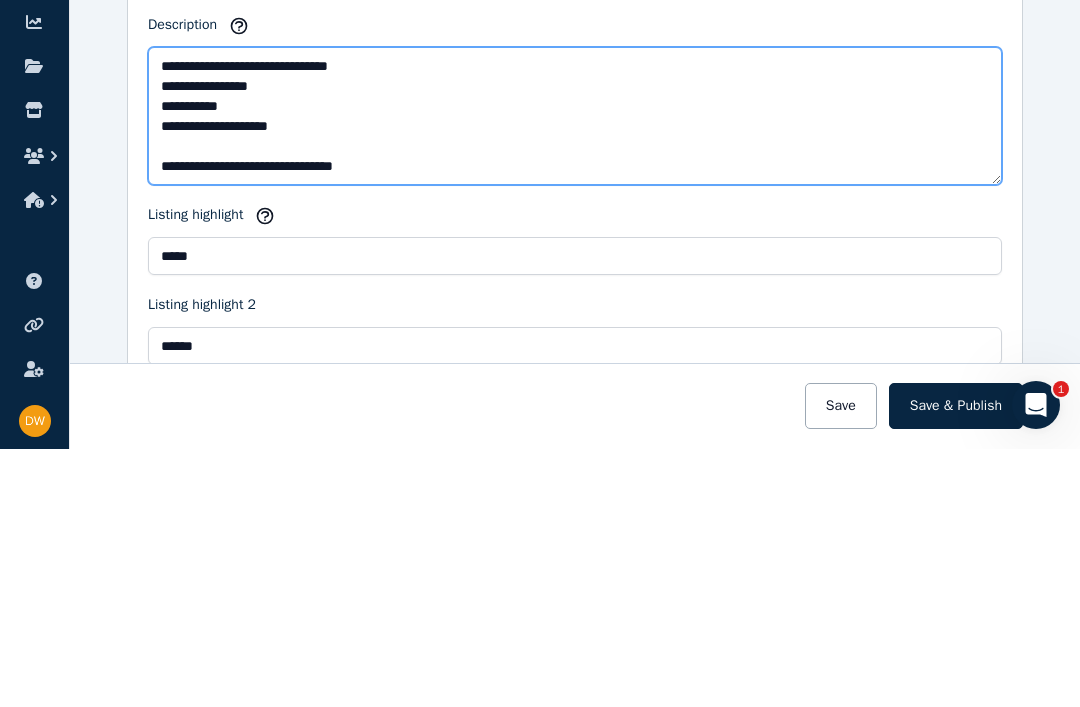 click on "**********" at bounding box center [575, 374] 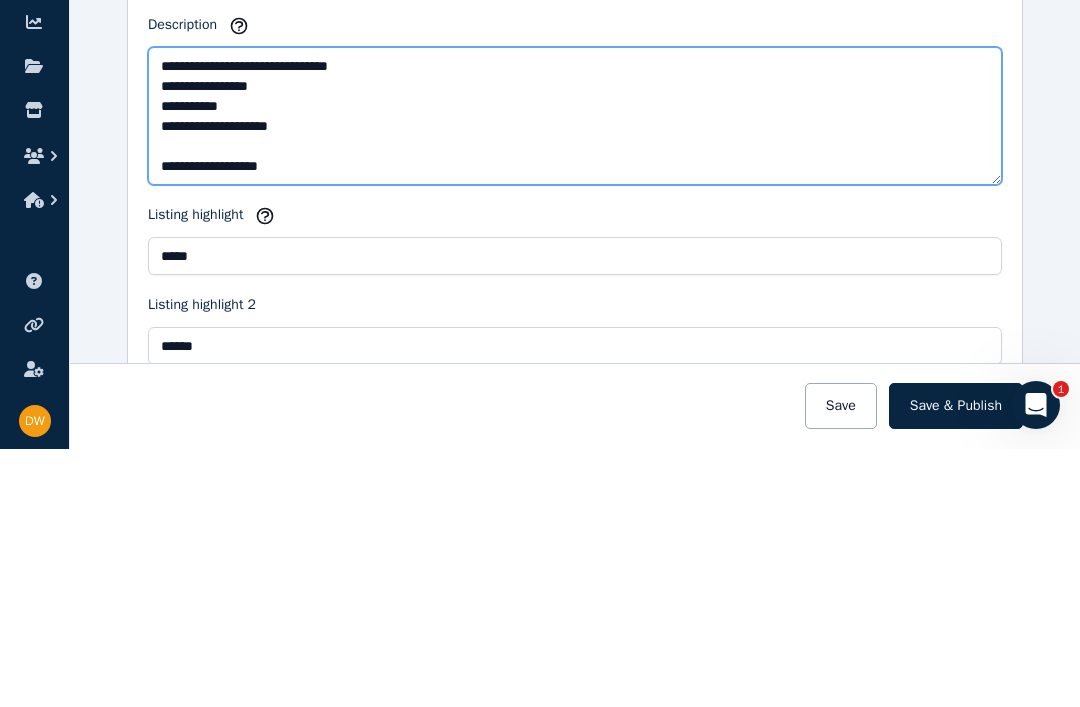 click on "**********" at bounding box center [575, 374] 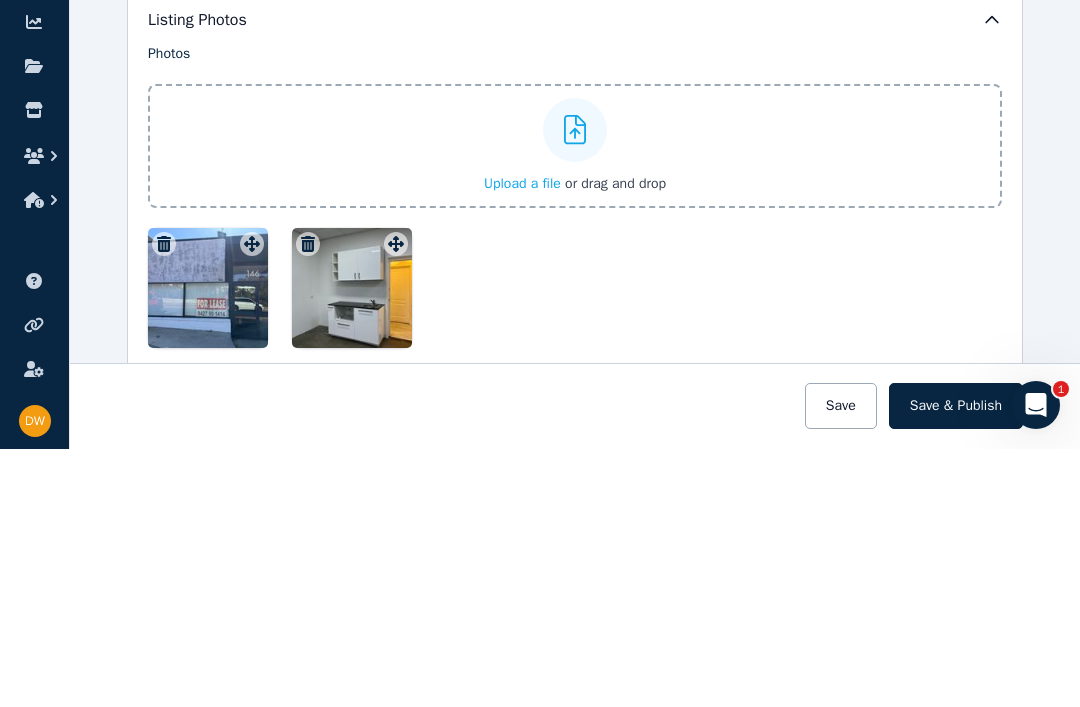 scroll, scrollTop: 0, scrollLeft: 0, axis: both 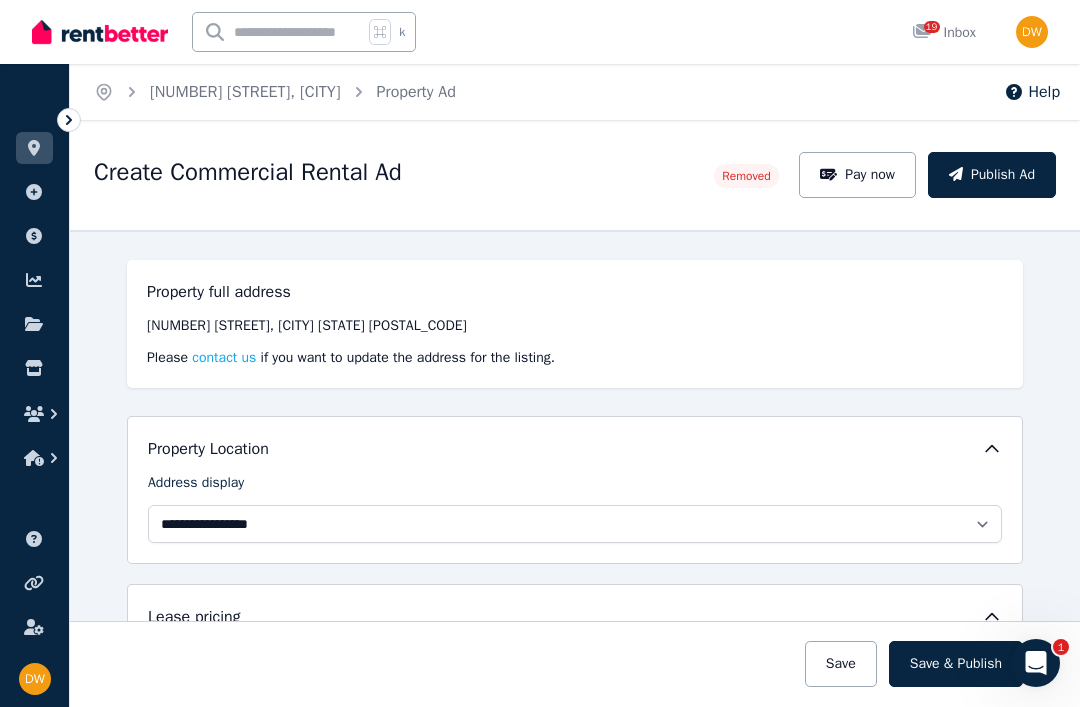 type on "**********" 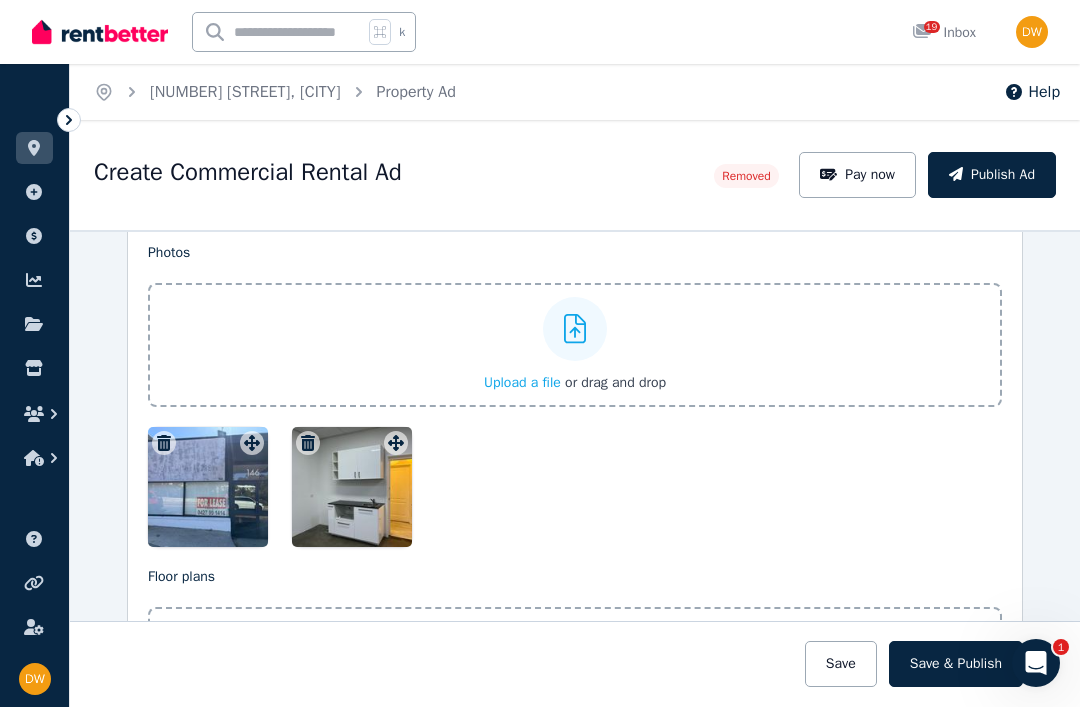 scroll, scrollTop: 2261, scrollLeft: 0, axis: vertical 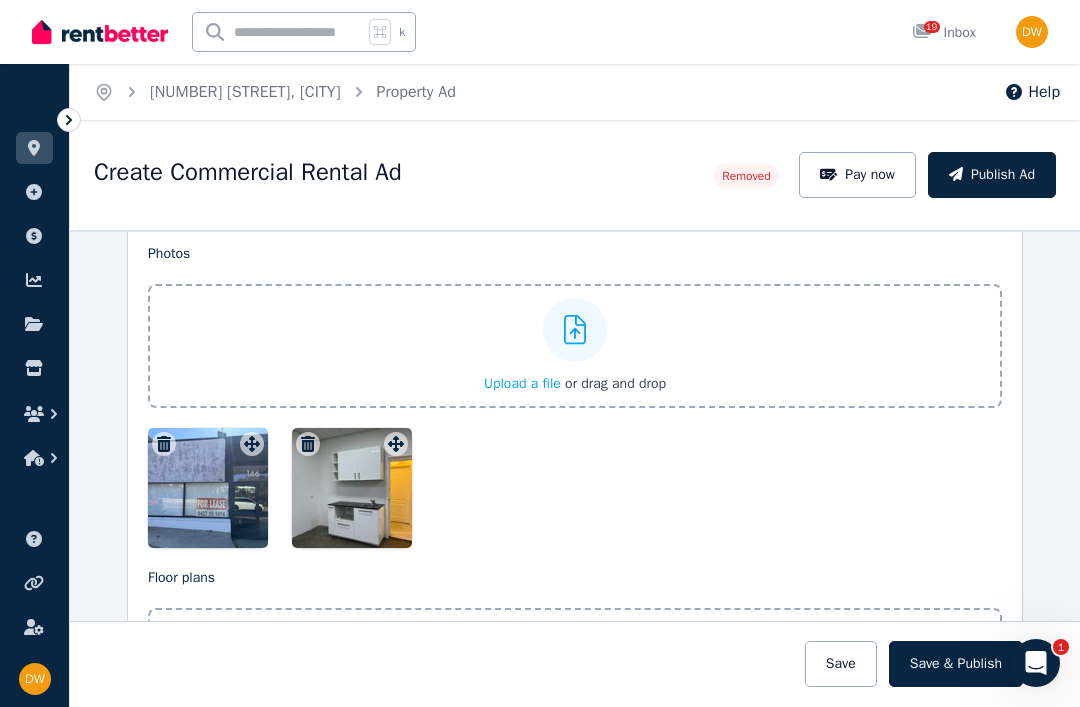 click 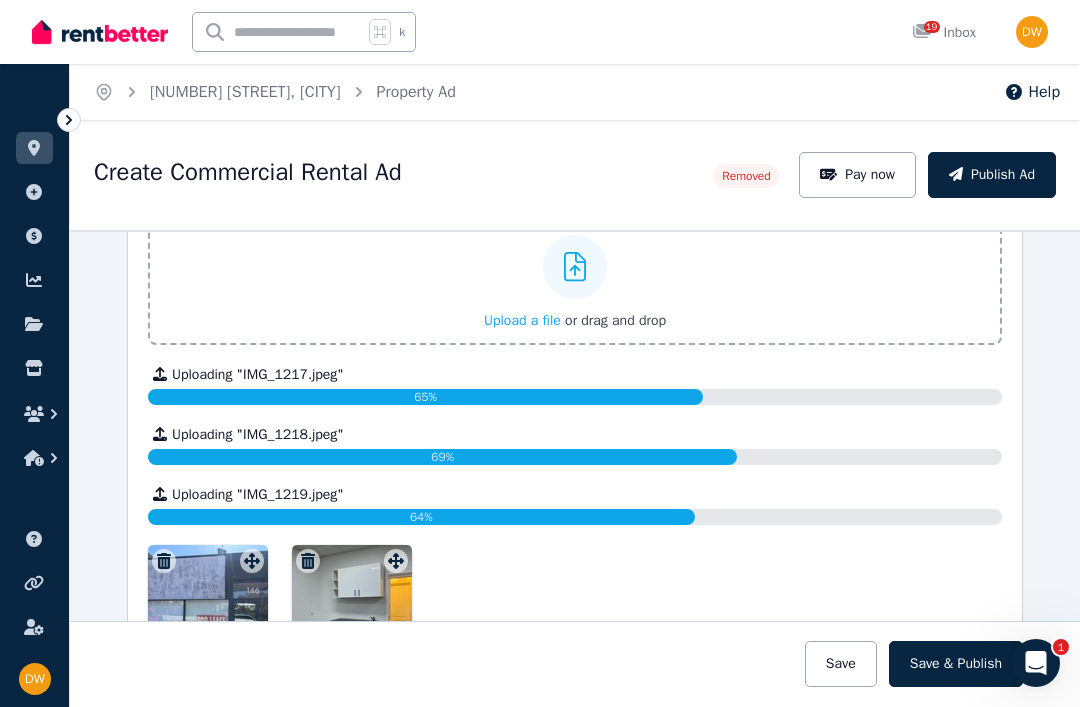 scroll, scrollTop: 2326, scrollLeft: 0, axis: vertical 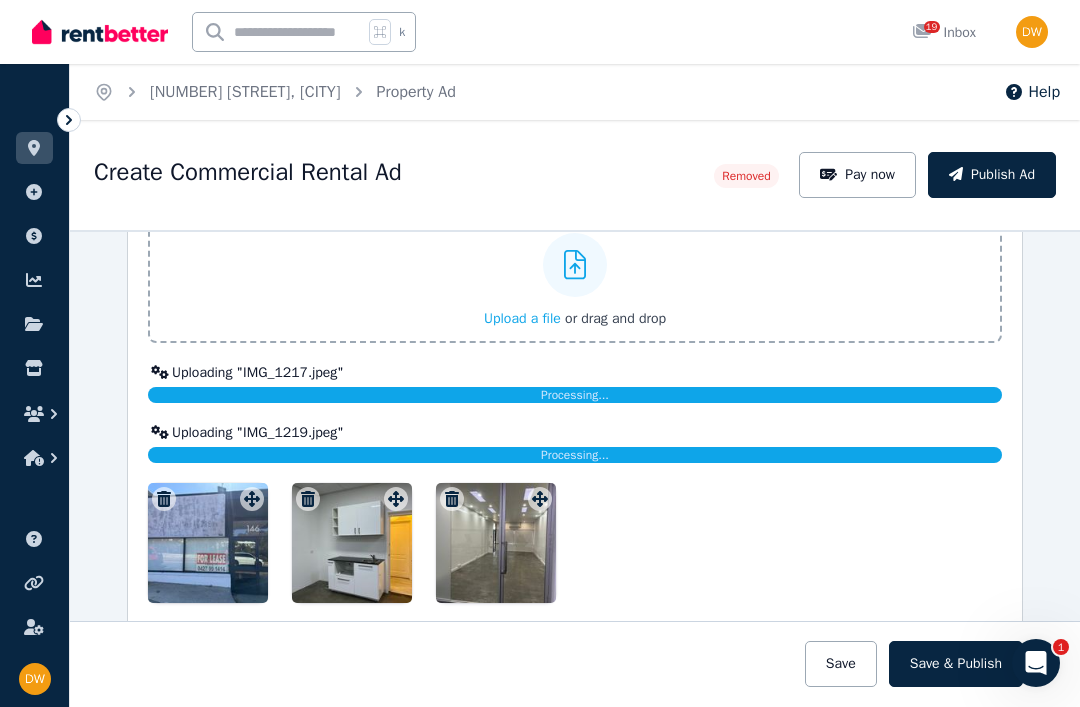 click on "Processing..." at bounding box center [575, 395] 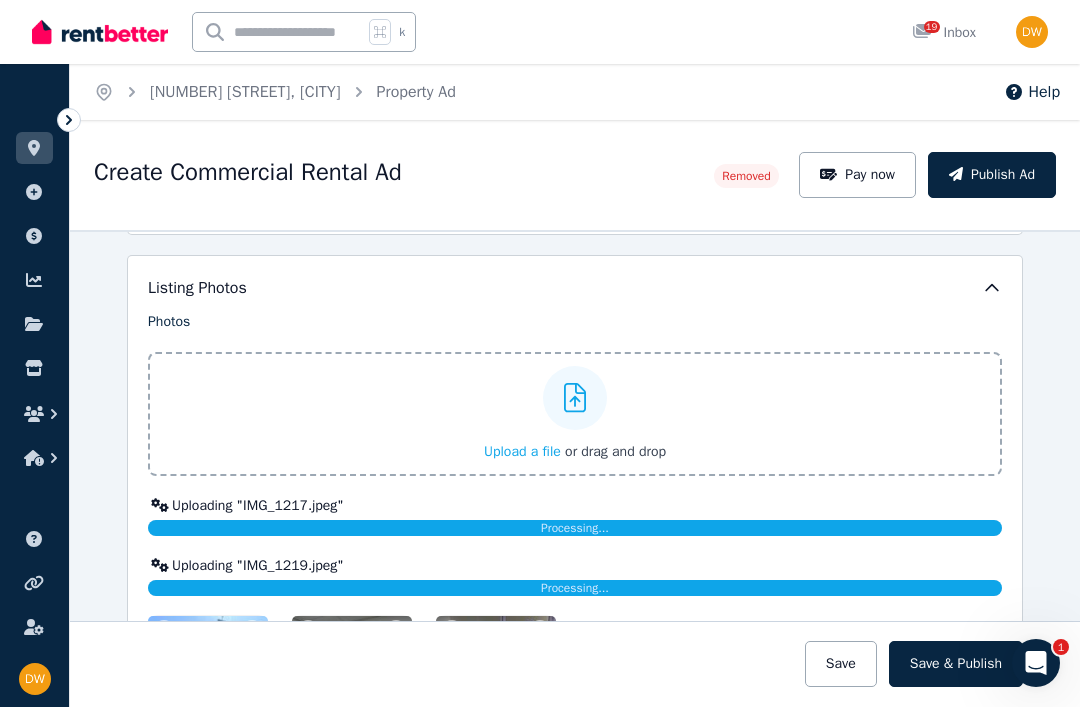 scroll, scrollTop: 2340, scrollLeft: 0, axis: vertical 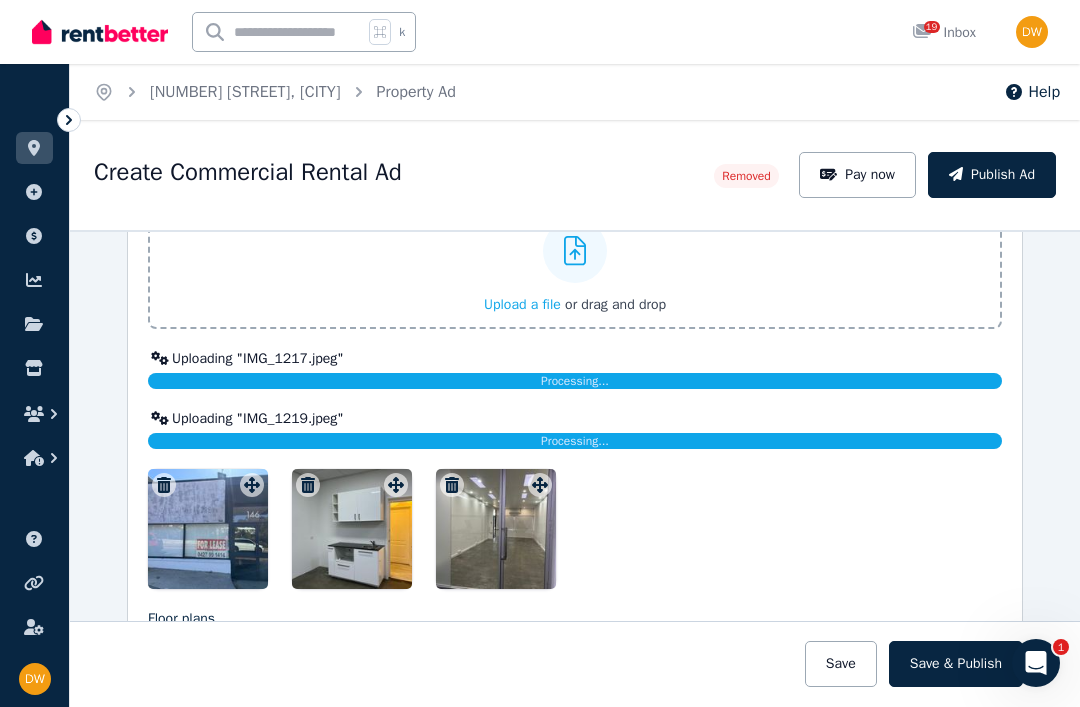 click on "Upload a file" at bounding box center (522, 304) 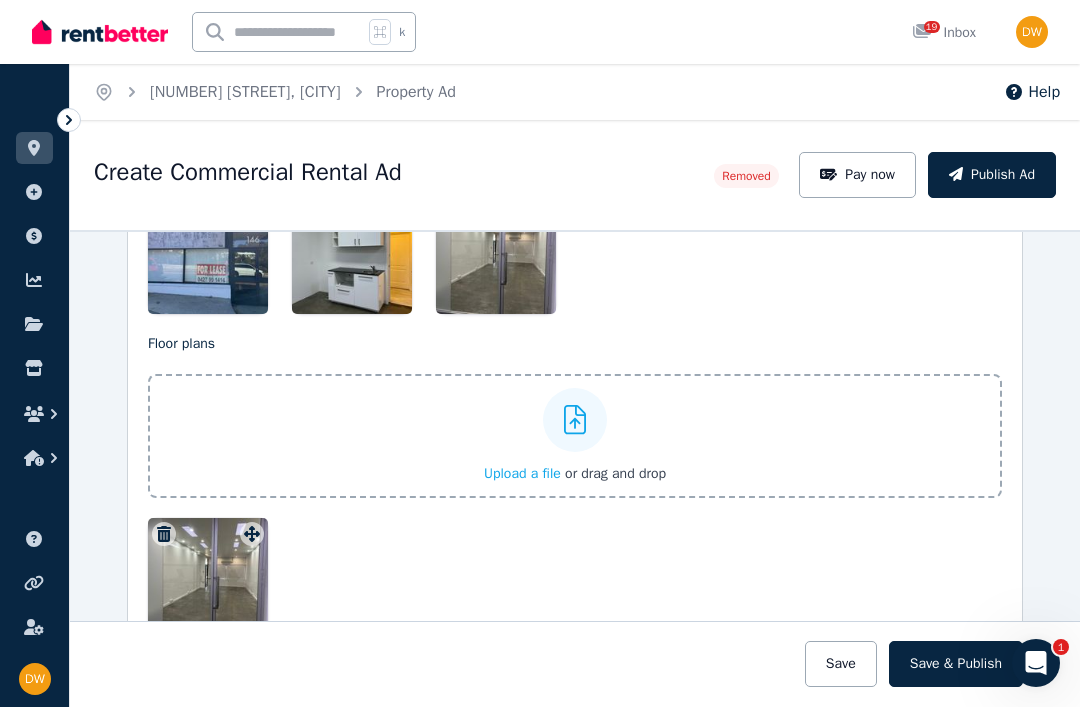 scroll, scrollTop: 2660, scrollLeft: 0, axis: vertical 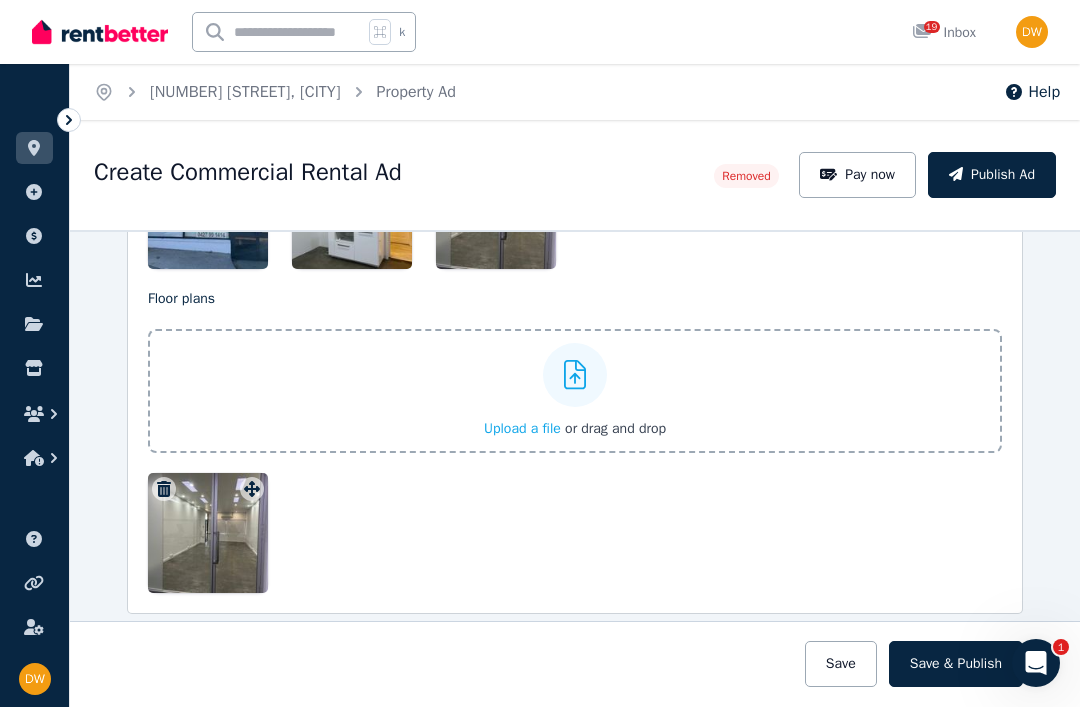 click at bounding box center (164, 489) 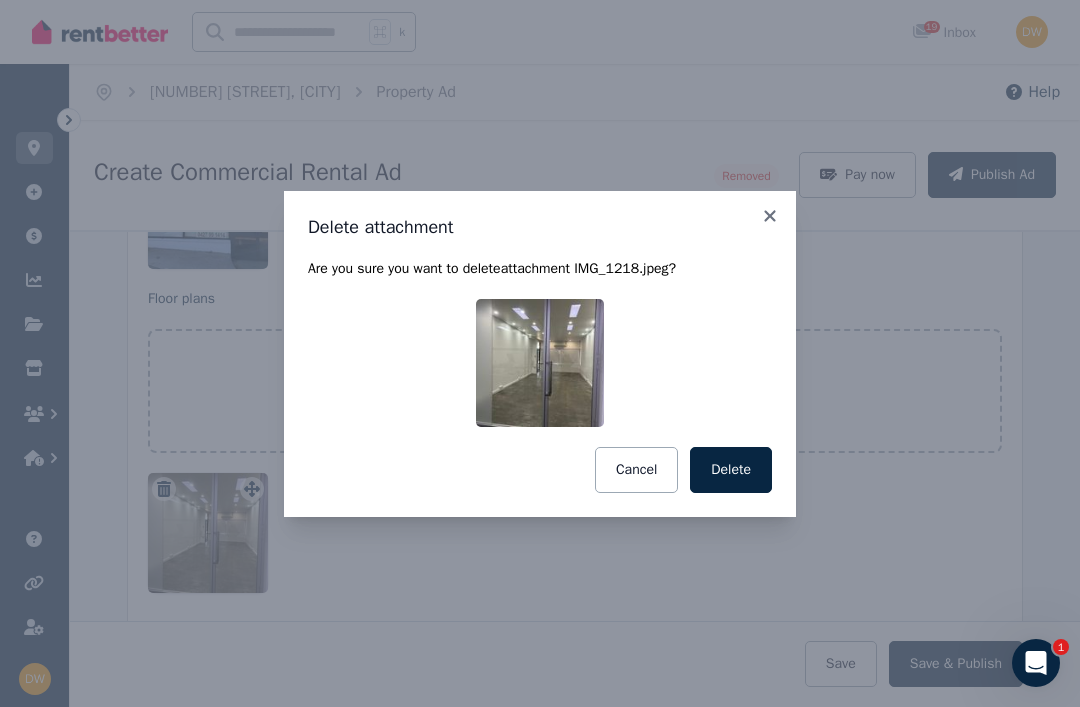 click on "Delete" at bounding box center (731, 470) 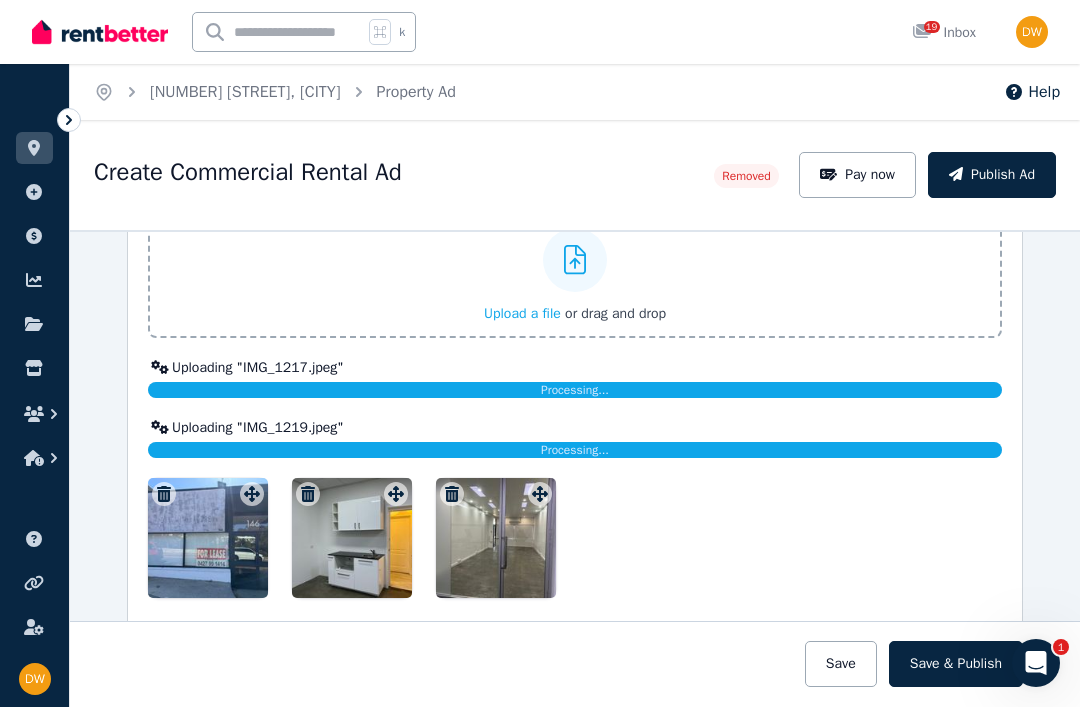 scroll, scrollTop: 2310, scrollLeft: 0, axis: vertical 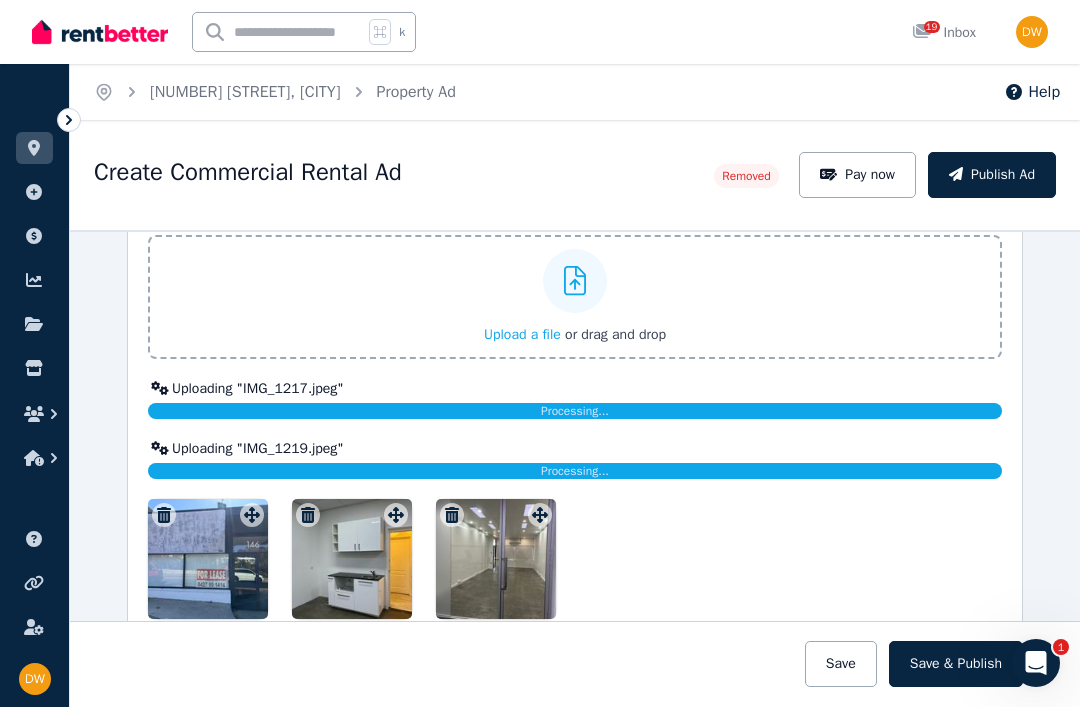 click on "Processing..." at bounding box center [575, 471] 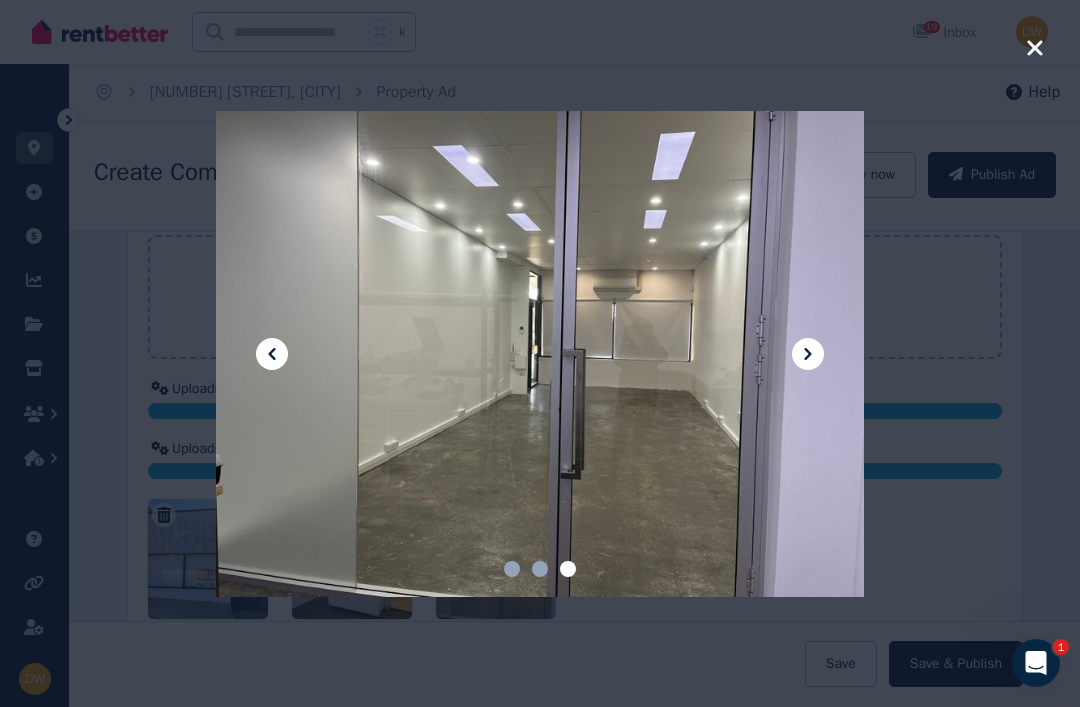 scroll, scrollTop: 62, scrollLeft: 0, axis: vertical 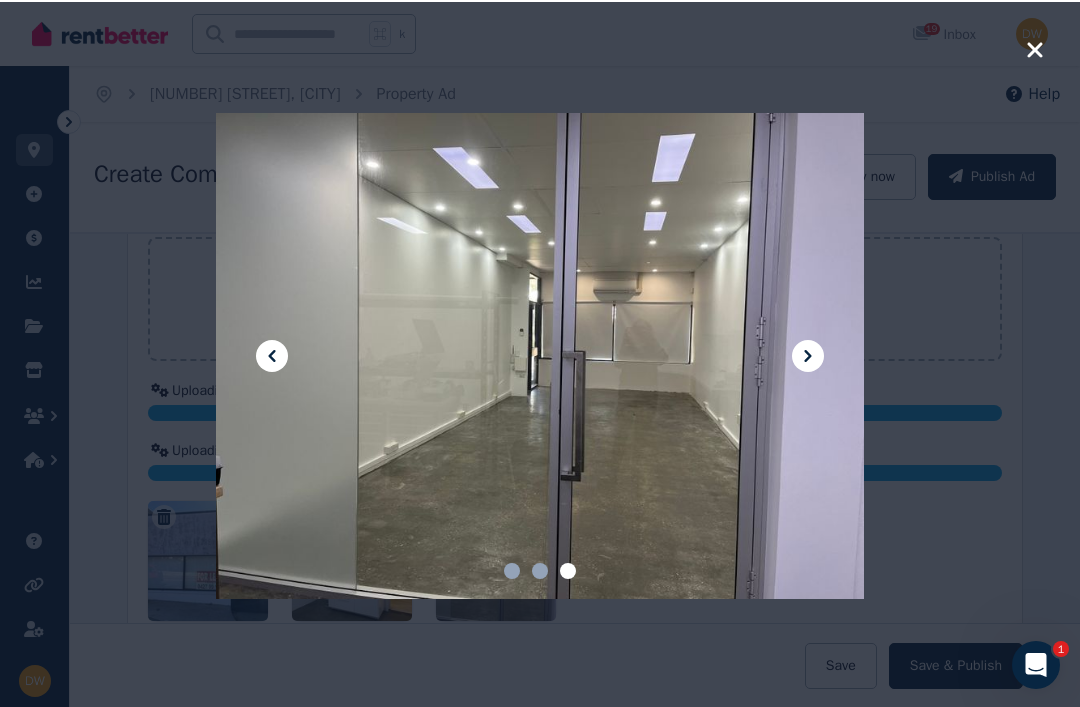 click 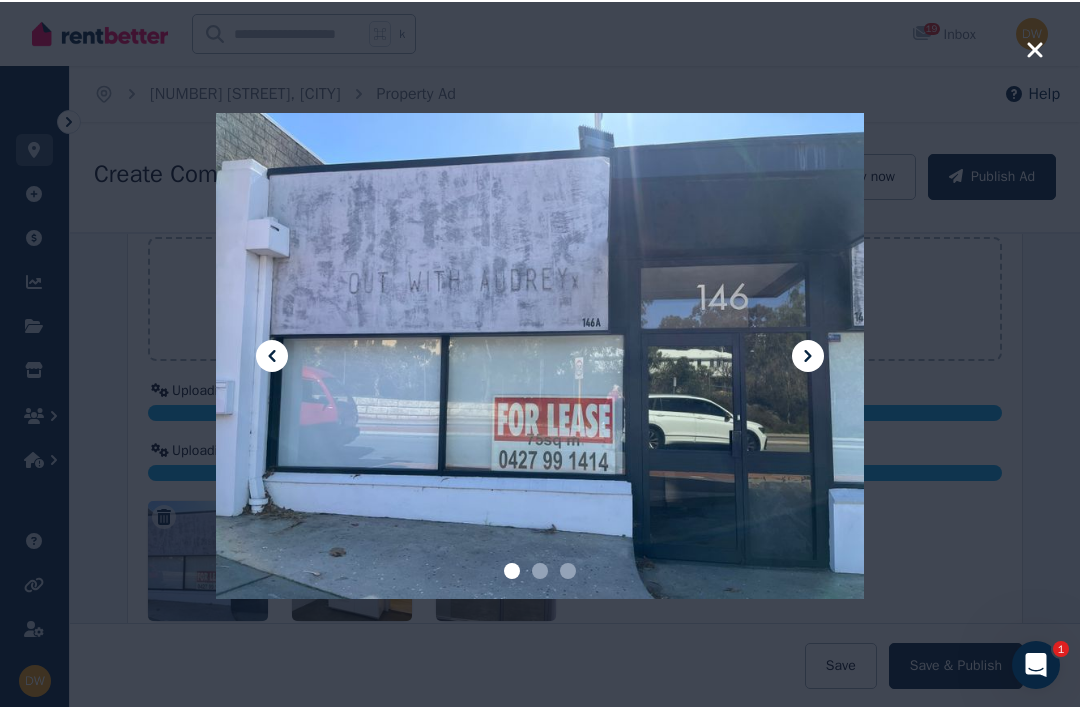 scroll, scrollTop: 60, scrollLeft: 0, axis: vertical 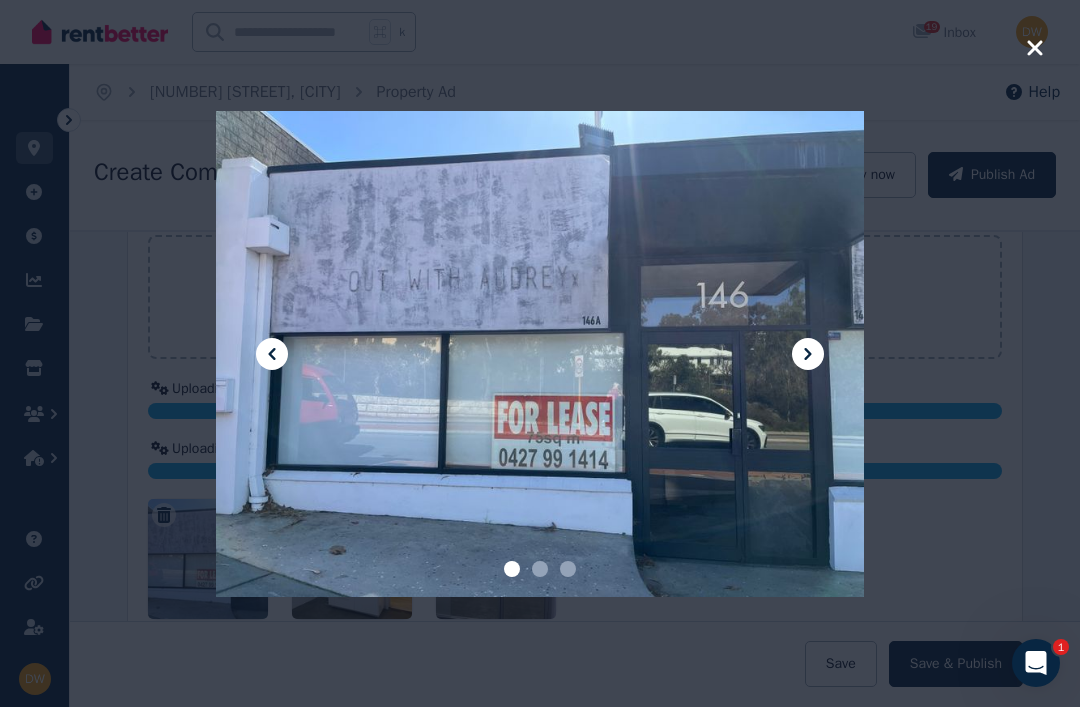 click 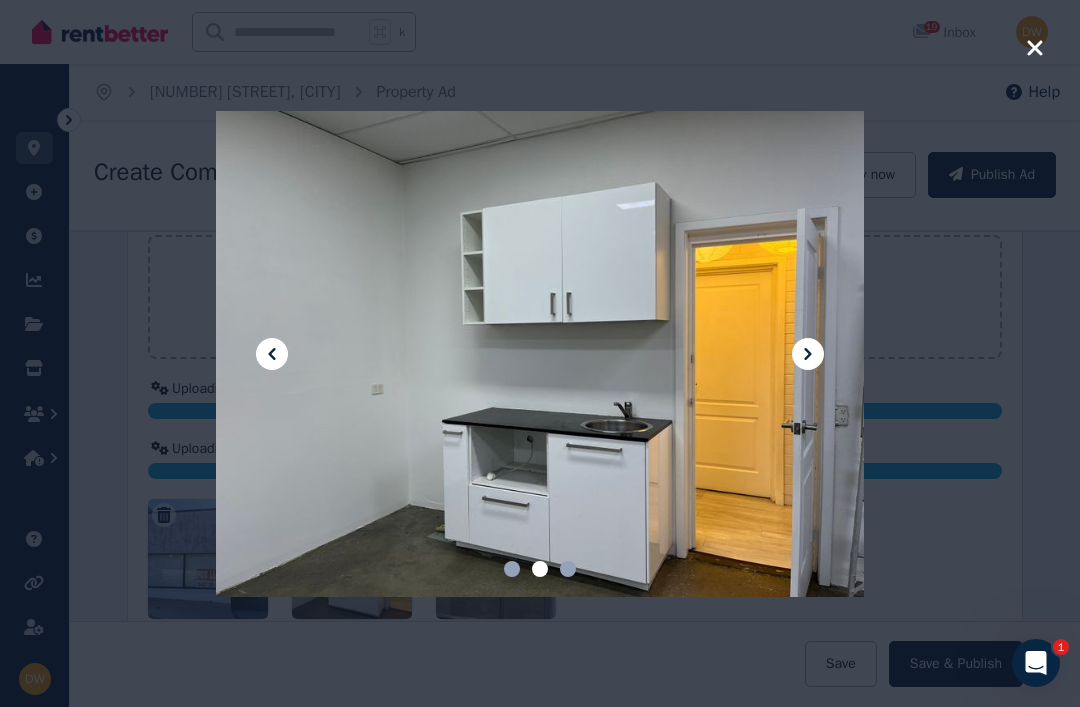 click 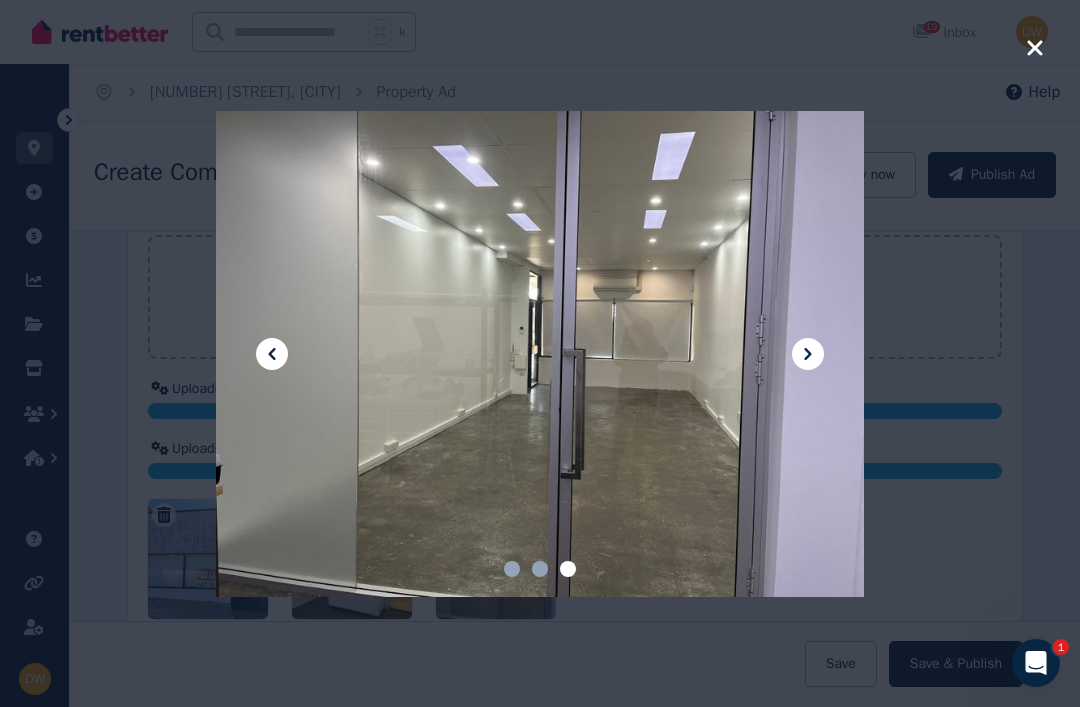 click at bounding box center [540, 353] 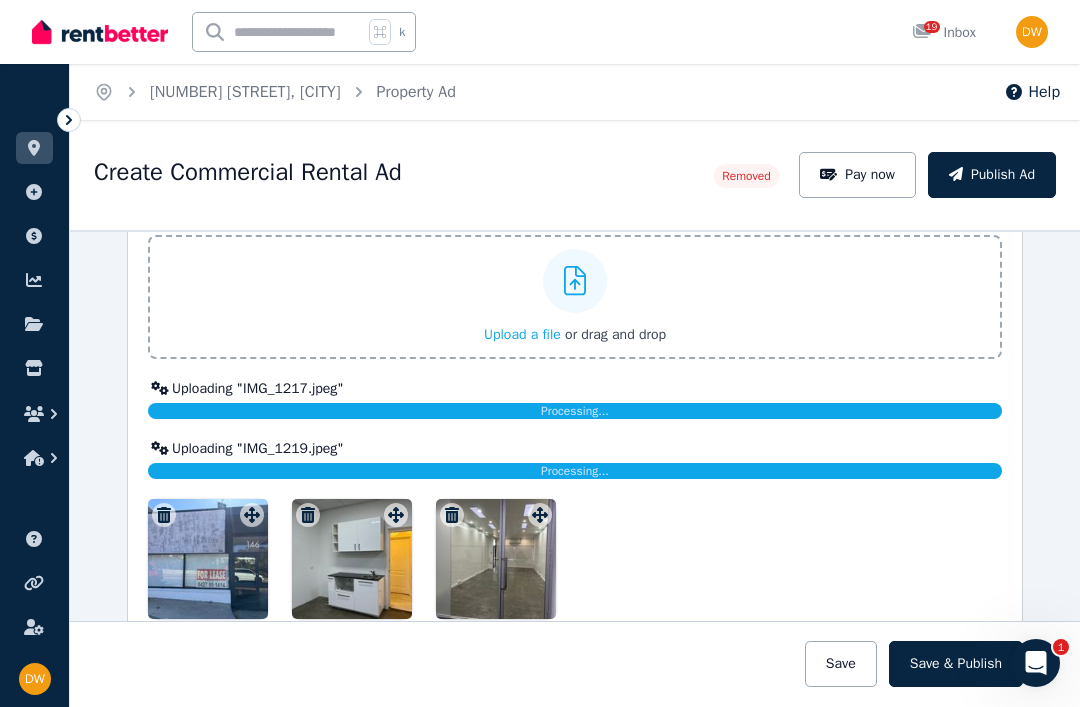 click at bounding box center (575, 664) 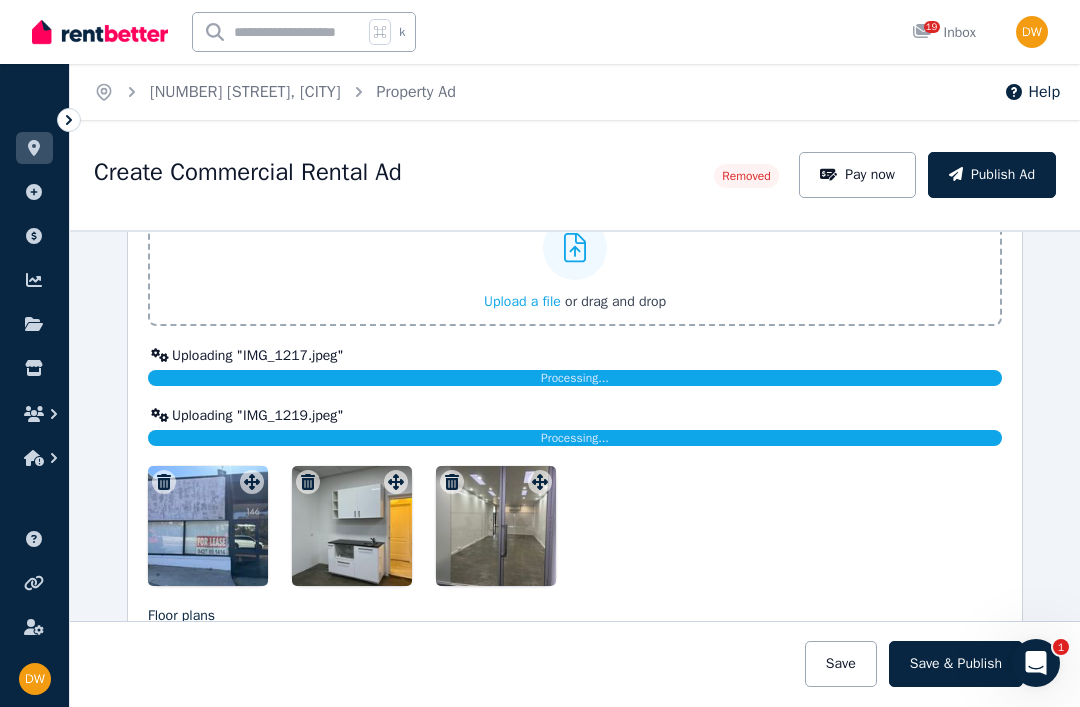 scroll, scrollTop: 2320, scrollLeft: 0, axis: vertical 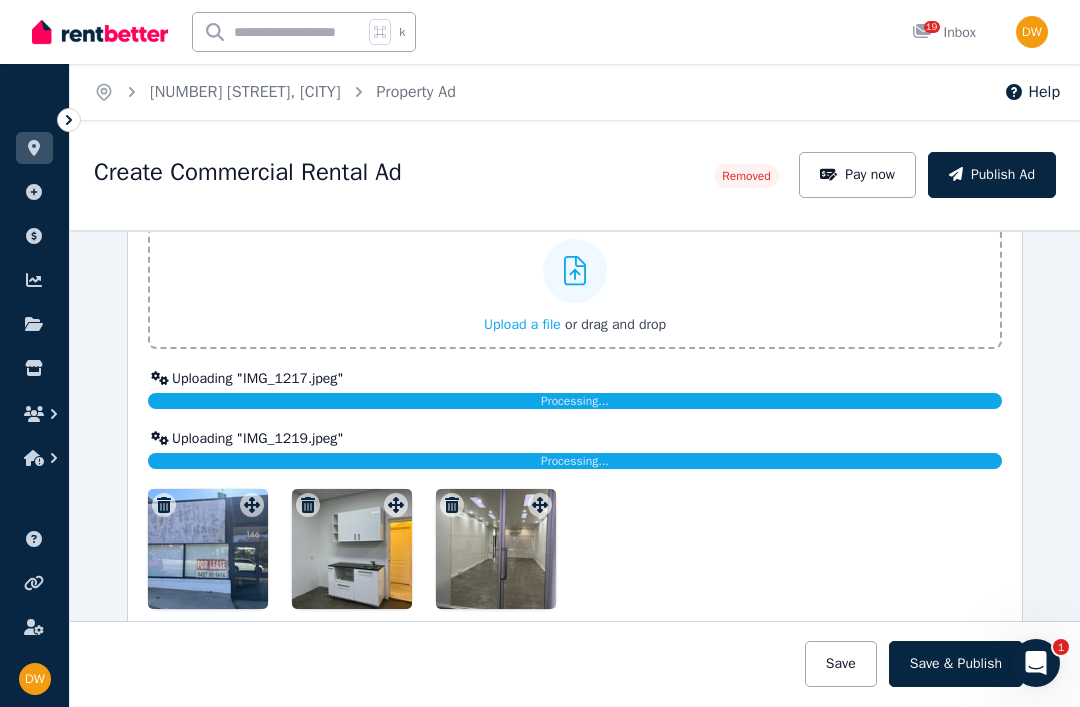click on "Photos Upload a file   or drag and drop Uploading   " IMG_1217.jpeg " Processing... Uploaded   " IMG_1218.jpeg " Uploading   " IMG_1219.jpeg " Processing...
To pick up a draggable item, press the space bar.
While dragging, use the arrow keys to move the item.
Press space again to drop the item in its new position, or press escape to cancel.
Draggable item 326eae20-122d-43f1-ad94-ce41d1c5b97d was dropped over droppable area 326eae20-122d-43f1-ad94-ce41d1c5b97d" at bounding box center (575, 397) 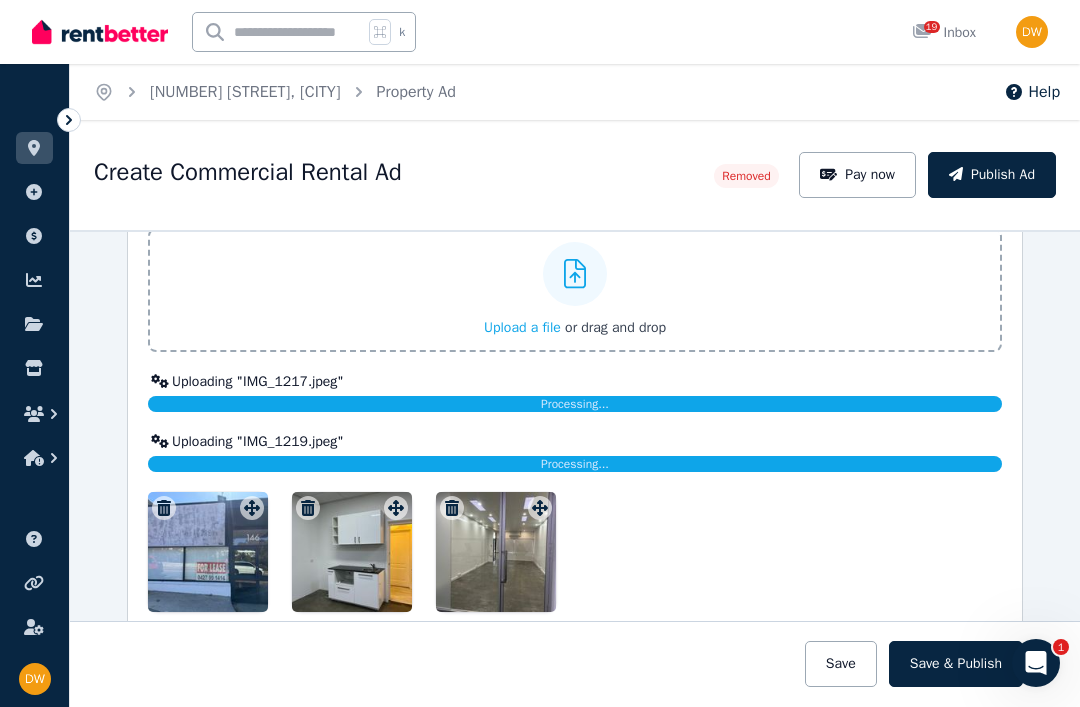 scroll, scrollTop: 2243, scrollLeft: 0, axis: vertical 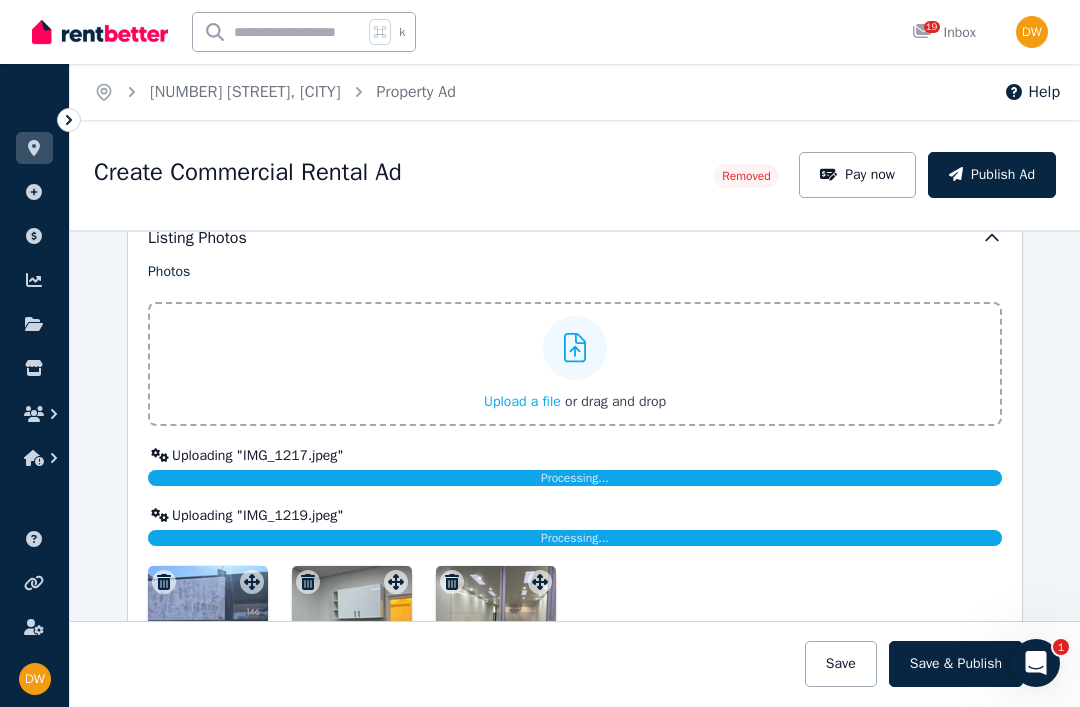click 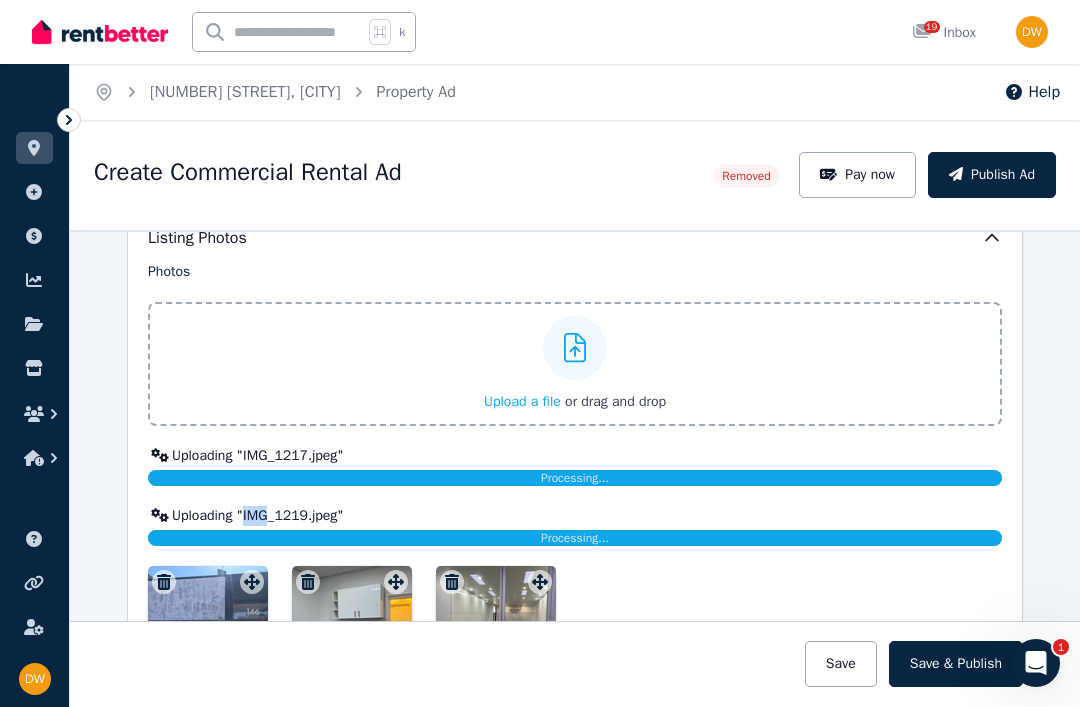 click on "Uploading   " IMG_1219.jpeg "" at bounding box center [575, 516] 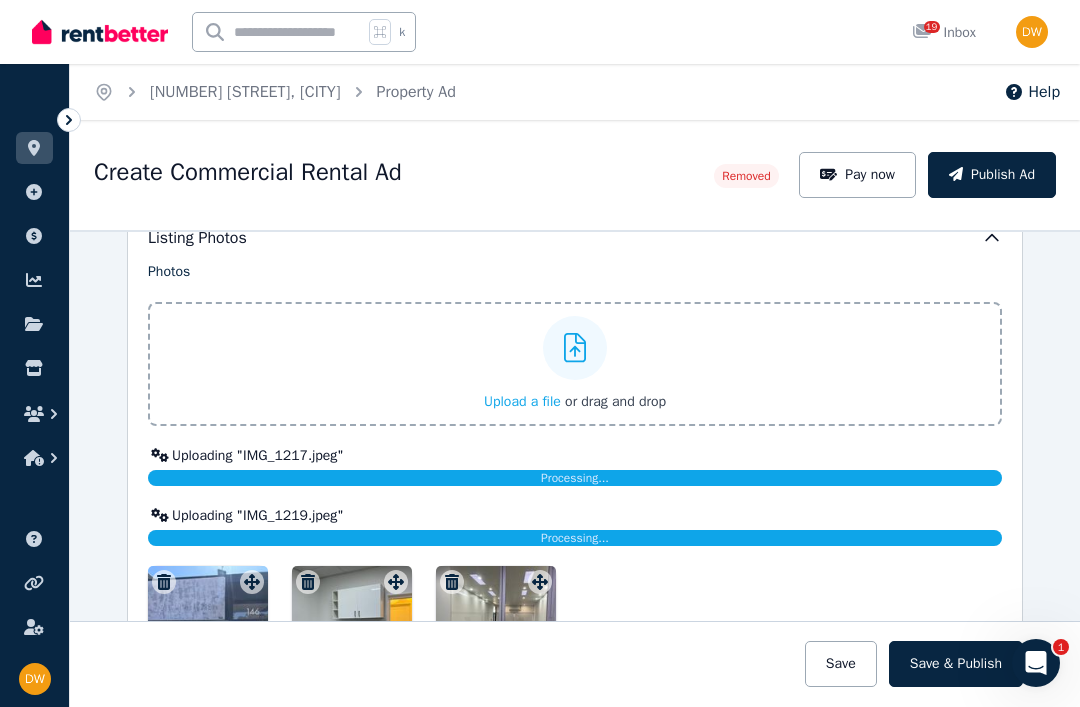 click on "Upload a file" at bounding box center [522, 401] 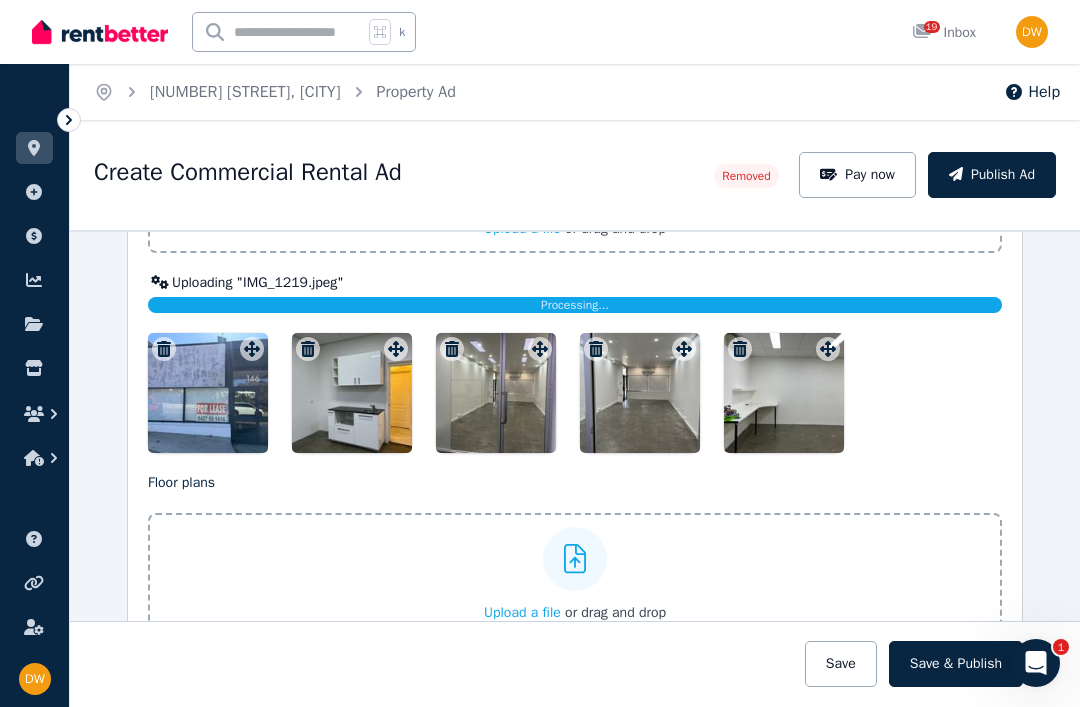 scroll, scrollTop: 2450, scrollLeft: 0, axis: vertical 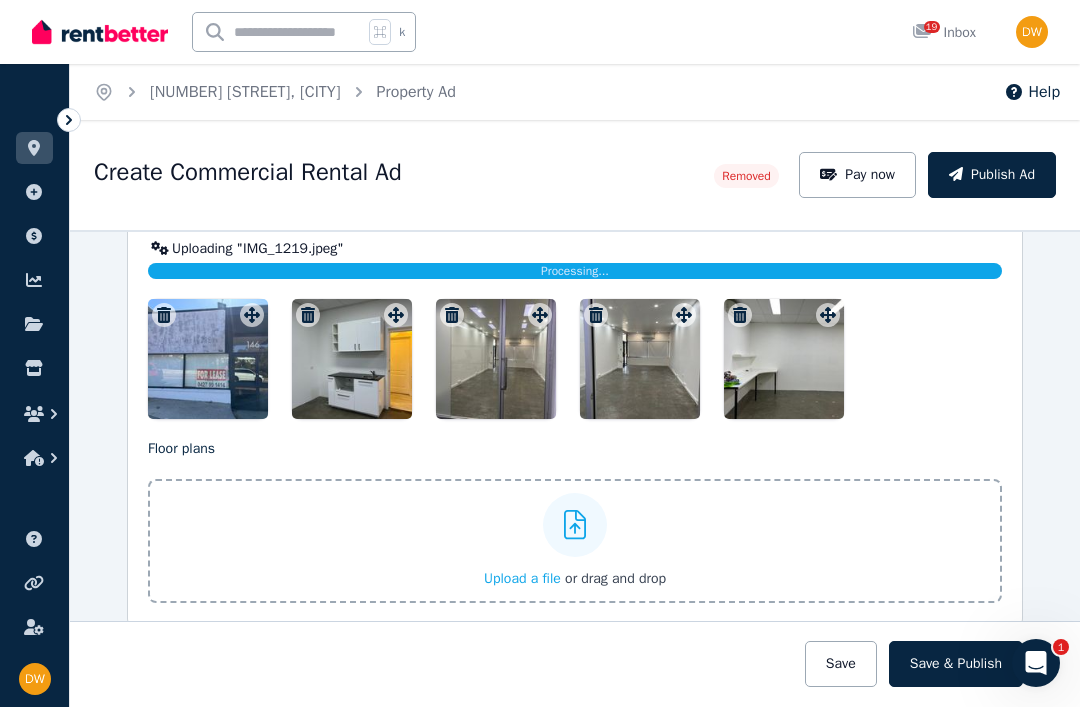 click on "Save & Publish" at bounding box center (956, 664) 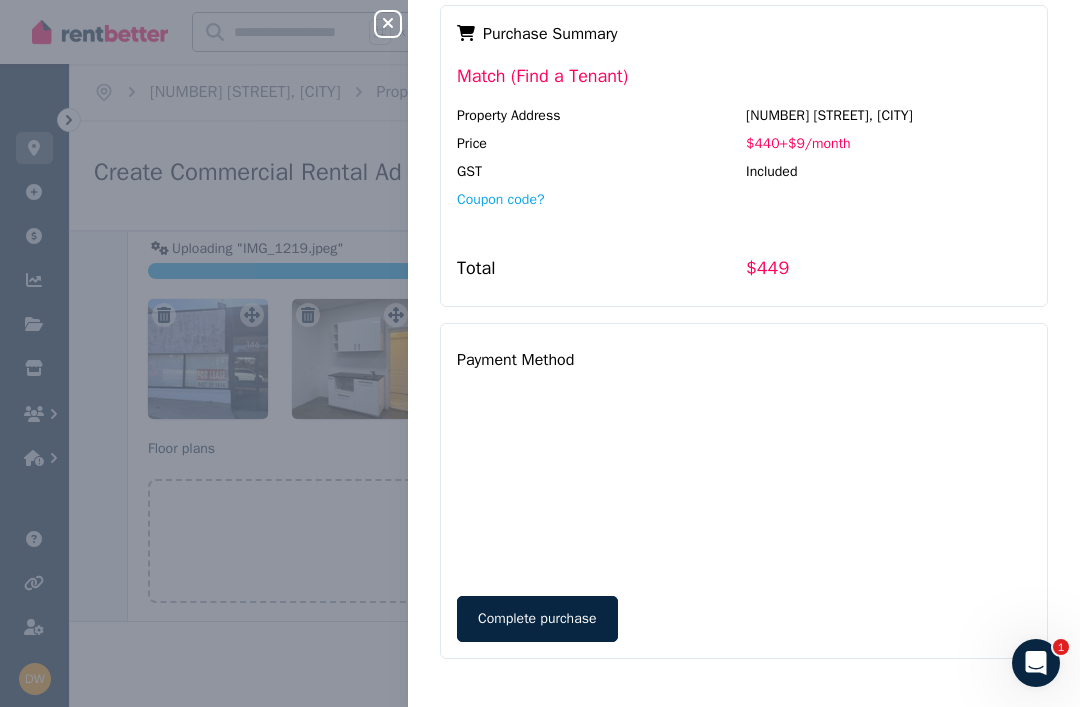 scroll, scrollTop: 397, scrollLeft: 0, axis: vertical 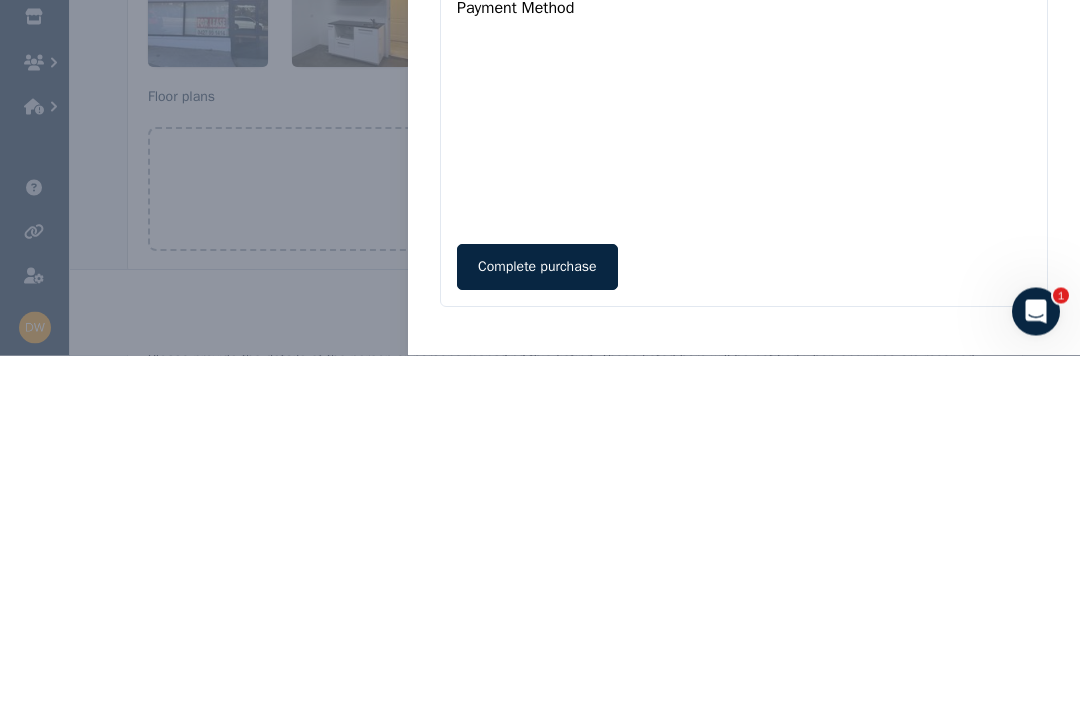 click on "Complete purchase" at bounding box center [537, 619] 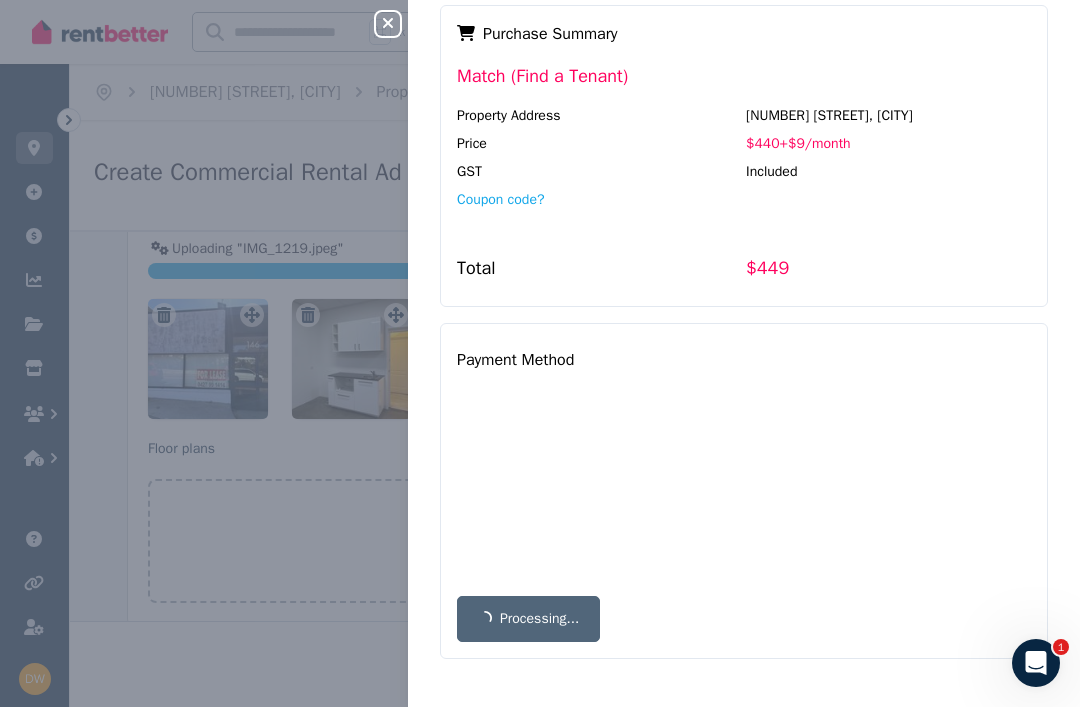scroll, scrollTop: 0, scrollLeft: 0, axis: both 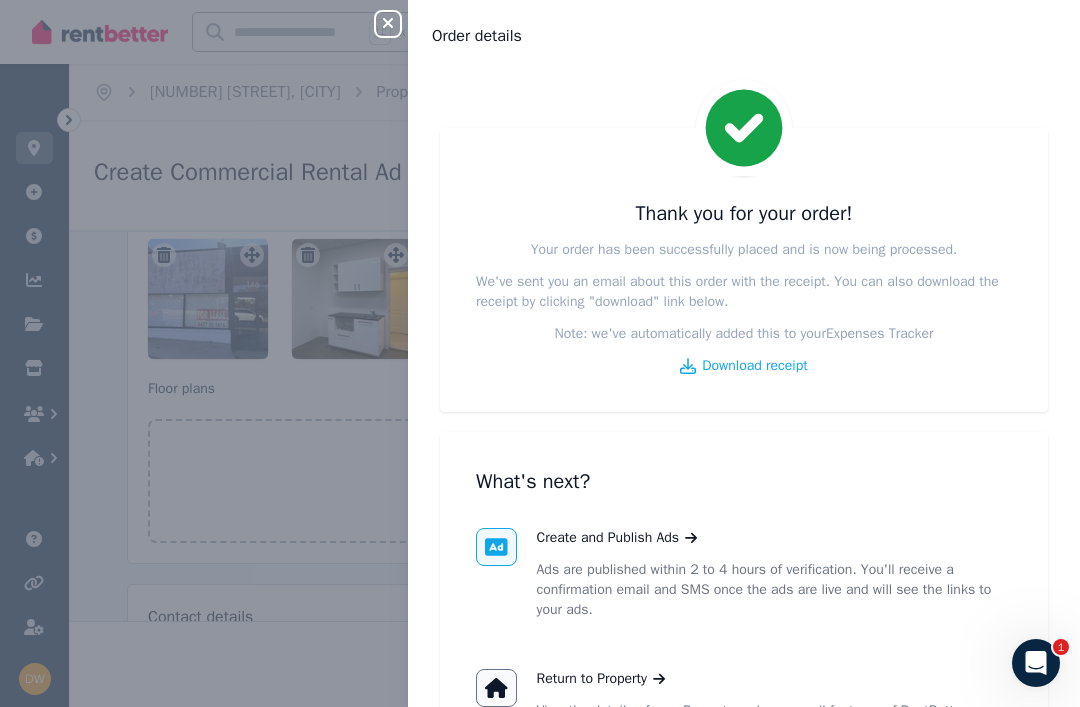 click on "Download receipt" at bounding box center [754, 366] 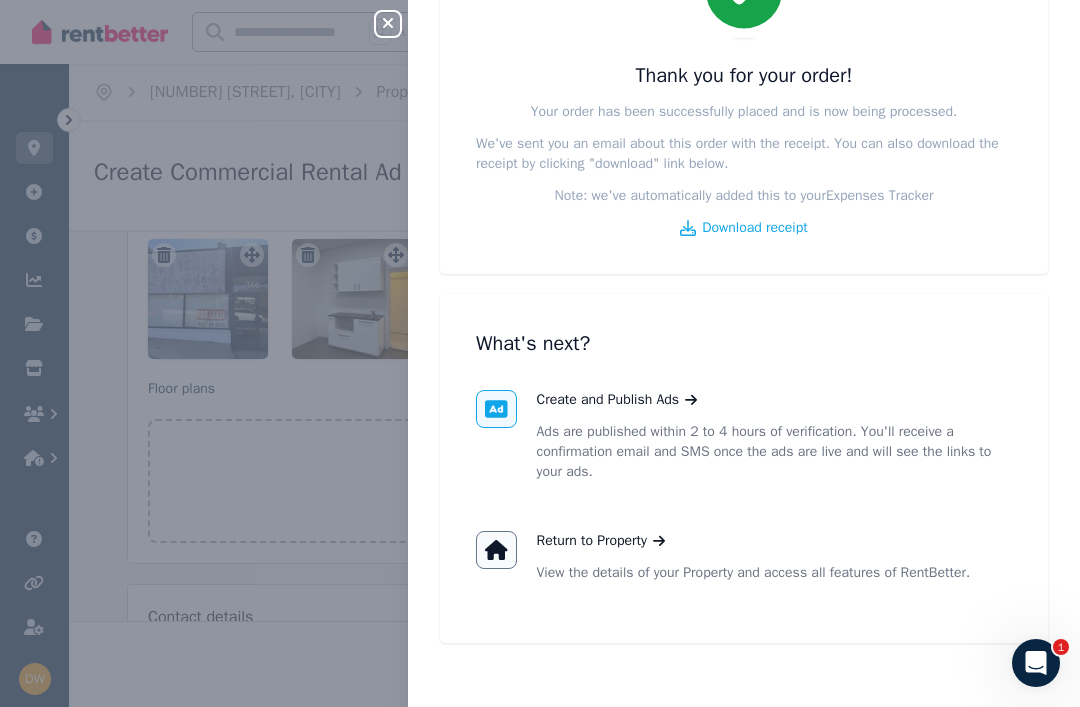 scroll, scrollTop: 138, scrollLeft: 0, axis: vertical 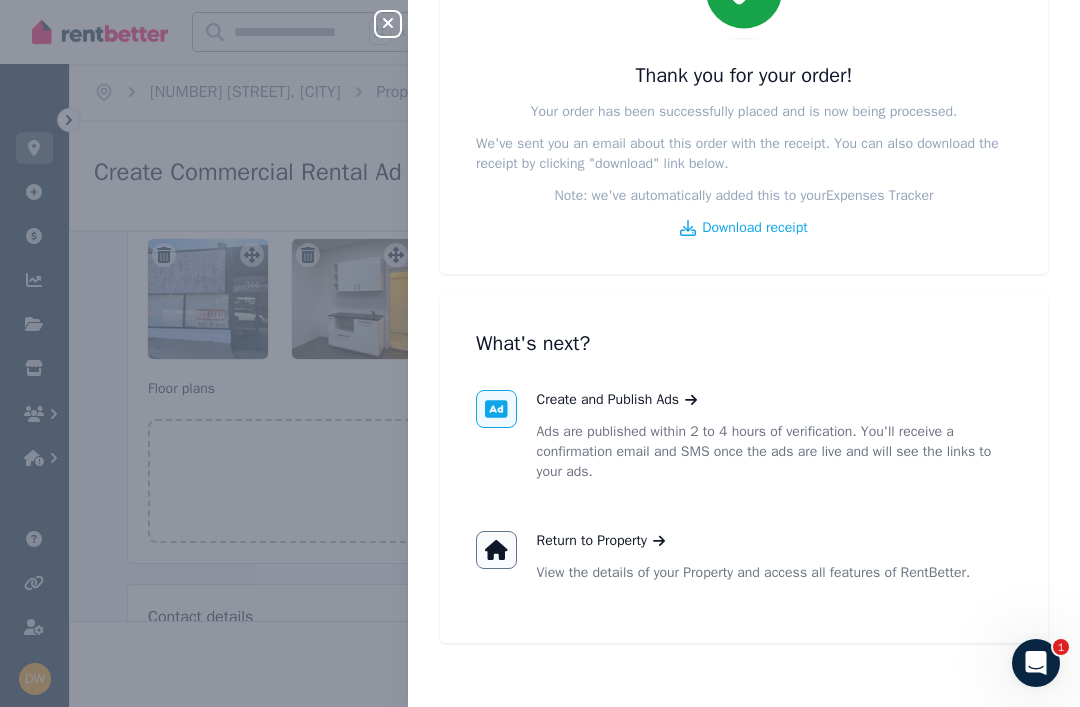 click on "Return to Property" at bounding box center [592, 541] 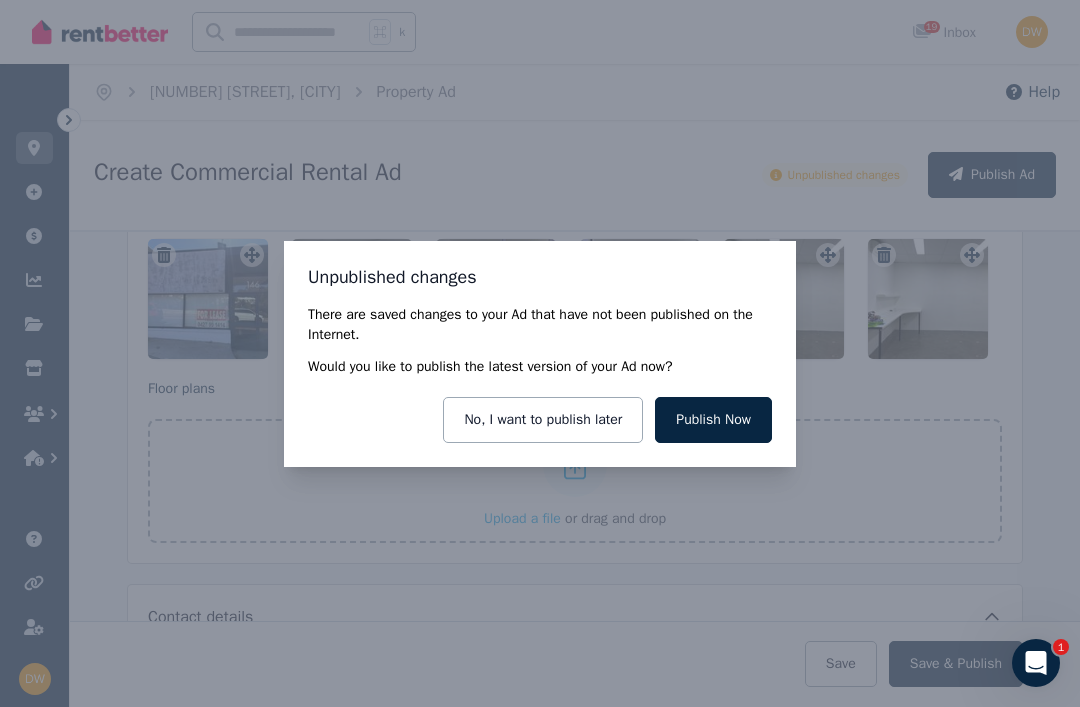 click on "Publish Now" at bounding box center [713, 420] 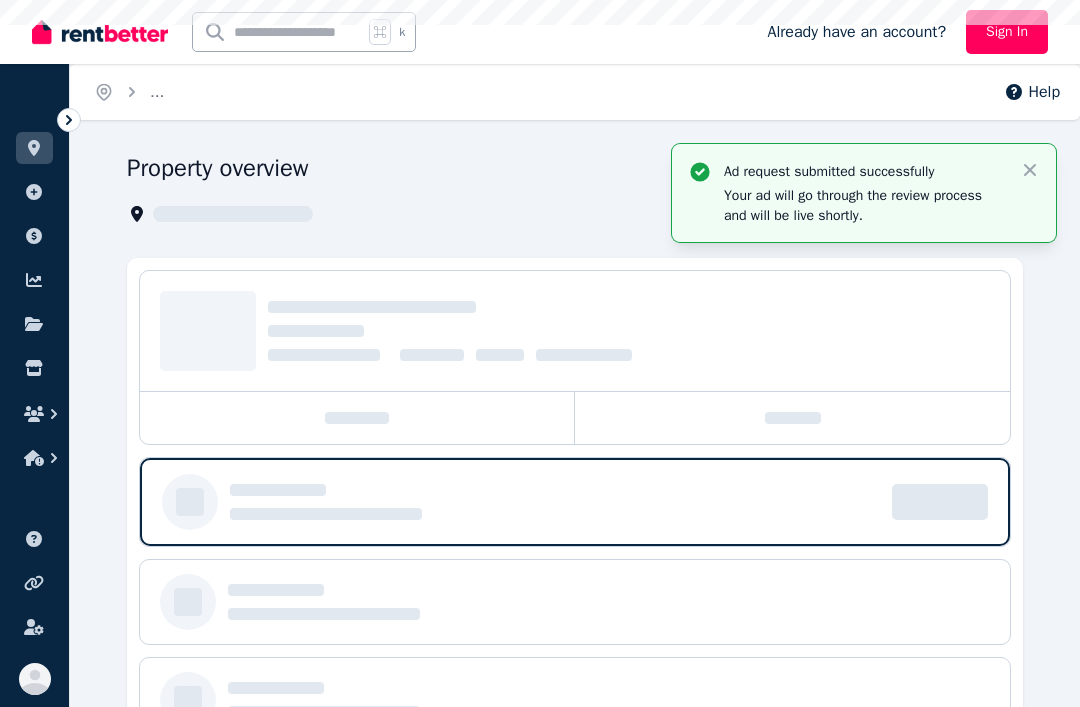 scroll, scrollTop: 0, scrollLeft: 0, axis: both 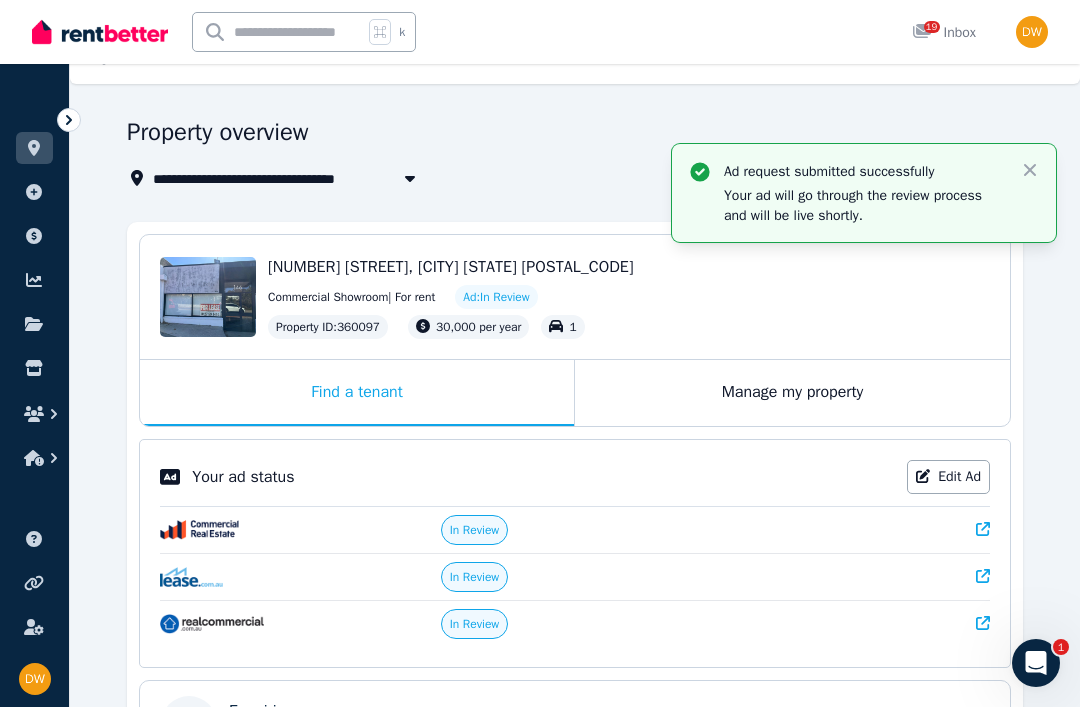 click on "Edit Ad" at bounding box center [948, 477] 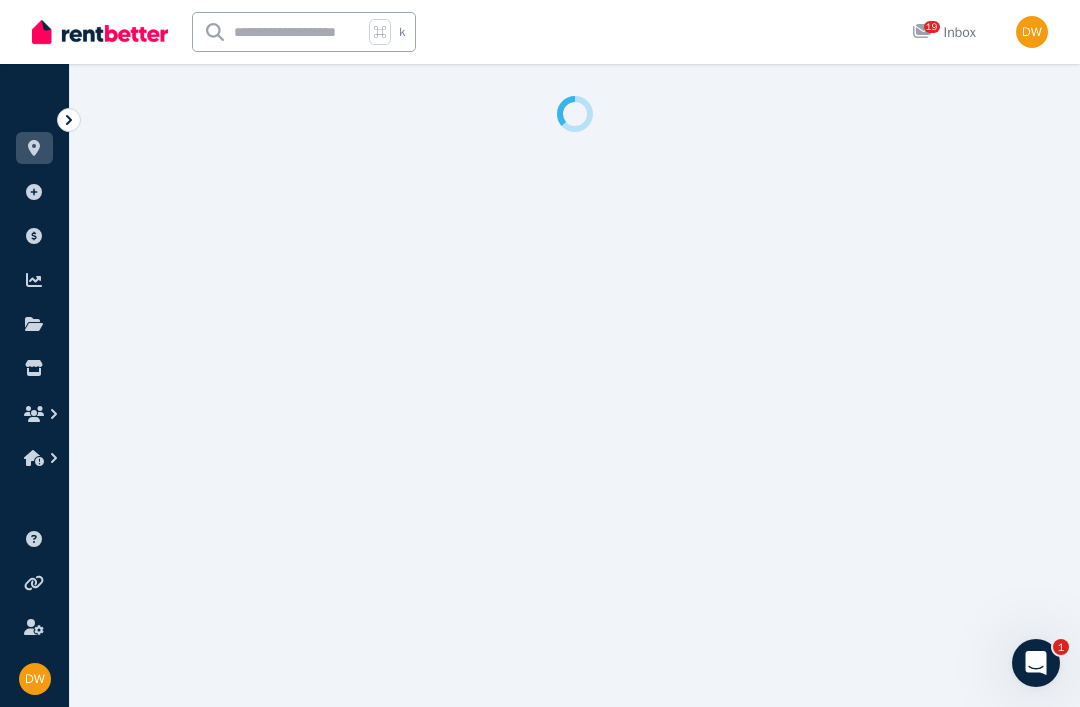 select on "**********" 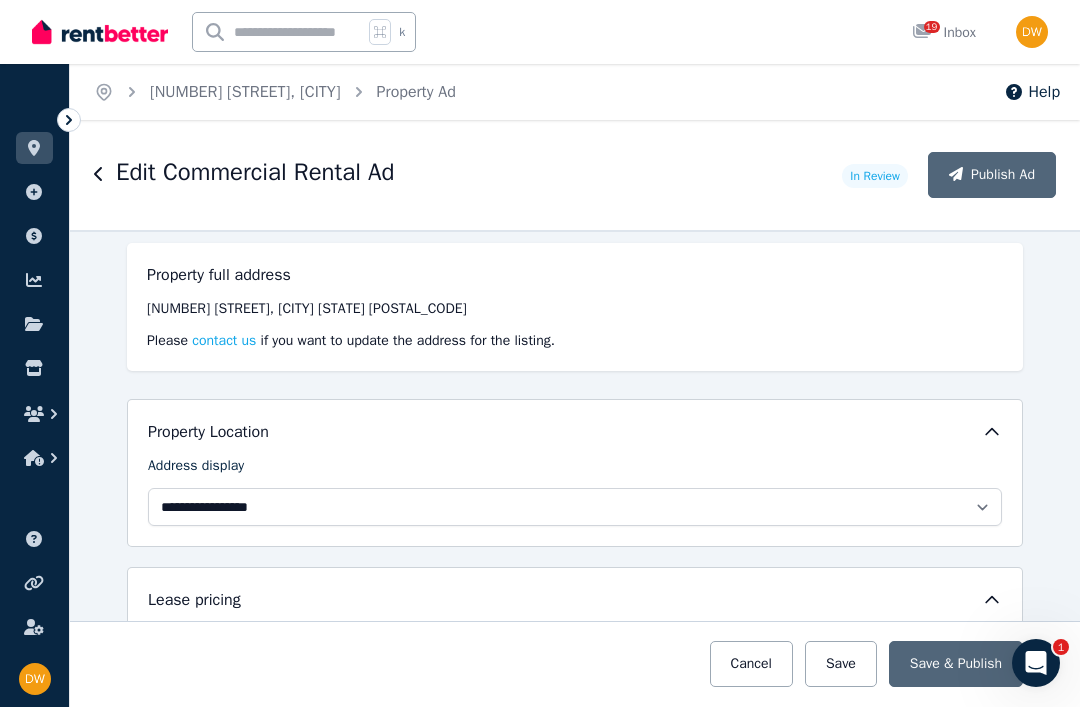 scroll, scrollTop: 265, scrollLeft: 0, axis: vertical 